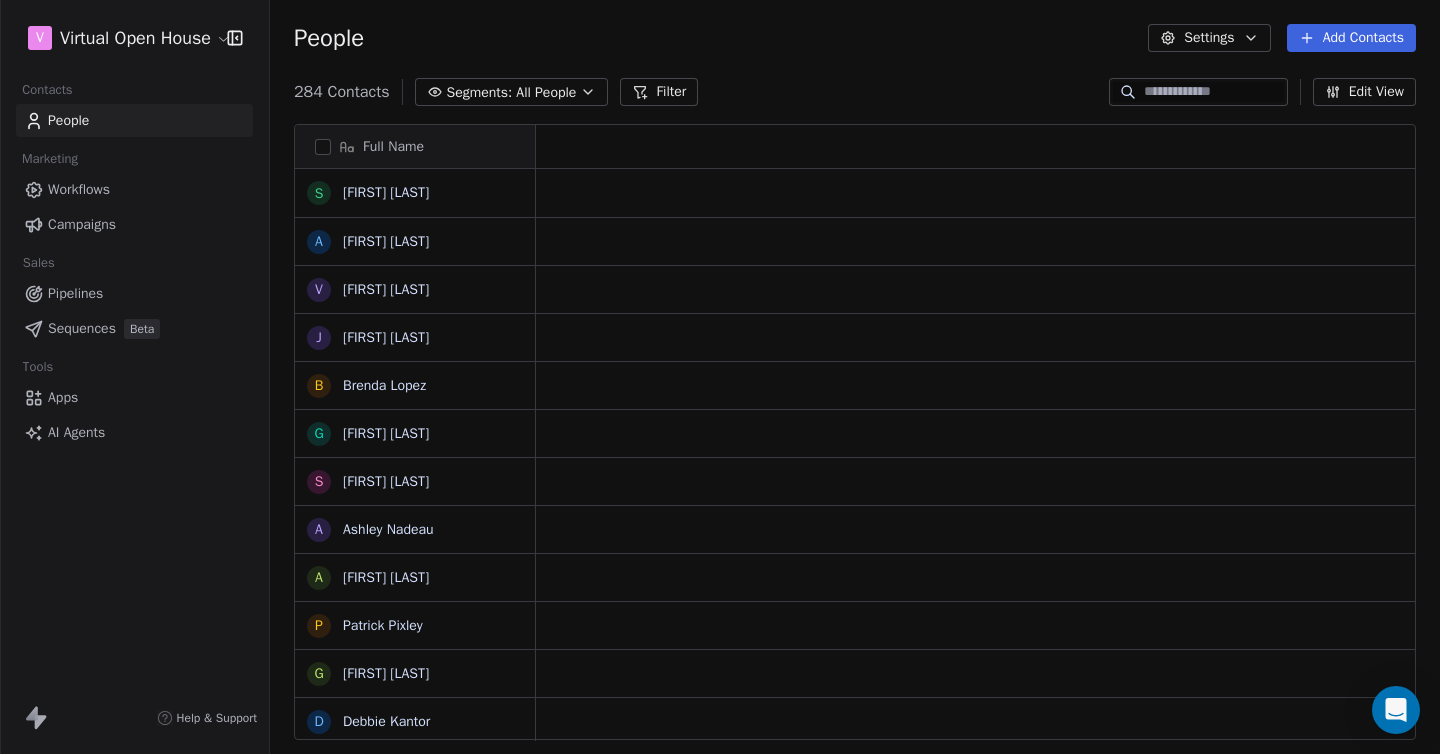 scroll, scrollTop: 0, scrollLeft: 0, axis: both 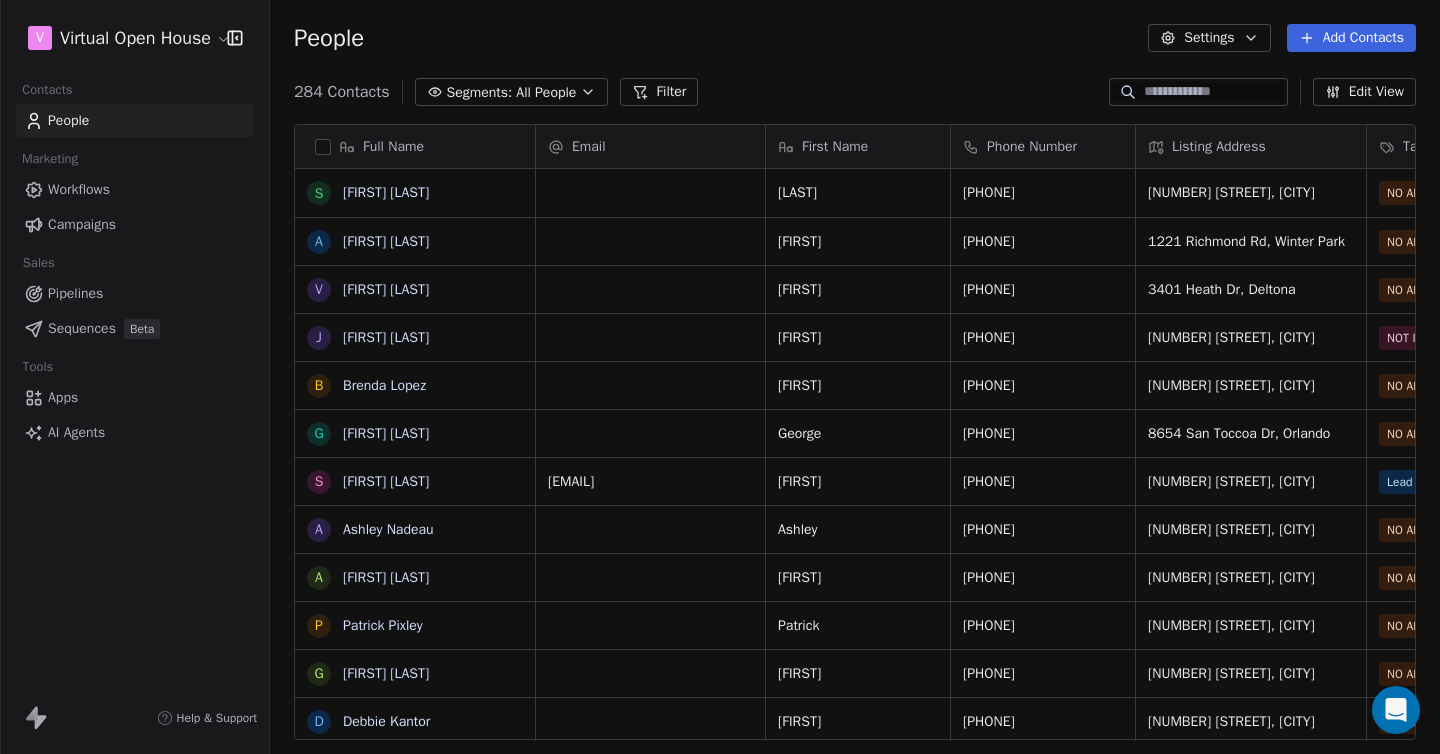 click on "Pipelines" at bounding box center (75, 293) 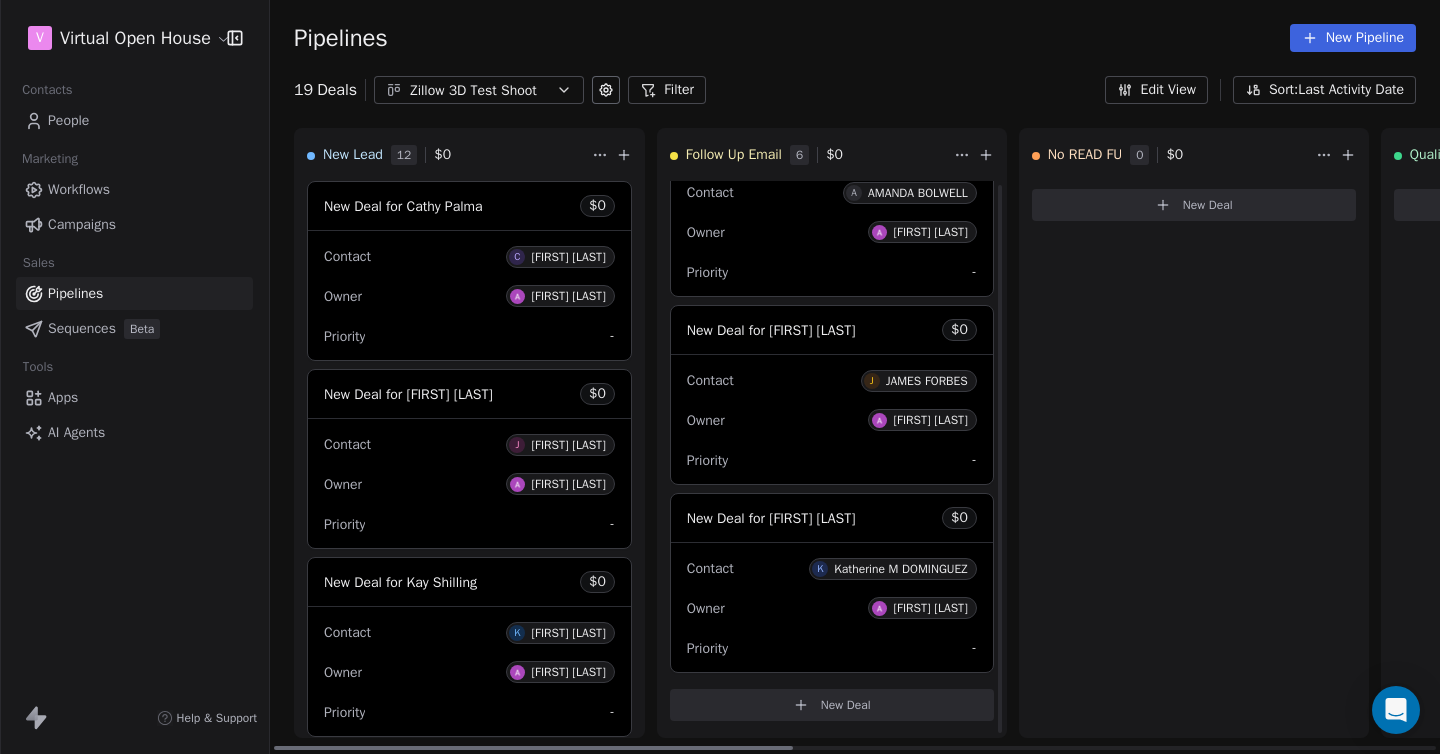 scroll, scrollTop: 0, scrollLeft: 0, axis: both 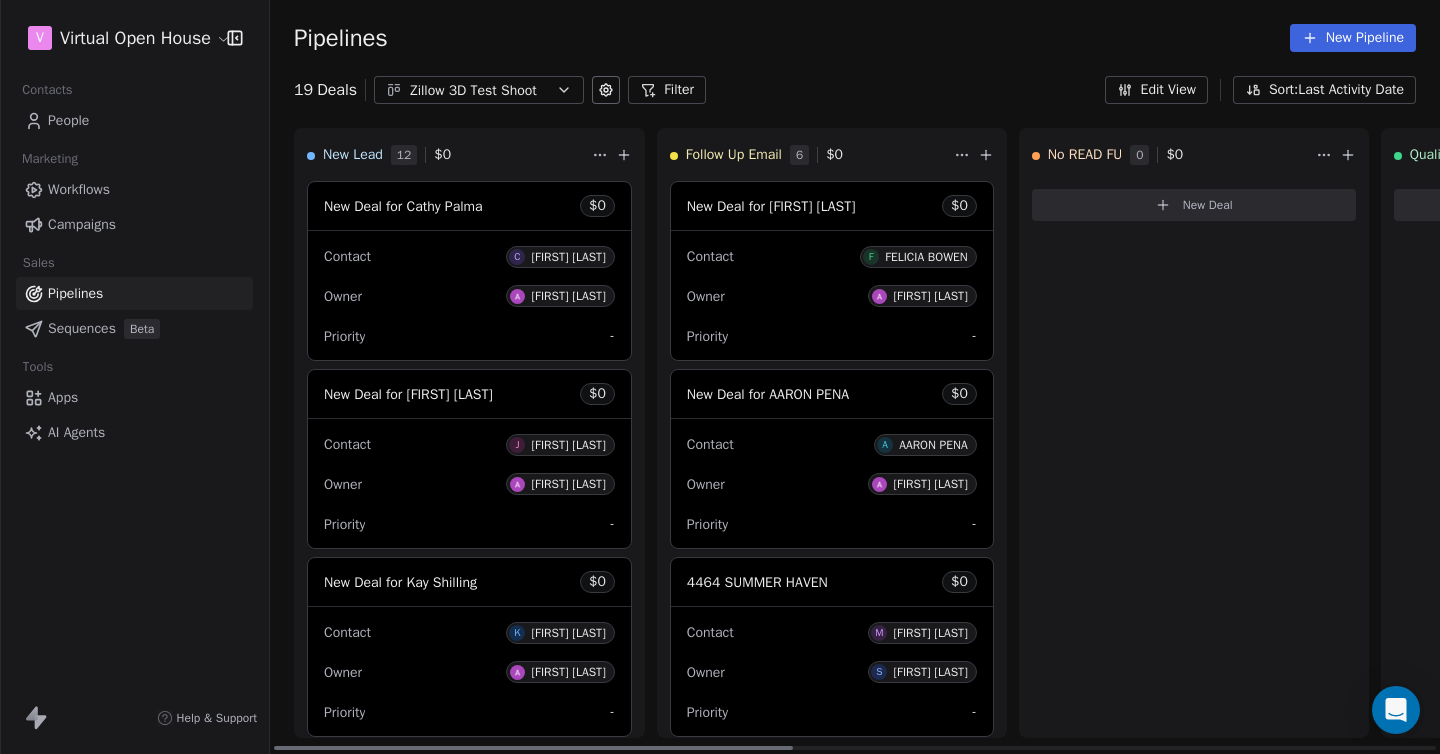 click on "Contact C [FIRST] [LAST]" at bounding box center (469, 255) 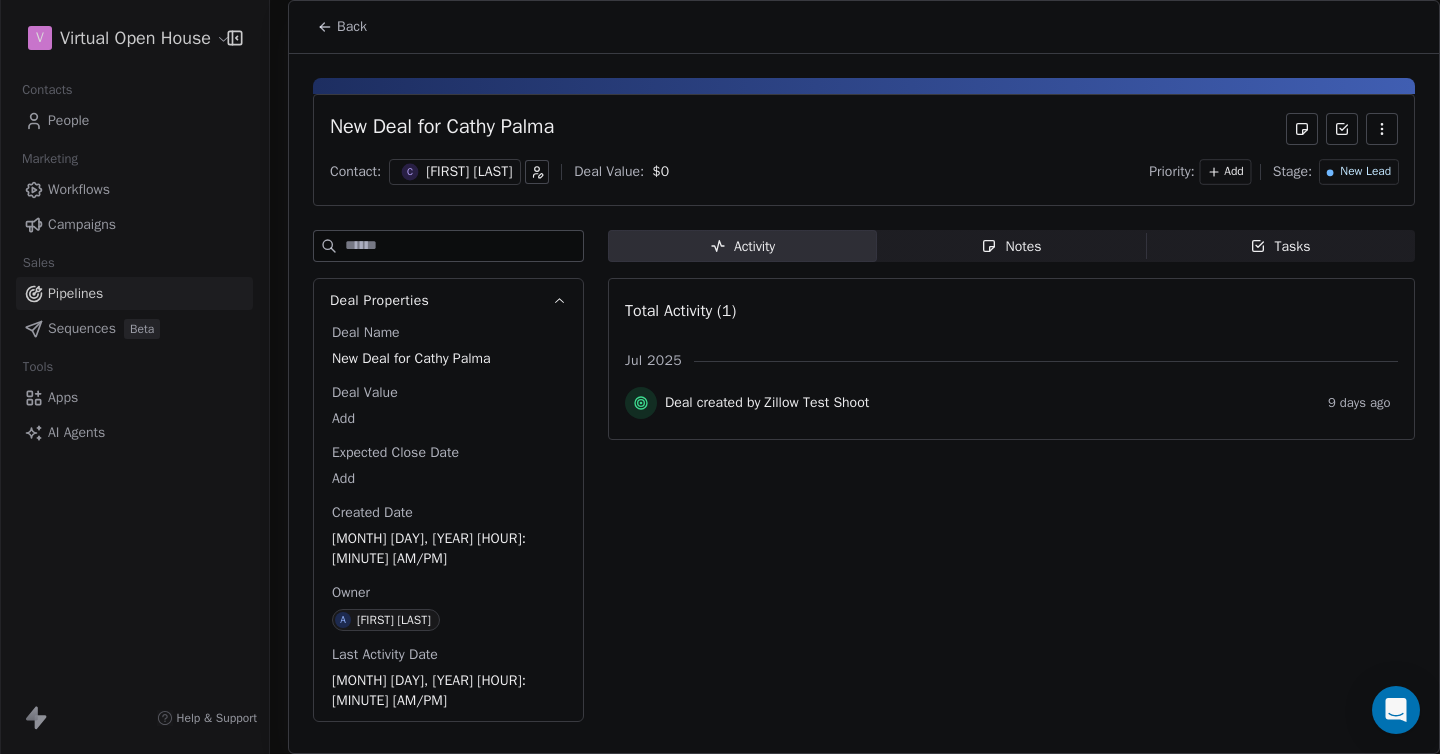click on "[FIRST] [LAST]" at bounding box center (469, 172) 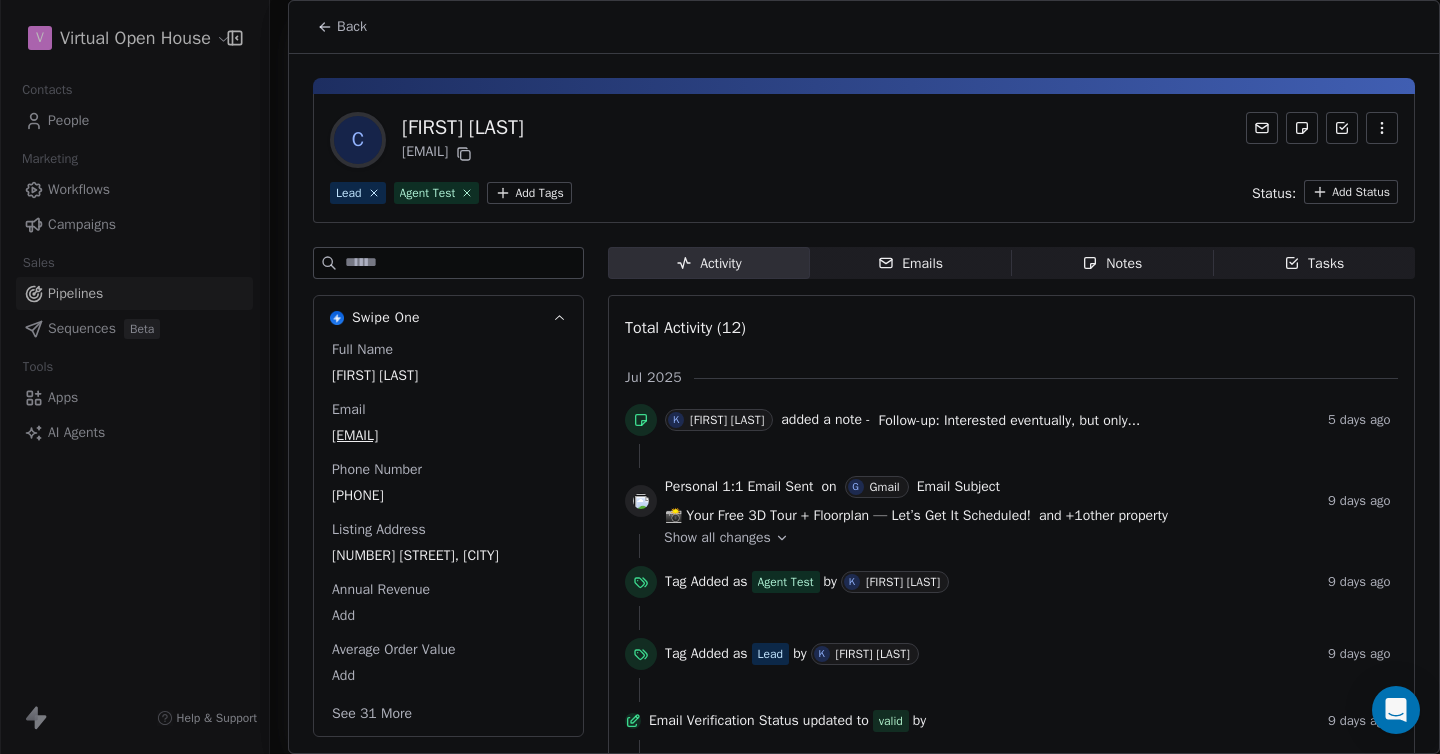 click on "Follow-up: Interested eventually, but only..." at bounding box center [1009, 420] 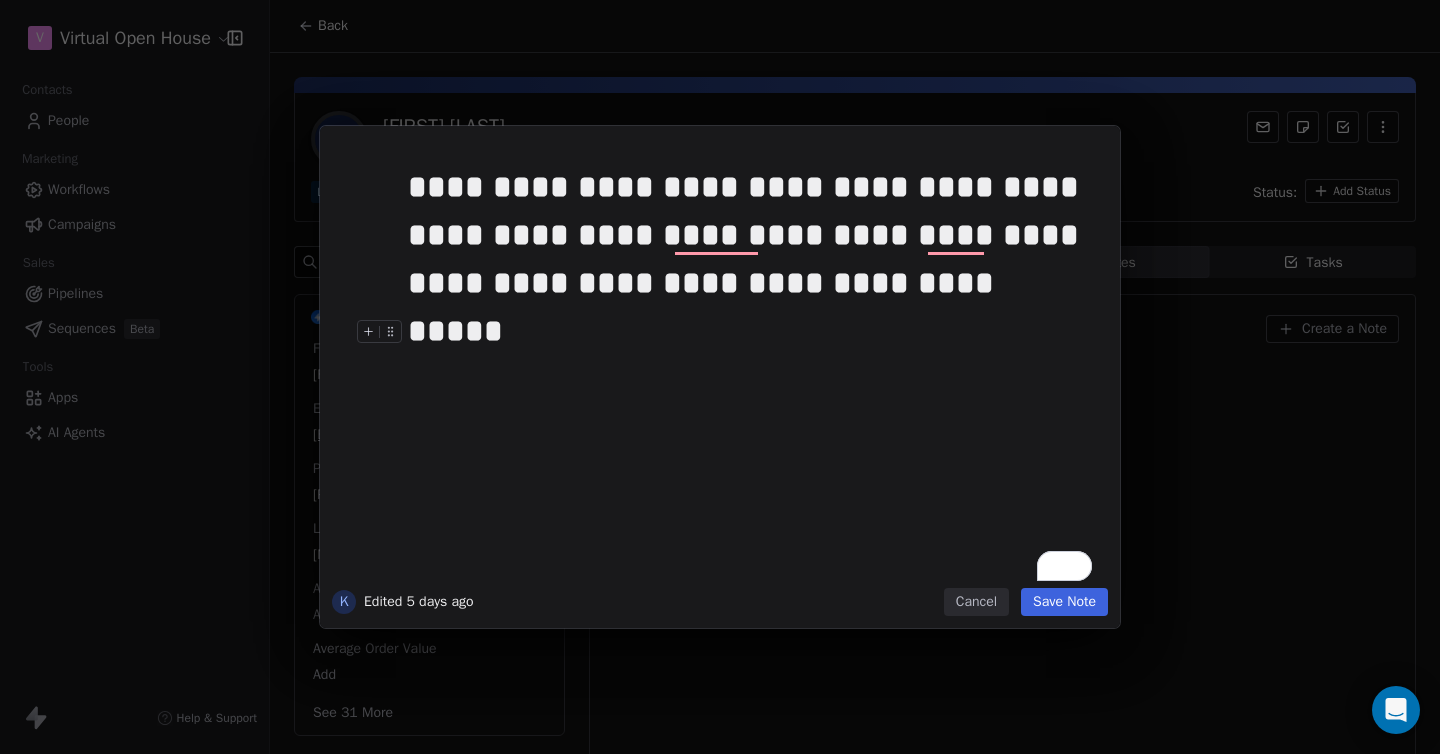 click on "Cancel" at bounding box center (976, 602) 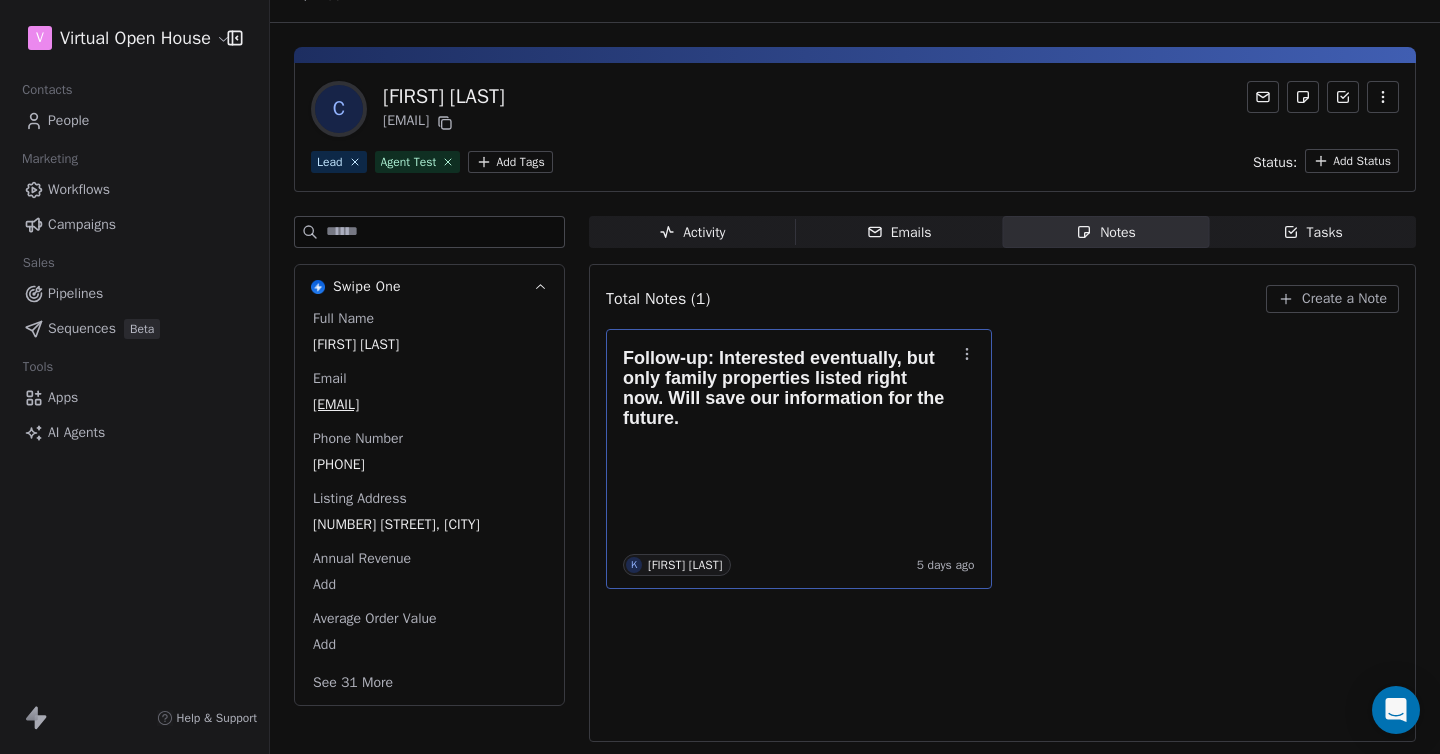 scroll, scrollTop: 0, scrollLeft: 0, axis: both 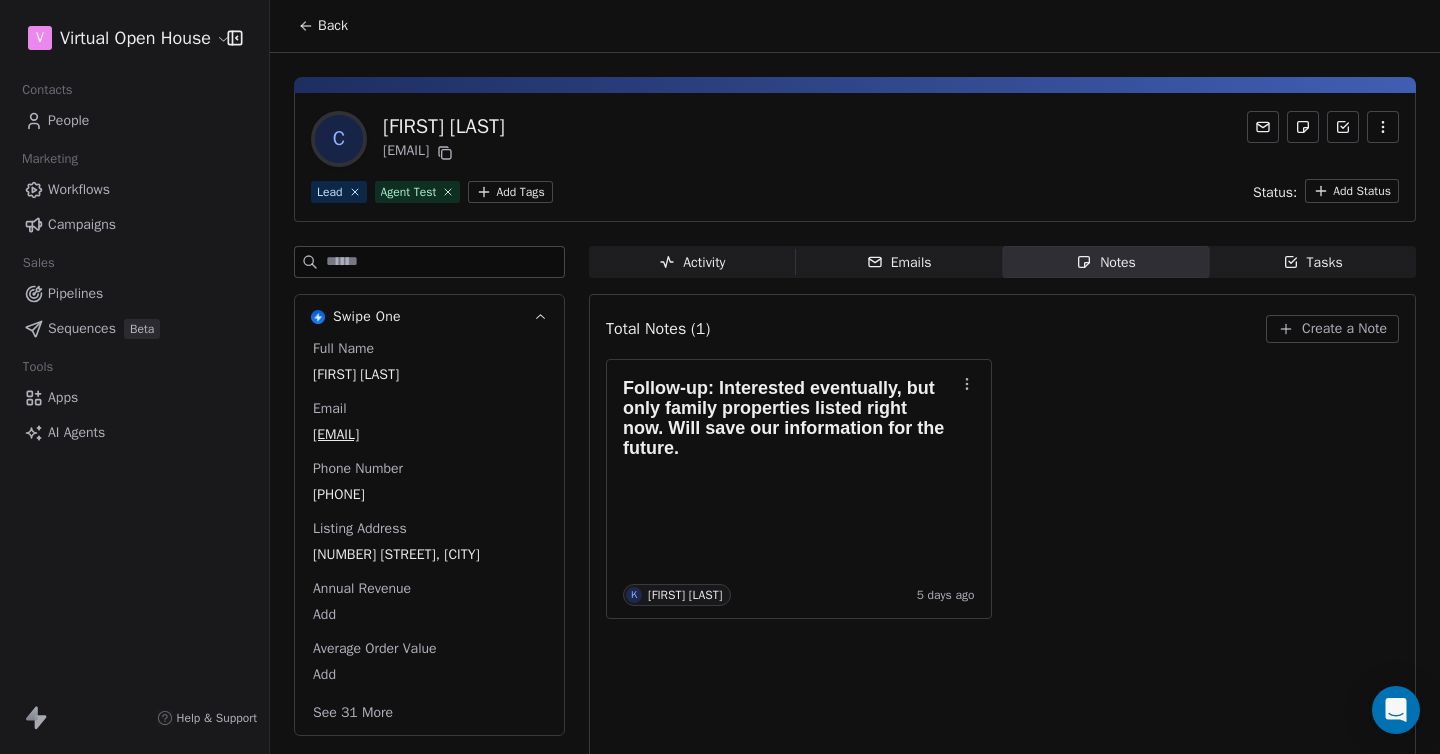click 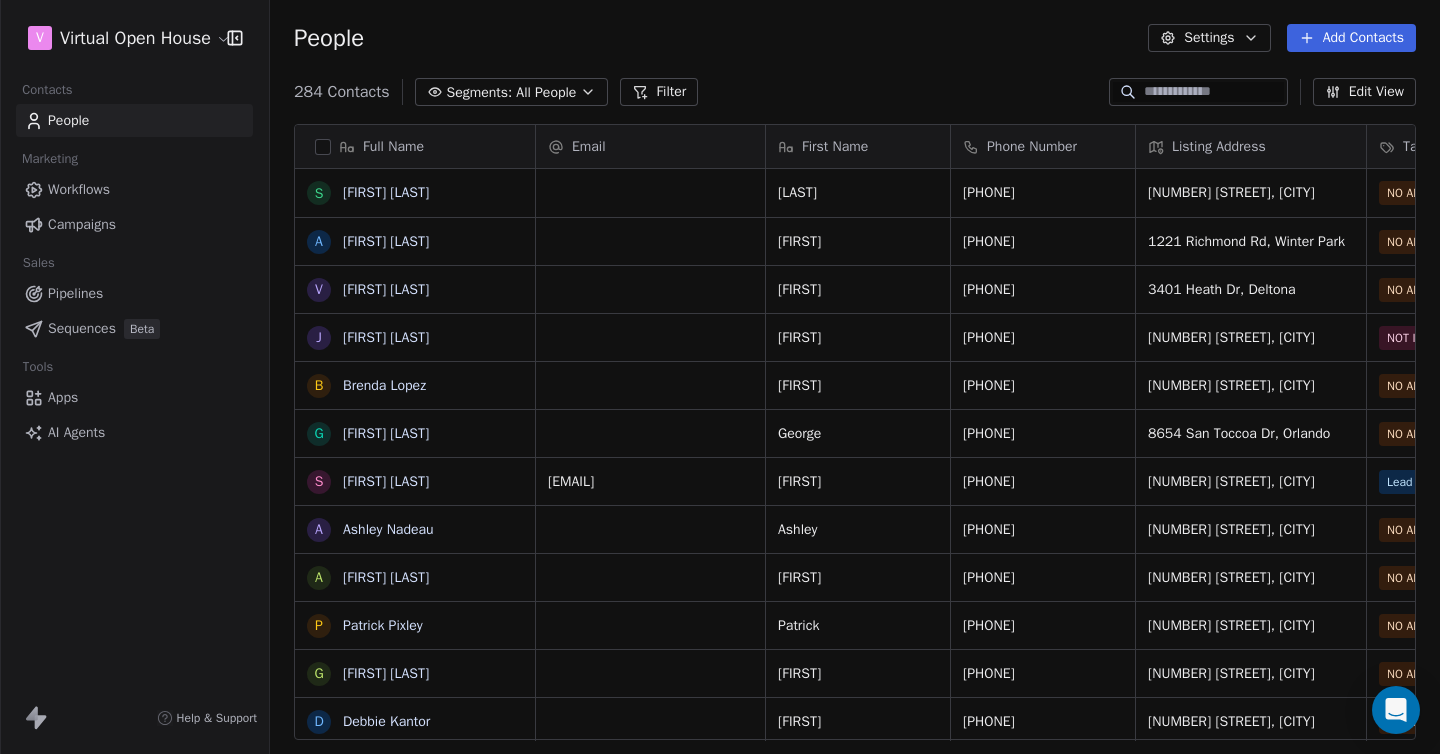 scroll, scrollTop: 1, scrollLeft: 1, axis: both 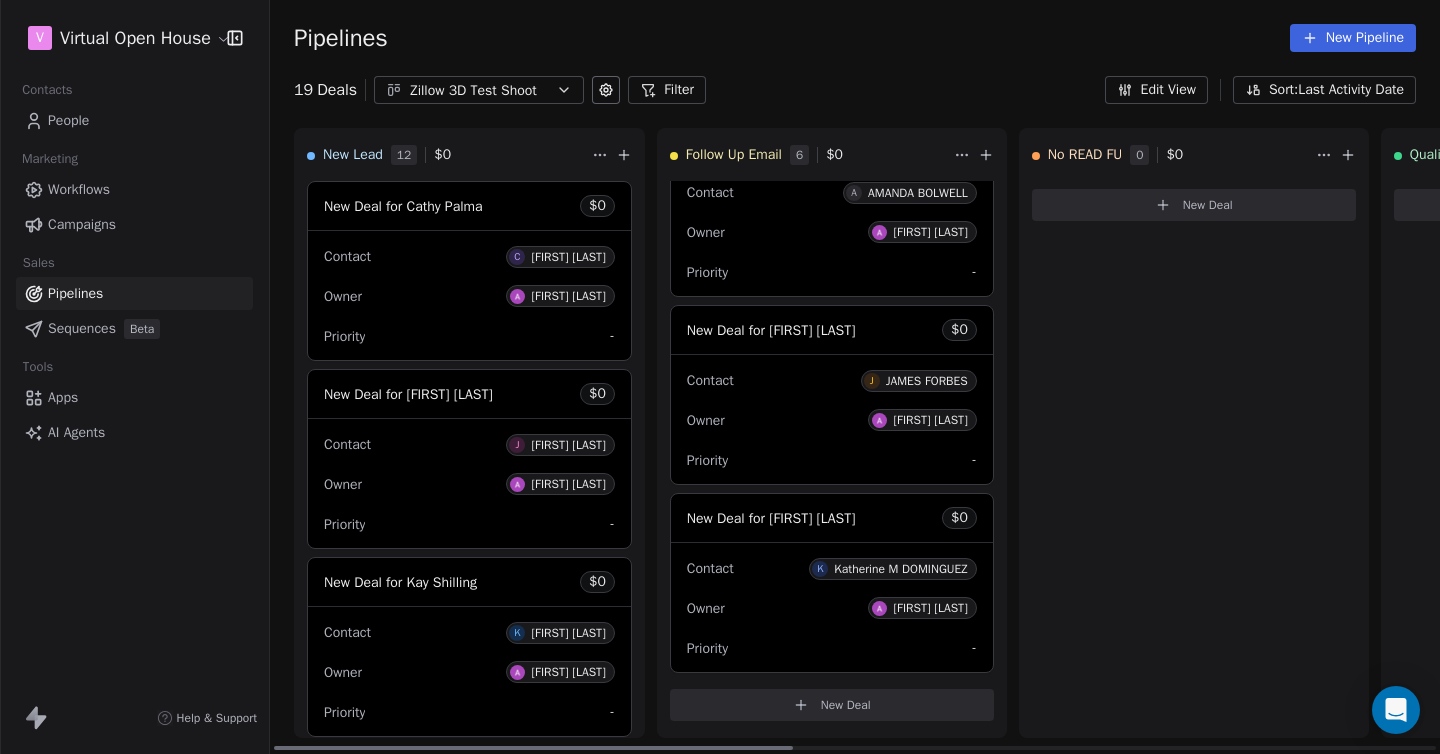 click on "[FIRST] [LAST]" at bounding box center (568, 257) 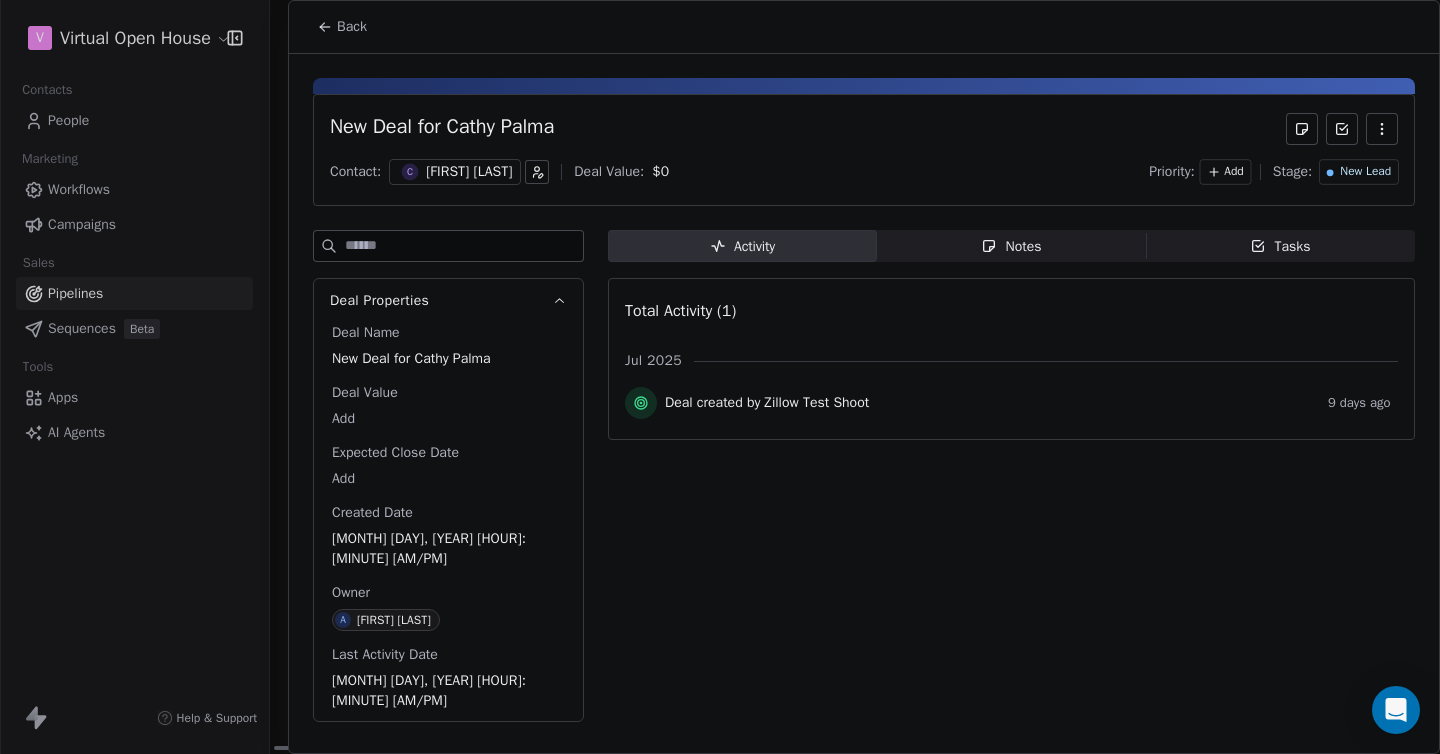 click on "Notes" at bounding box center (1011, 246) 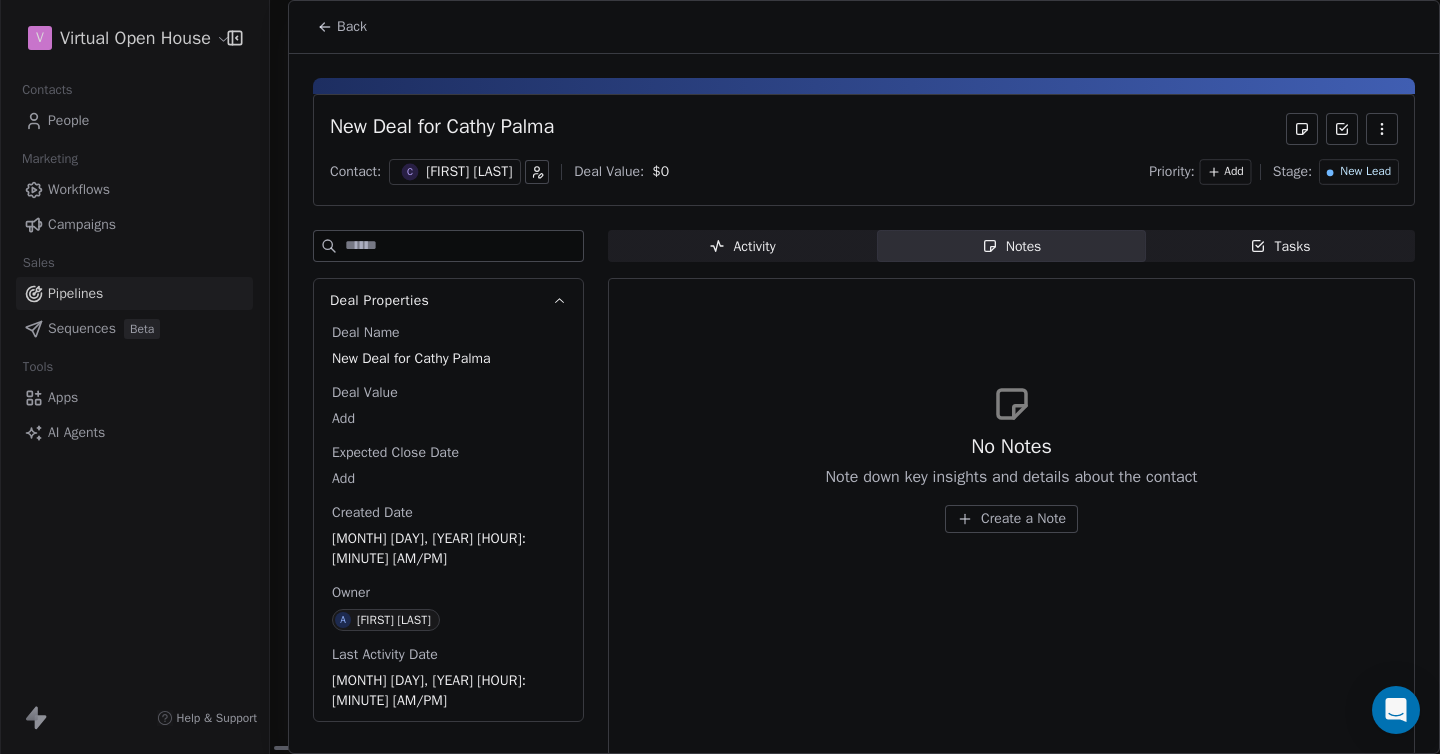 click on "Tasks" at bounding box center [1280, 246] 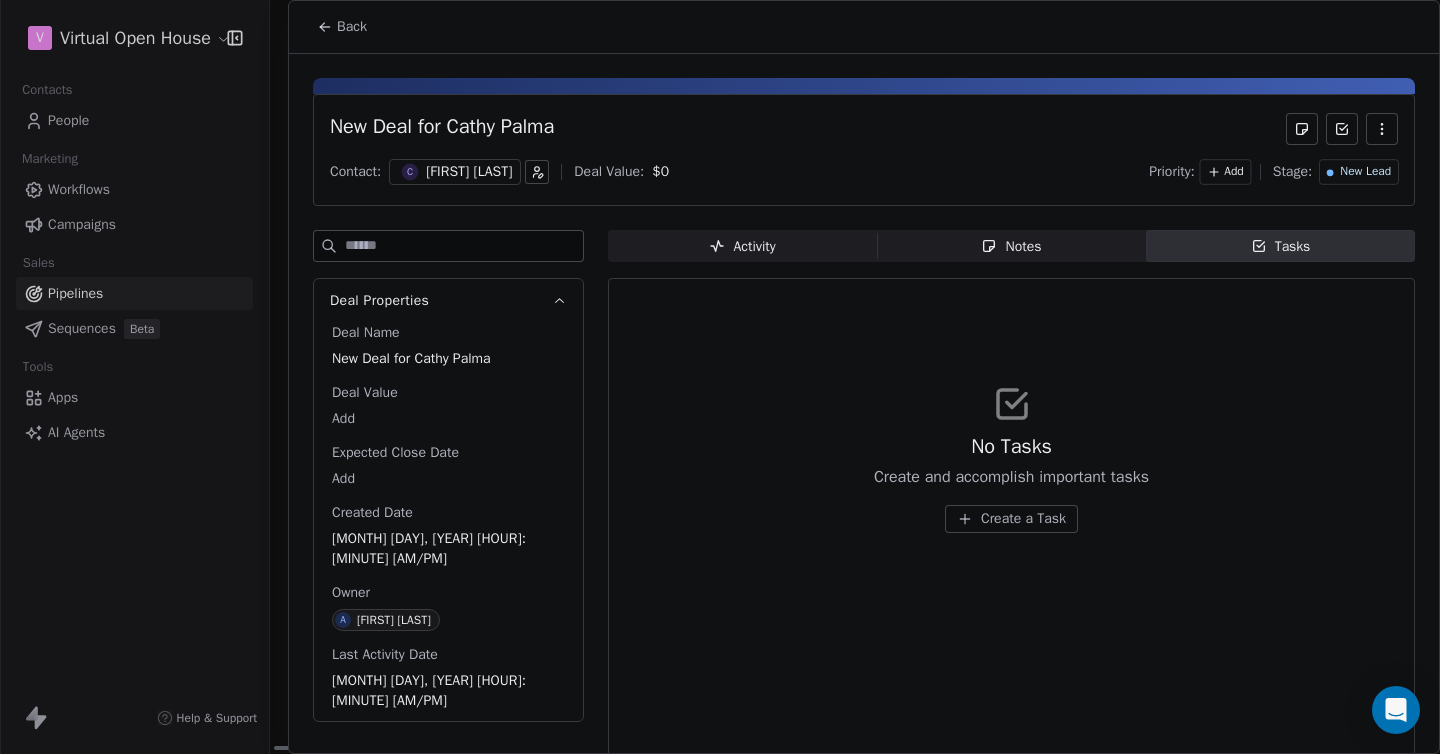 click on "[FIRST] [LAST]" at bounding box center [469, 172] 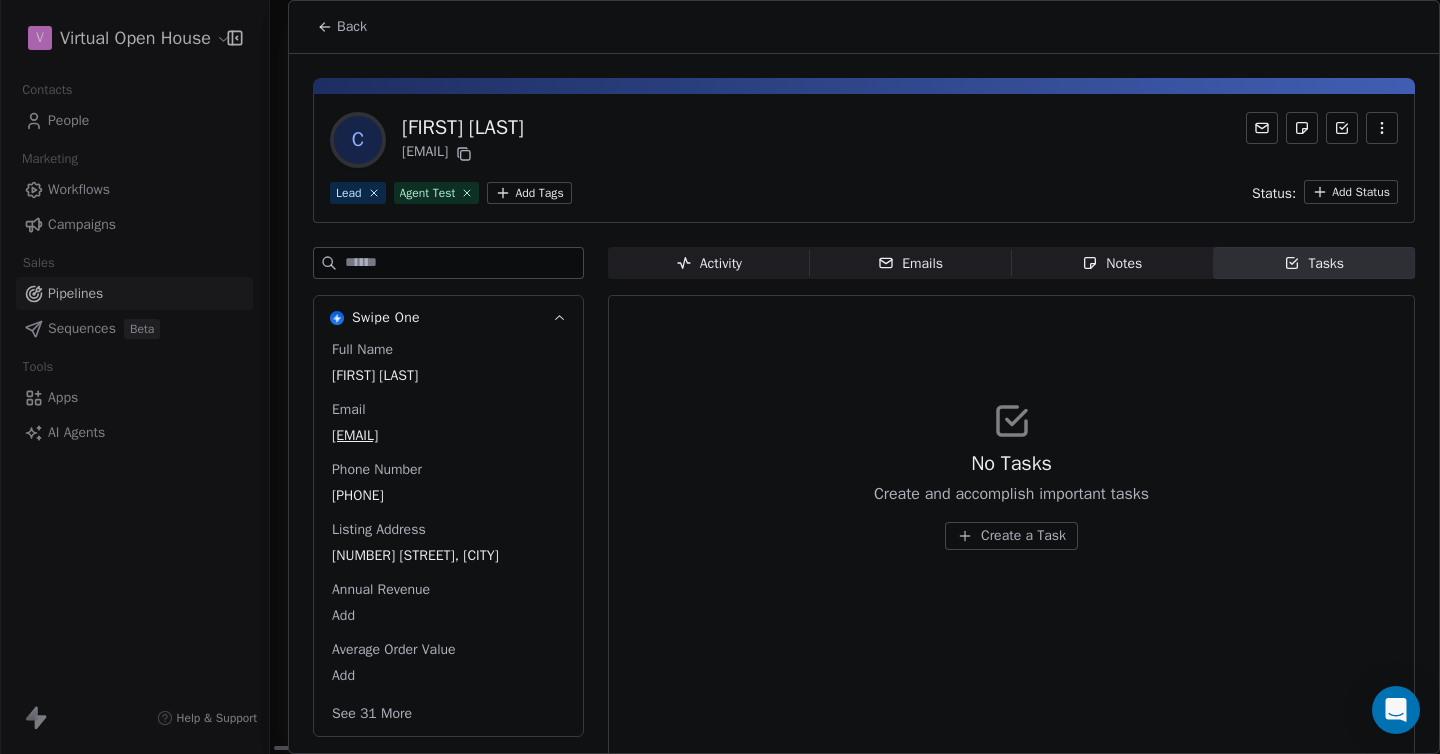 click on "Notes" at bounding box center (1112, 263) 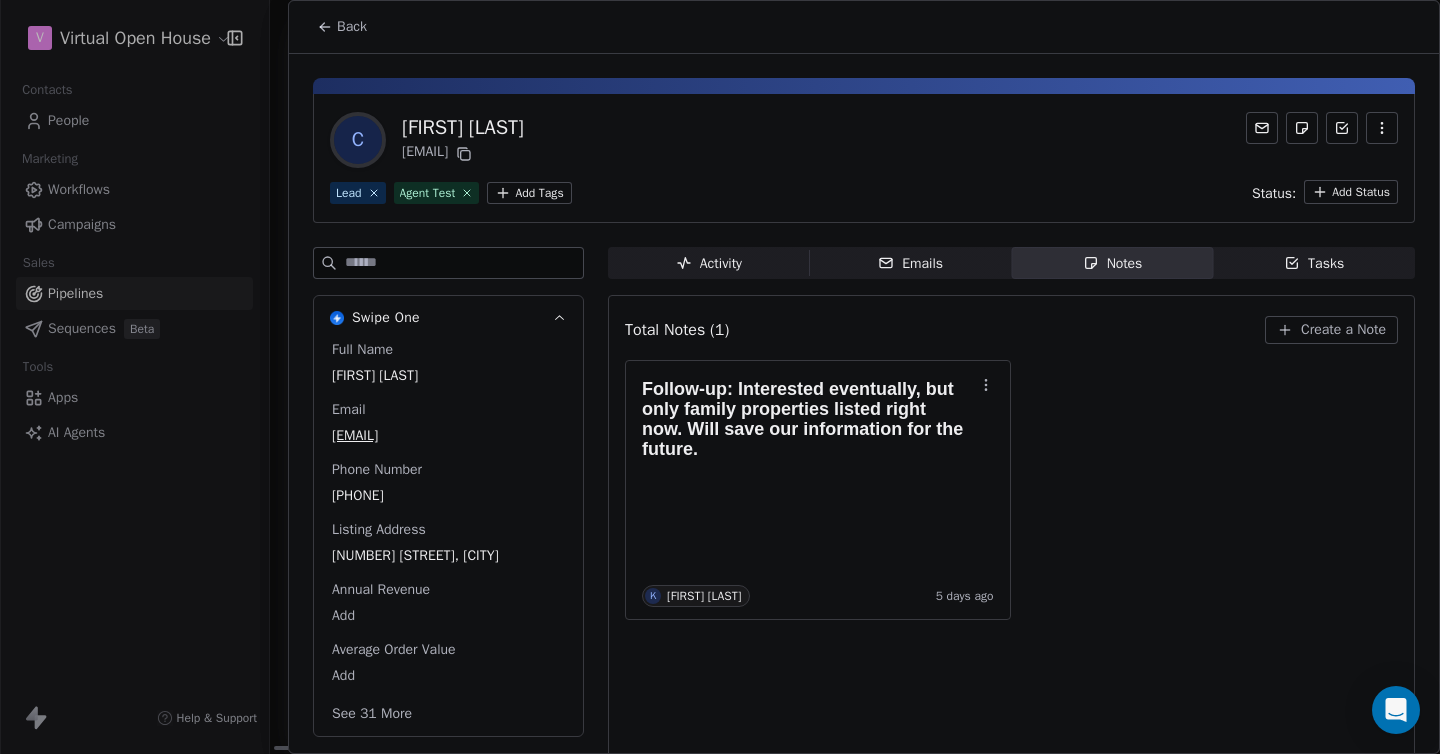 click on "Tasks Tasks" at bounding box center [1314, 263] 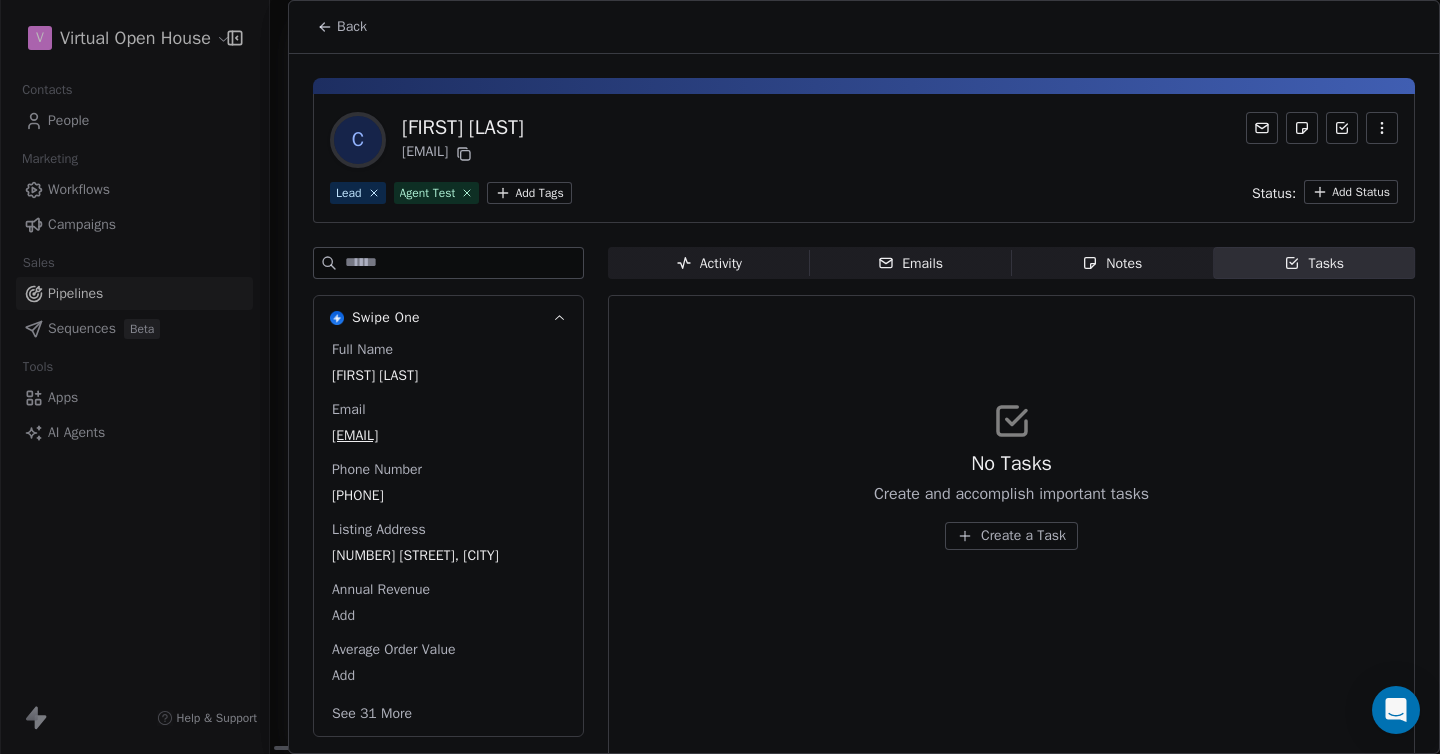click on "Notes" at bounding box center (1112, 263) 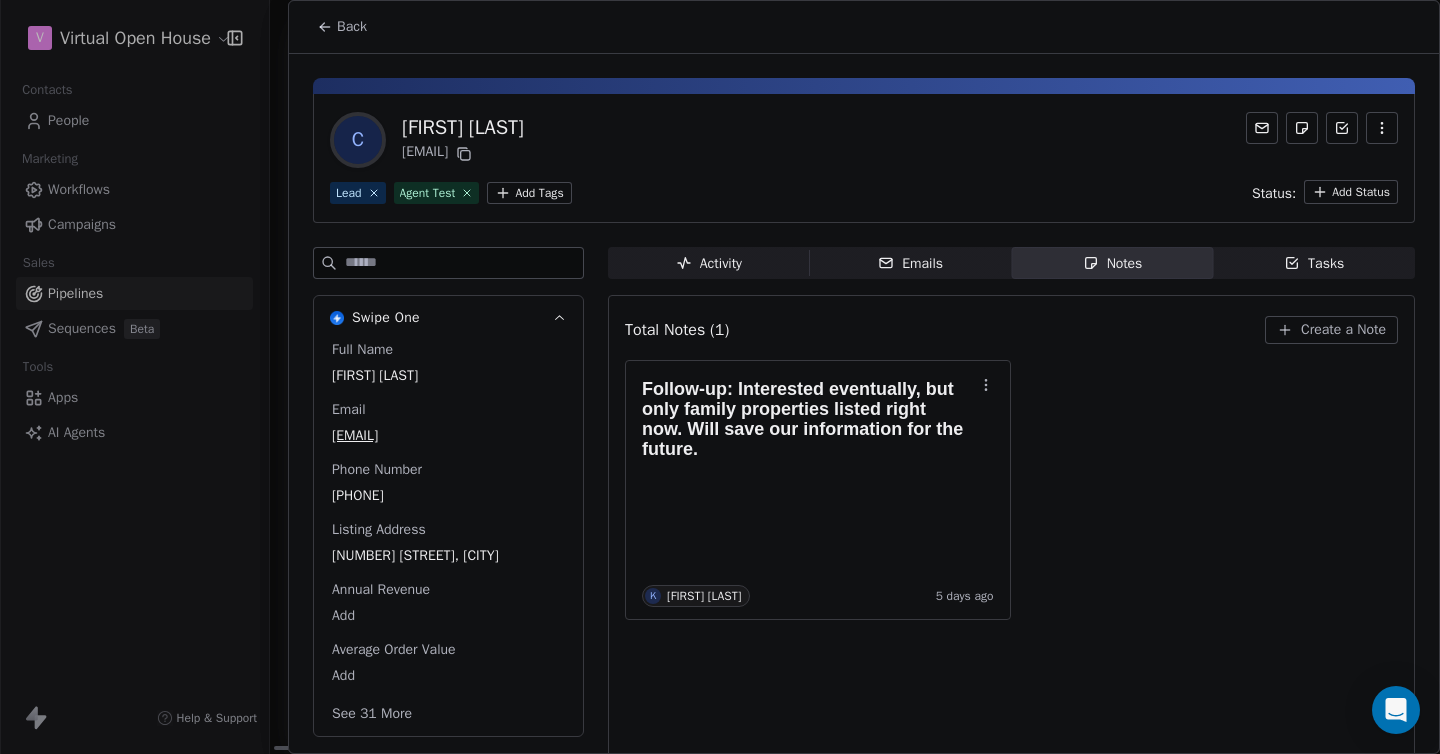 click on "V Virtual Open House Contacts People Marketing Workflows Campaigns Sales Pipelines Sequences Beta Tools Apps AI Agents Help & Support Pipelines New Pipeline 19 Deals Zillow 3D Test Shoot Filter Edit View Sort: Last Activity Date New Lead 12 $ 0 New Deal for [FIRST] [LAST] $ 0 Contact C [FIRST] [LAST] Owner [FIRST] [LAST] Priority - New Deal for [FIRST] [LAST] $ 0 Contact J [FIRST] [LAST] Owner [FIRST] [LAST] Priority - New Deal for [FIRST] [LAST] $ 0 Contact K [FIRST] [LAST] Owner [FIRST] [LAST] Priority - New Deal for [FIRST] [LAST] $ 0 Contact L [FIRST] [LAST] Owner [FIRST] [LAST] Priority - New Deal for [FIRST] [LAST] - Marketing Dept E-mail $ 0 Contact P [FIRST] [LAST] - Marketing Dept E-mail Owner [FIRST] [LAST] Priority - New Deal for [FIRST] [LAST]; [CITY] $ 0 Contact N [FIRST] [LAST]; [CITY] Owner [FIRST] [LAST] Priority - New Deal for [FIRST] [LAST] $ 0 Contact K [FIRST] [LAST] Owner [FIRST] [LAST] Priority - New Deal for [FIRST] [LAST] $ 0 Contact K [FIRST] [LAST] Owner [FIRST] [LAST]" at bounding box center (720, 377) 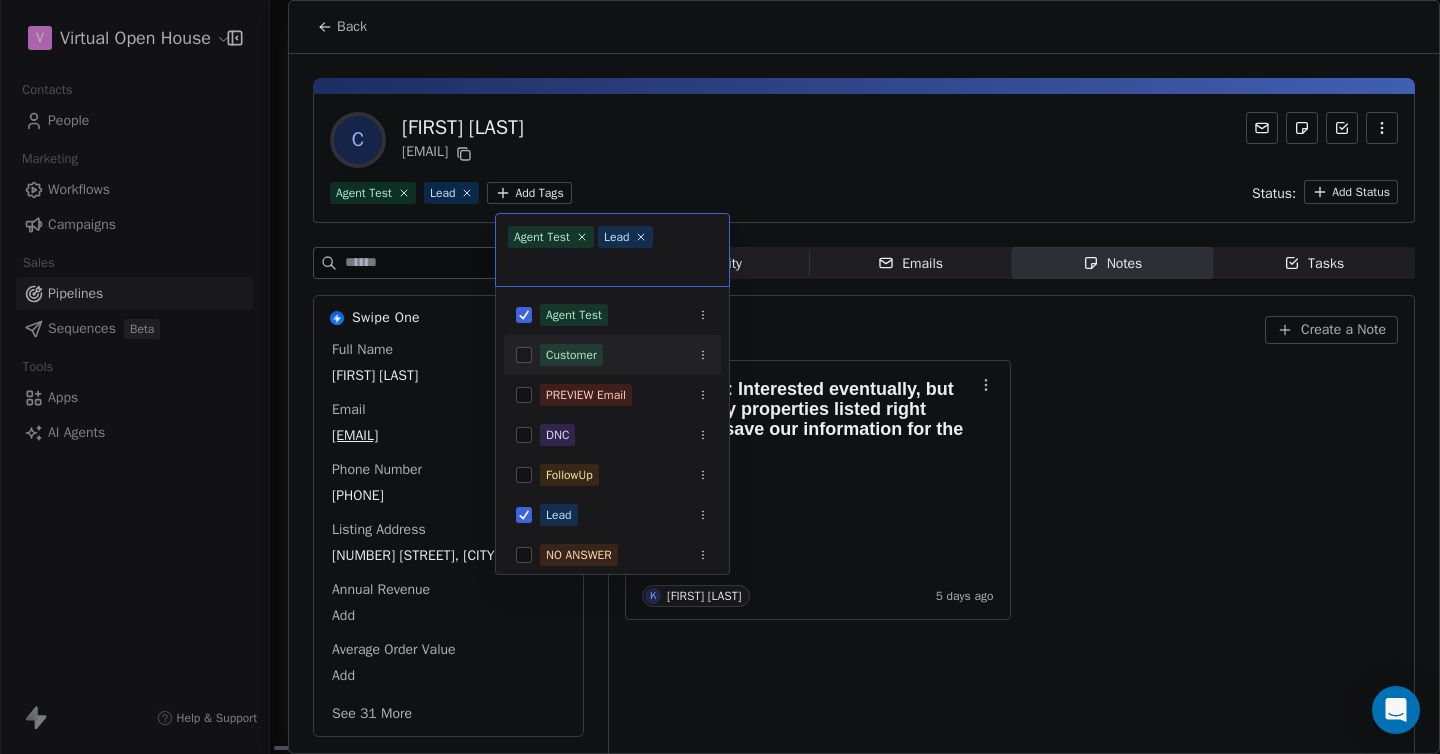 click on "V Virtual Open House Contacts People Marketing Workflows Campaigns Sales Pipelines Sequences Beta Tools Apps AI Agents Help & Support Pipelines New Pipeline 19 Deals Zillow 3D Test Shoot Filter Edit View Sort: Last Activity Date New Lead 12 $ 0 New Deal for [FIRST] [LAST] $ 0 Contact C [FIRST] [LAST] Owner [FIRST] [LAST] Priority - New Deal for [FIRST] [LAST] $ 0 Contact J [FIRST] [LAST] Owner [FIRST] [LAST] Priority - New Deal for [FIRST] [LAST] $ 0 Contact K [FIRST] [LAST] Owner [FIRST] [LAST] Priority - New Deal for [FIRST] [LAST] $ 0 Contact L [FIRST] [LAST] Owner [FIRST] [LAST] Priority - New Deal for [FIRST] [LAST] - Marketing Dept E-mail $ 0 Contact P [FIRST] [LAST] - Marketing Dept E-mail Owner [FIRST] [LAST] Priority - New Deal for [FIRST] [LAST]; [CITY] $ 0 Contact N [FIRST] [LAST]; [CITY] Owner [FIRST] [LAST] Priority - New Deal for [FIRST] [LAST] $ 0 Contact K [FIRST] [LAST] Owner [FIRST] [LAST] Priority - New Deal for [FIRST] [LAST] $ 0 Contact K [FIRST] [LAST] Owner [FIRST] [LAST]" at bounding box center [720, 377] 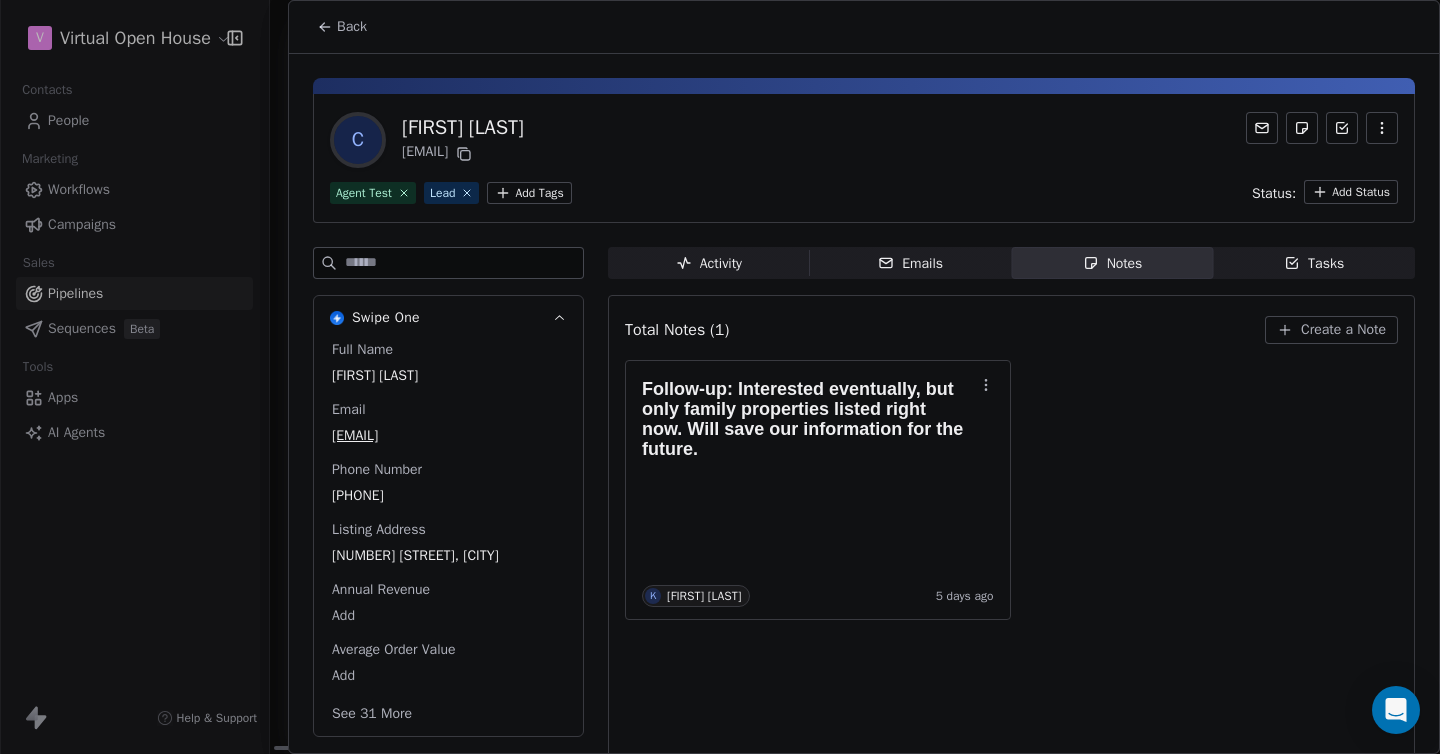 click on "V Virtual Open House Contacts People Marketing Workflows Campaigns Sales Pipelines Sequences Beta Tools Apps AI Agents Help & Support Pipelines New Pipeline 19 Deals Zillow 3D Test Shoot Filter Edit View Sort: Last Activity Date New Lead 12 $ 0 New Deal for [FIRST] [LAST] $ 0 Contact C [FIRST] [LAST] Owner [FIRST] [LAST] Priority - New Deal for [FIRST] [LAST] $ 0 Contact J [FIRST] [LAST] Owner [FIRST] [LAST] Priority - New Deal for [FIRST] [LAST] $ 0 Contact K [FIRST] [LAST] Owner [FIRST] [LAST] Priority - New Deal for [FIRST] [LAST] $ 0 Contact L [FIRST] [LAST] Owner [FIRST] [LAST] Priority - New Deal for [FIRST] [LAST] - Marketing Dept E-mail $ 0 Contact P [FIRST] [LAST] - Marketing Dept E-mail Owner [FIRST] [LAST] Priority - New Deal for [FIRST] [LAST]; [CITY] $ 0 Contact N [FIRST] [LAST]; [CITY] Owner [FIRST] [LAST] Priority - New Deal for [FIRST] [LAST] $ 0 Contact K [FIRST] [LAST] Owner [FIRST] [LAST] Priority - New Deal for [FIRST] [LAST] $ 0 Contact K [FIRST] [LAST] Owner [FIRST] [LAST]" at bounding box center [720, 377] 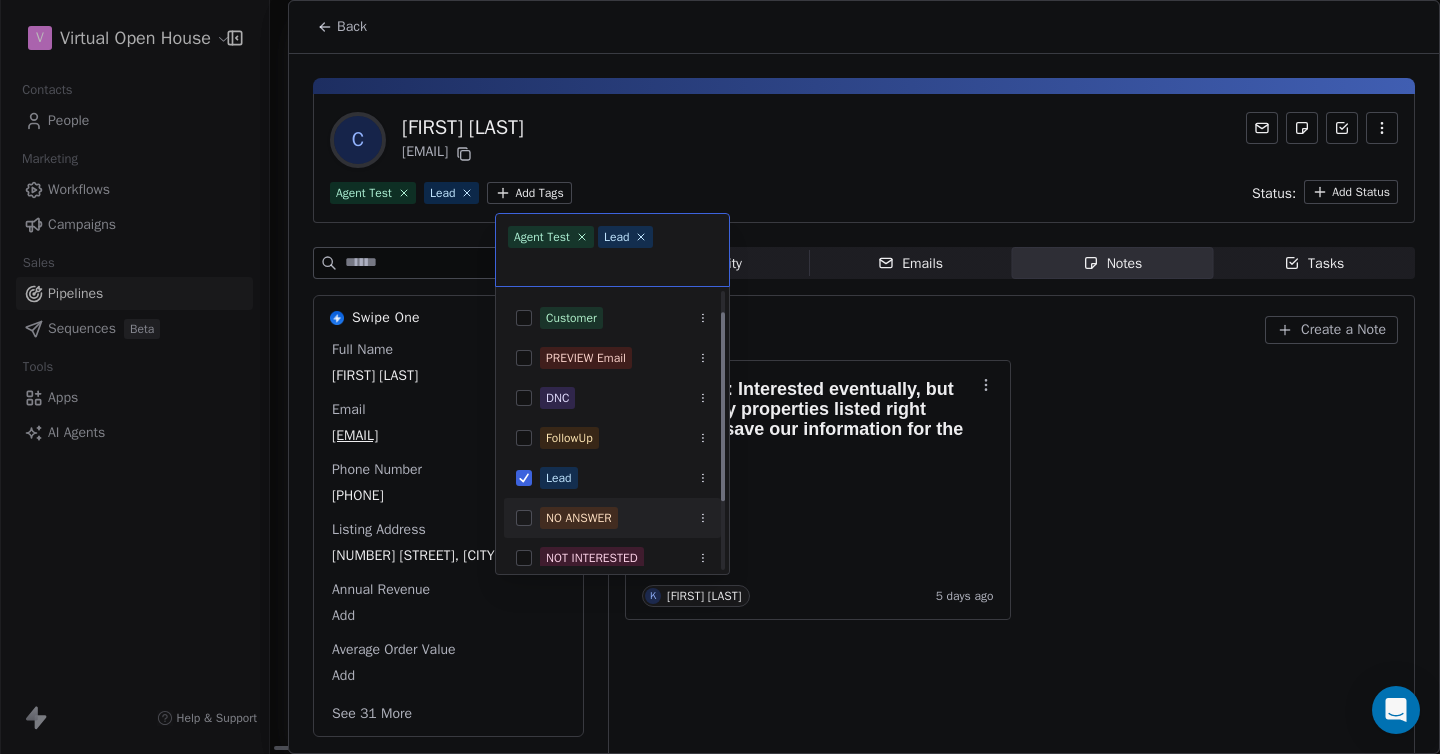 scroll, scrollTop: 28, scrollLeft: 0, axis: vertical 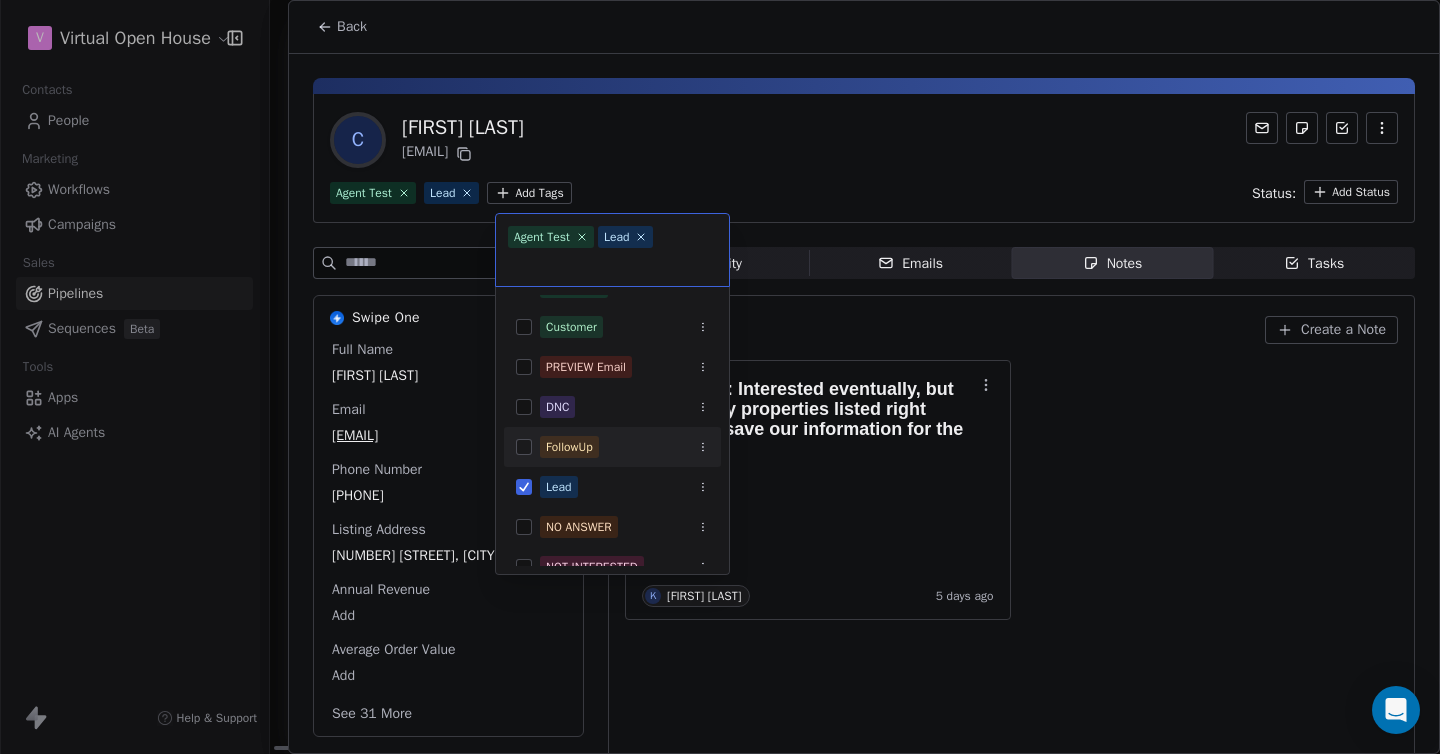 click at bounding box center [524, 447] 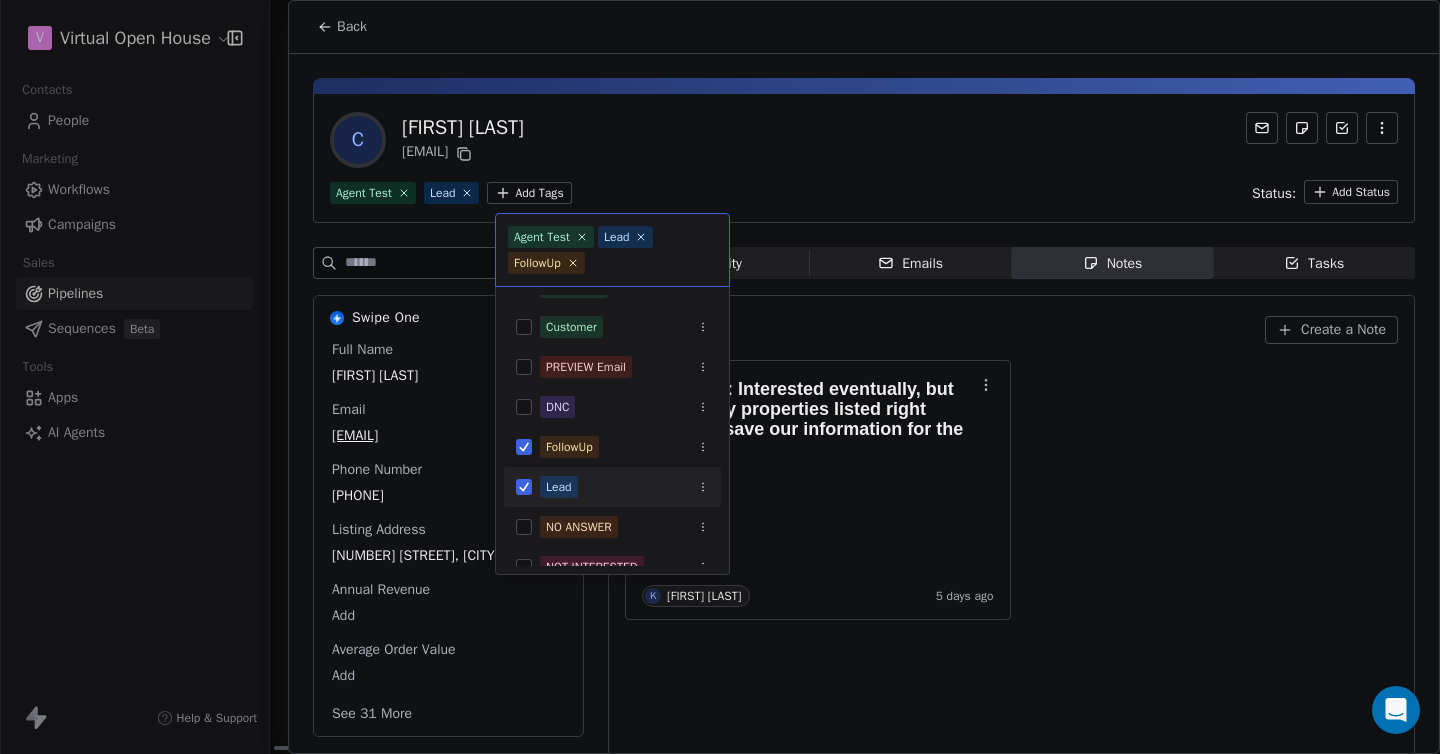 click at bounding box center [524, 487] 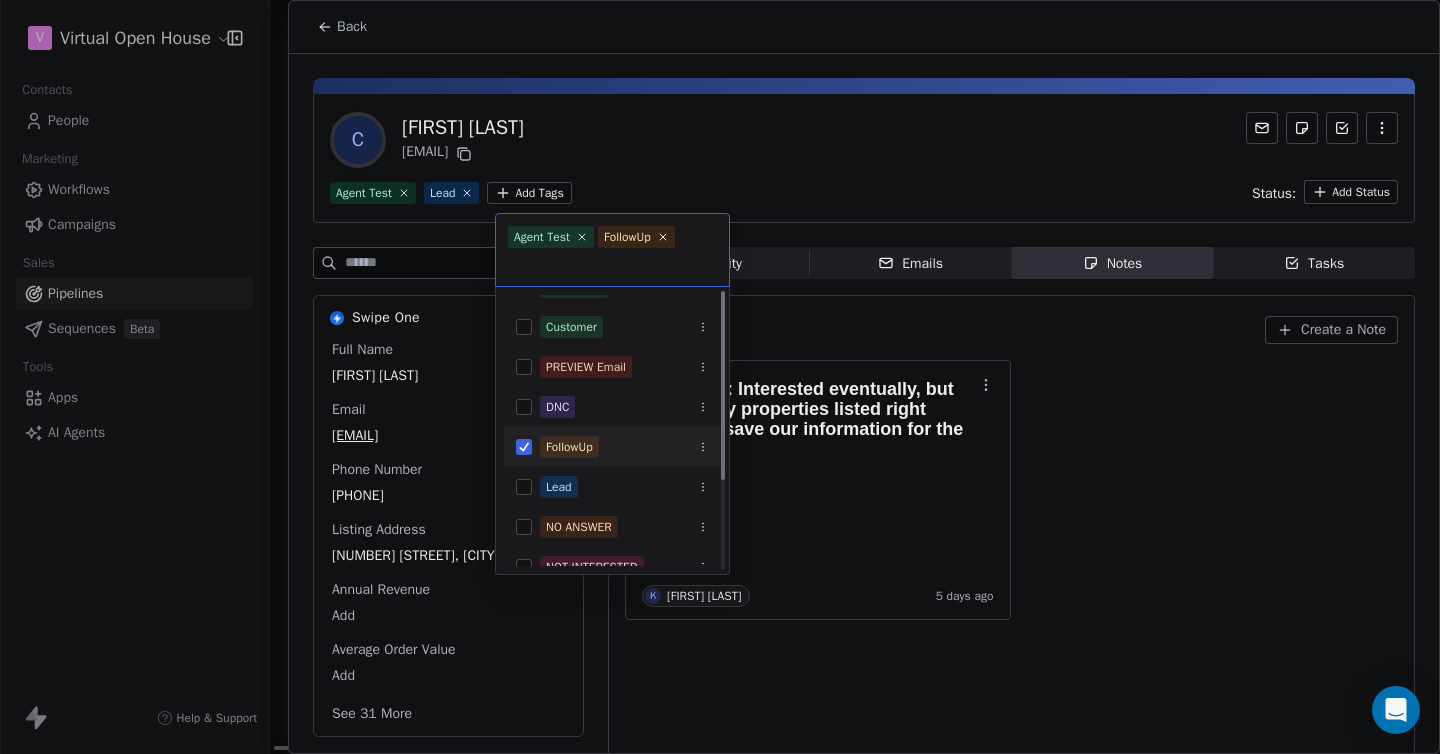 scroll, scrollTop: 0, scrollLeft: 0, axis: both 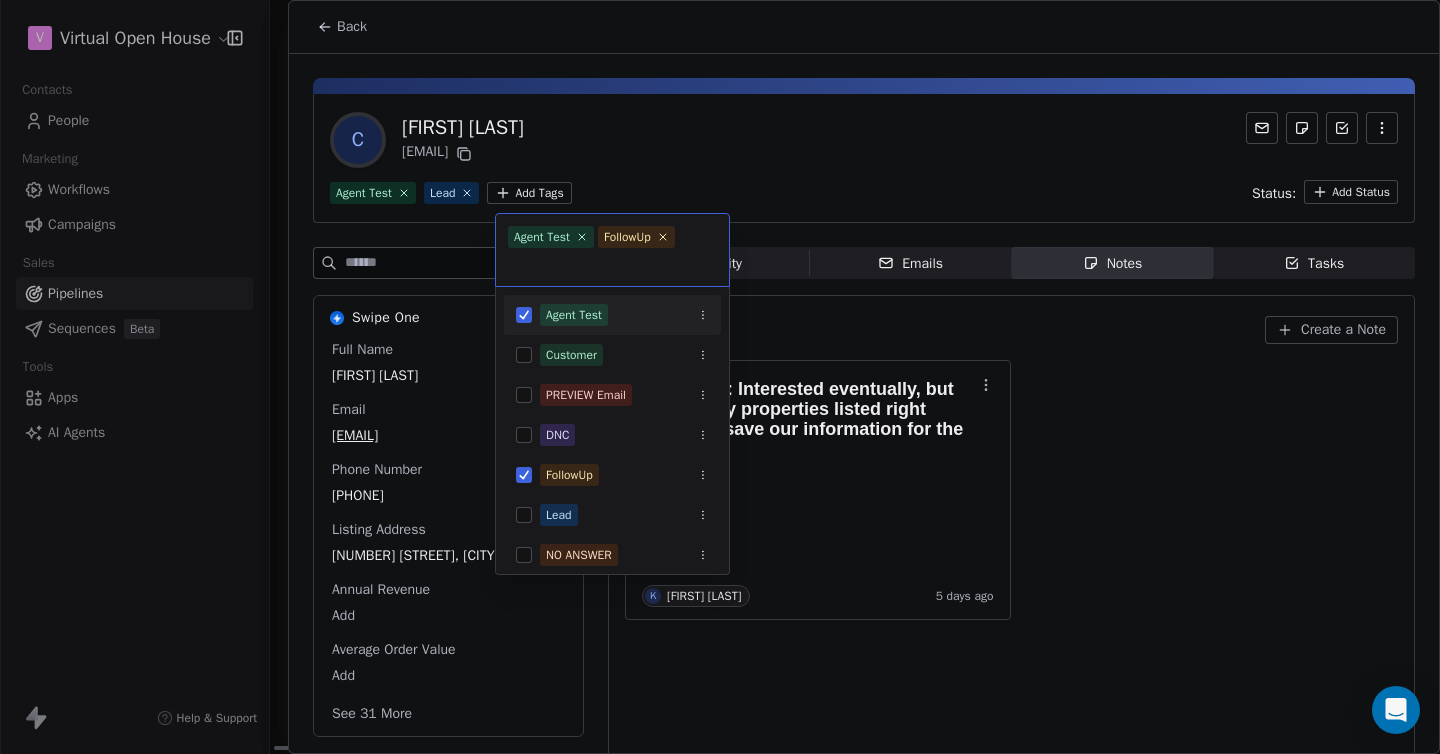 click at bounding box center [524, 315] 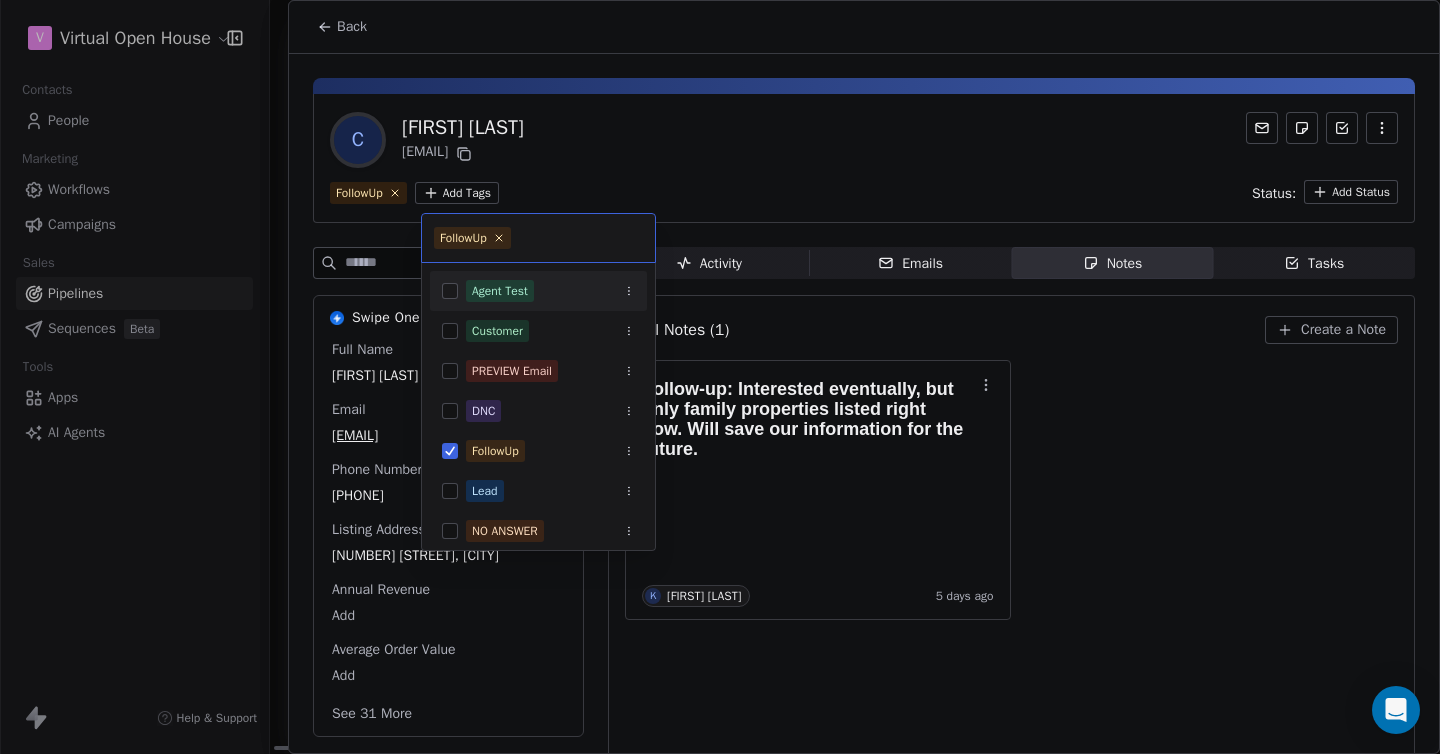 click on "V Virtual Open House Contacts People Marketing Workflows Campaigns Sales Pipelines Sequences Beta Tools Apps AI Agents Help & Support Pipelines New Pipeline 19 Deals Zillow 3D Test Shoot Filter Edit View Sort: Last Activity Date New Lead 12 $ 0 New Deal for [FIRST] [LAST] $ 0 Contact C [FIRST] [LAST] Owner [FIRST] [LAST] Priority - New Deal for [FIRST] [LAST] $ 0 Contact J [FIRST] [LAST] Owner [FIRST] [LAST] Priority - New Deal for [FIRST] [LAST] $ 0 Contact K [FIRST] [LAST] Owner [FIRST] [LAST] Priority - New Deal for [FIRST] [LAST] $ 0 Contact L [FIRST] [LAST] Owner [FIRST] [LAST] Priority - New Deal for [FIRST] [LAST] - Marketing Dept E-mail $ 0 Contact P [FIRST] [LAST] - Marketing Dept E-mail Owner [FIRST] [LAST] Priority - New Deal for [FIRST] [LAST]; [CITY] $ 0 Contact N [FIRST] [LAST]; [CITY] Owner [FIRST] [LAST] Priority - New Deal for [FIRST] [LAST] $ 0 Contact K [FIRST] [LAST] Owner [FIRST] [LAST] Priority - New Deal for [FIRST] [LAST] $ 0 Contact K [FIRST] [LAST] Owner [FIRST] [LAST]" at bounding box center (720, 377) 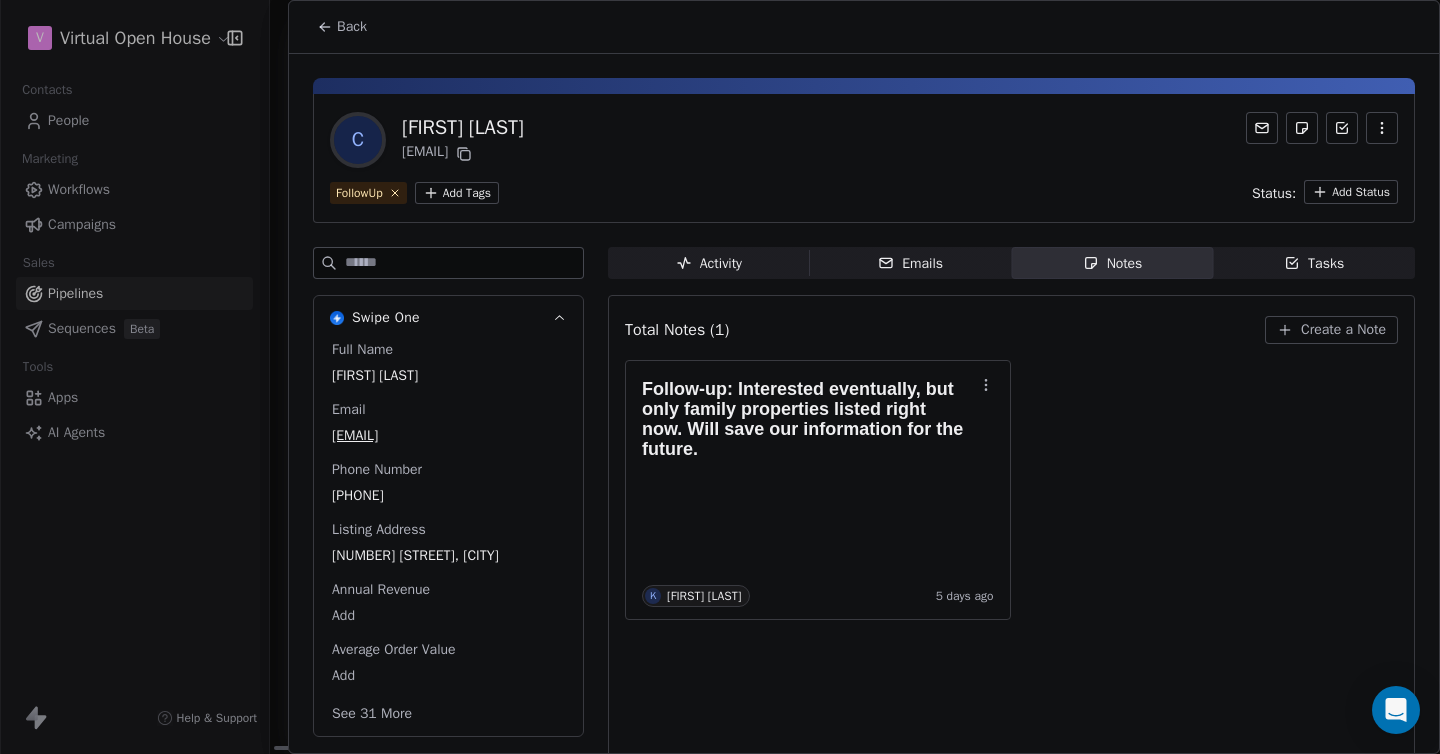 click on "Back" at bounding box center (352, 27) 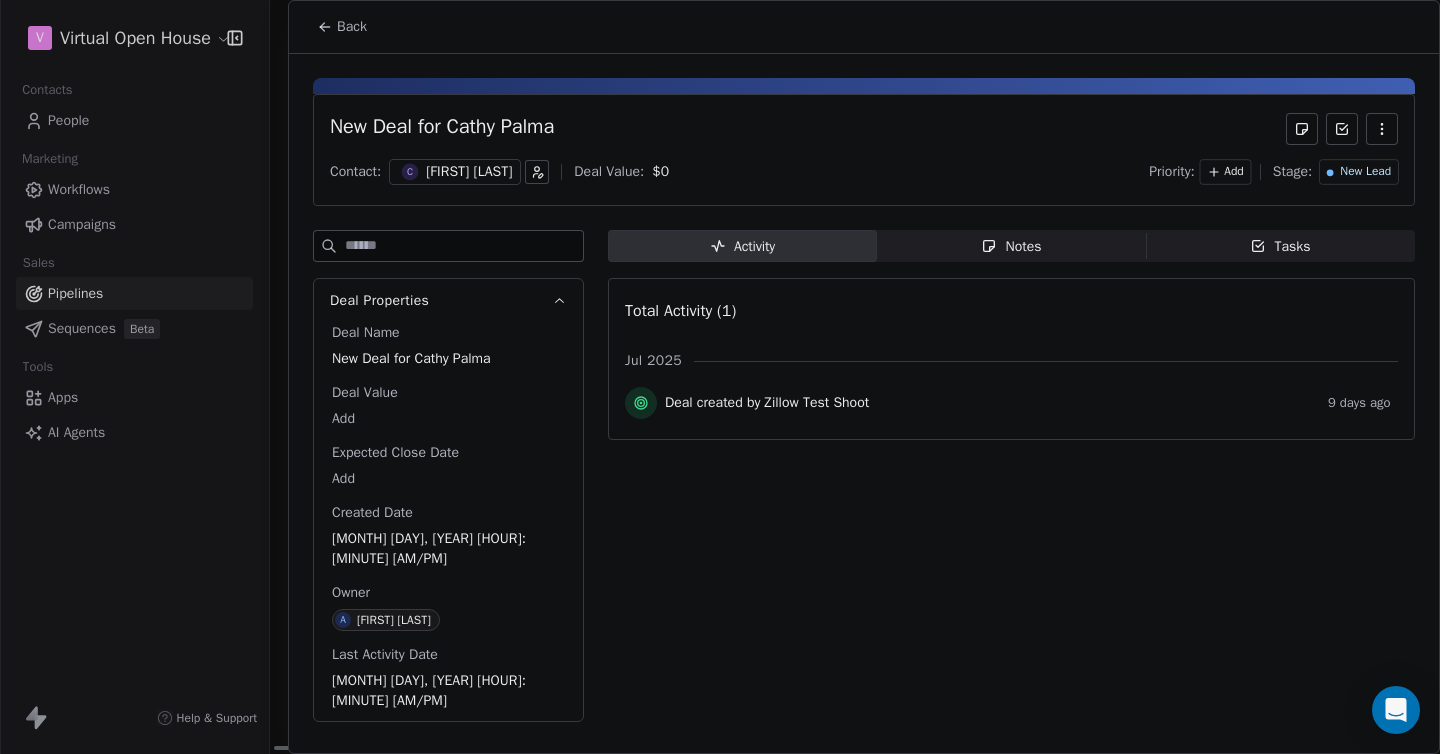 click on "Notes" at bounding box center (1011, 246) 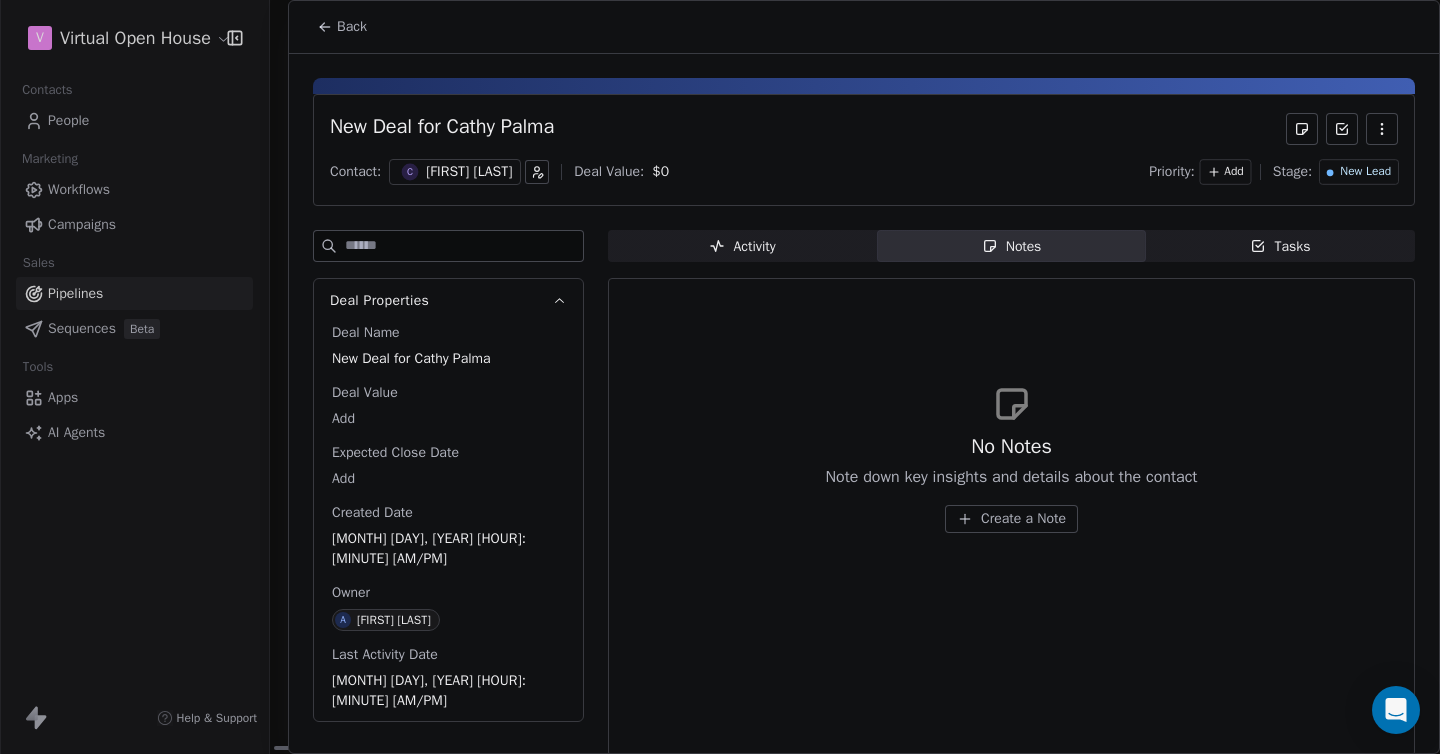 click on "Activity" at bounding box center [742, 246] 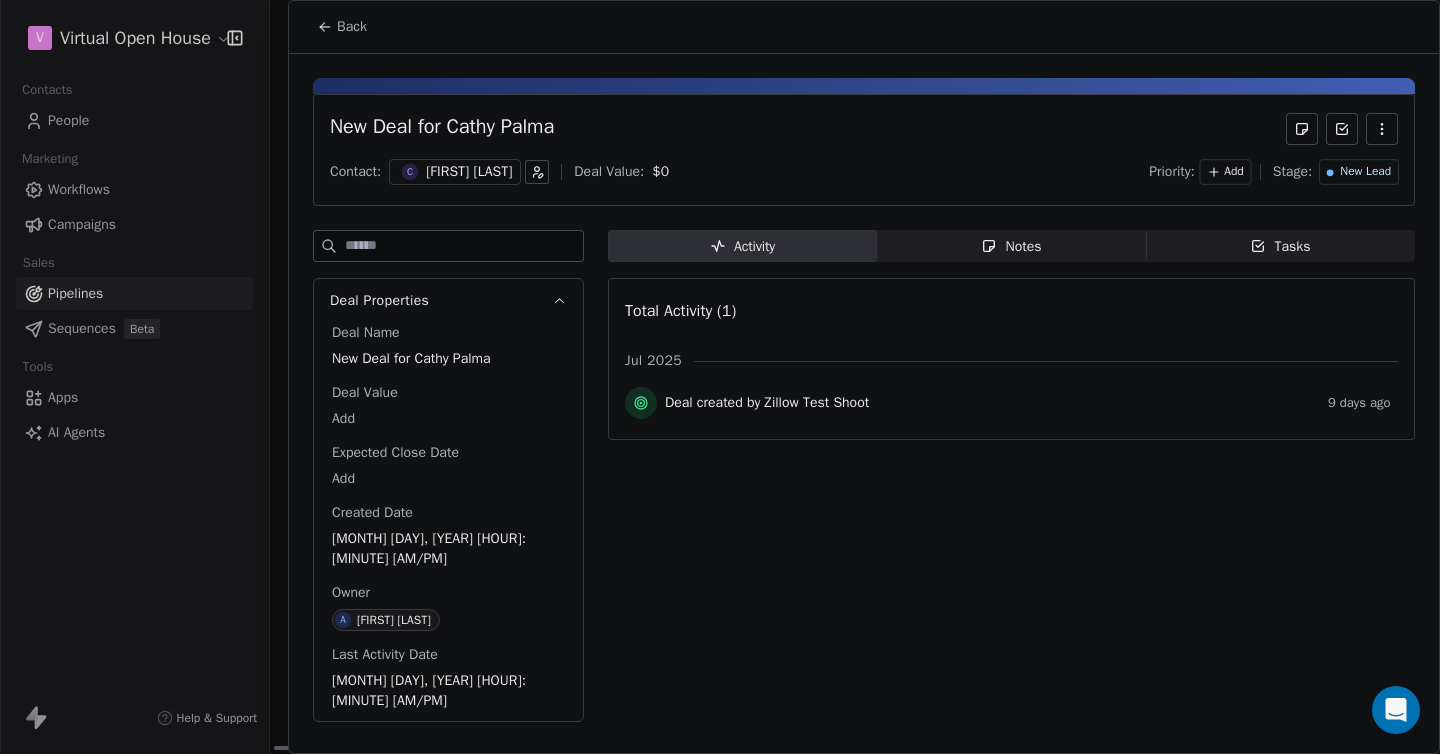 click on "New Lead" at bounding box center [1365, 172] 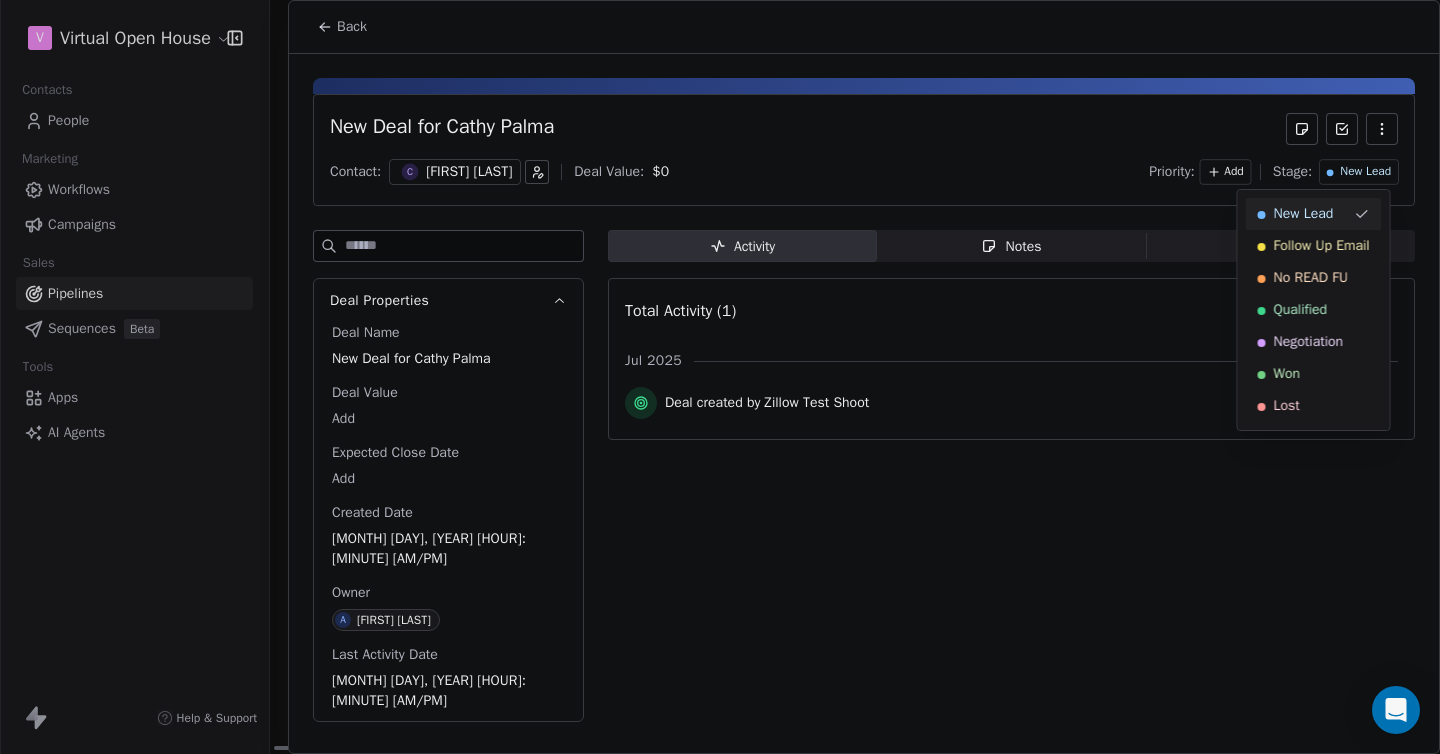 click on "V Virtual Open House Contacts People Marketing Workflows Campaigns Sales Pipelines Sequences Beta Tools Apps AI Agents Help & Support Pipelines New Pipeline 19 Deals Zillow 3D Test Shoot Filter Edit View Sort: Last Activity Date New Lead 12 $ 0 New Deal for [FIRST] [LAST] $ 0 Contact C [FIRST] [LAST] Owner [FIRST] [LAST] Priority - New Deal for [FIRST] [LAST] $ 0 Contact J [FIRST] [LAST] Owner [FIRST] [LAST] Priority - New Deal for [FIRST] [LAST] $ 0 Contact K [FIRST] [LAST] Owner [FIRST] [LAST] Priority - New Deal for [FIRST] [LAST] $ 0 Contact L [FIRST] [LAST] Owner [FIRST] [LAST] Priority - New Deal for [FIRST] [LAST] - Marketing Dept E-mail $ 0 Contact P [FIRST] [LAST] - Marketing Dept E-mail Owner [FIRST] [LAST] Priority - New Deal for [FIRST] [LAST]; [CITY] $ 0 Contact N [FIRST] [LAST]; [CITY] Owner [FIRST] [LAST] Priority - New Deal for [FIRST] [LAST] $ 0 Contact K [FIRST] [LAST] Owner [FIRST] [LAST] Priority - New Deal for [FIRST] [LAST] $ 0 Contact K [FIRST] [LAST] Owner [FIRST] [LAST]" at bounding box center (720, 377) 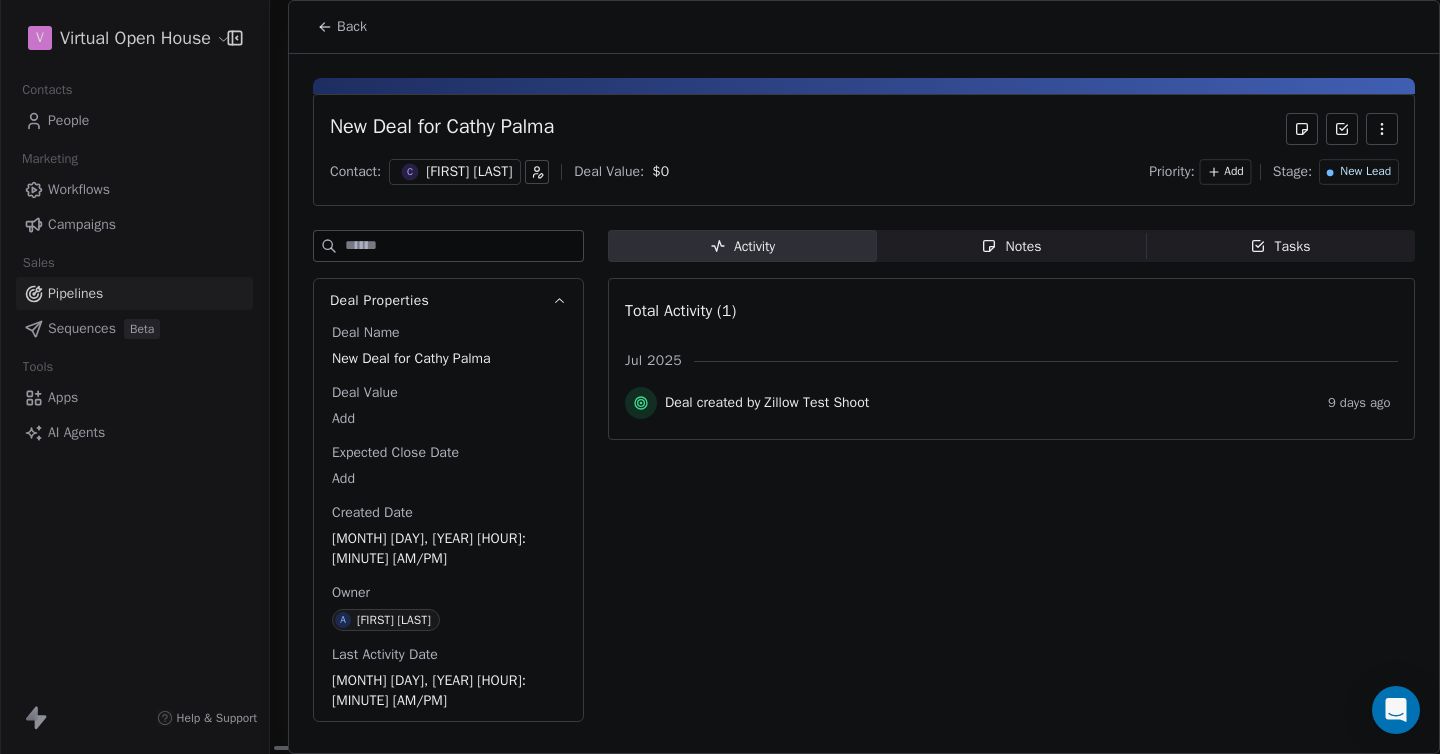 click on "New Lead" at bounding box center (1365, 172) 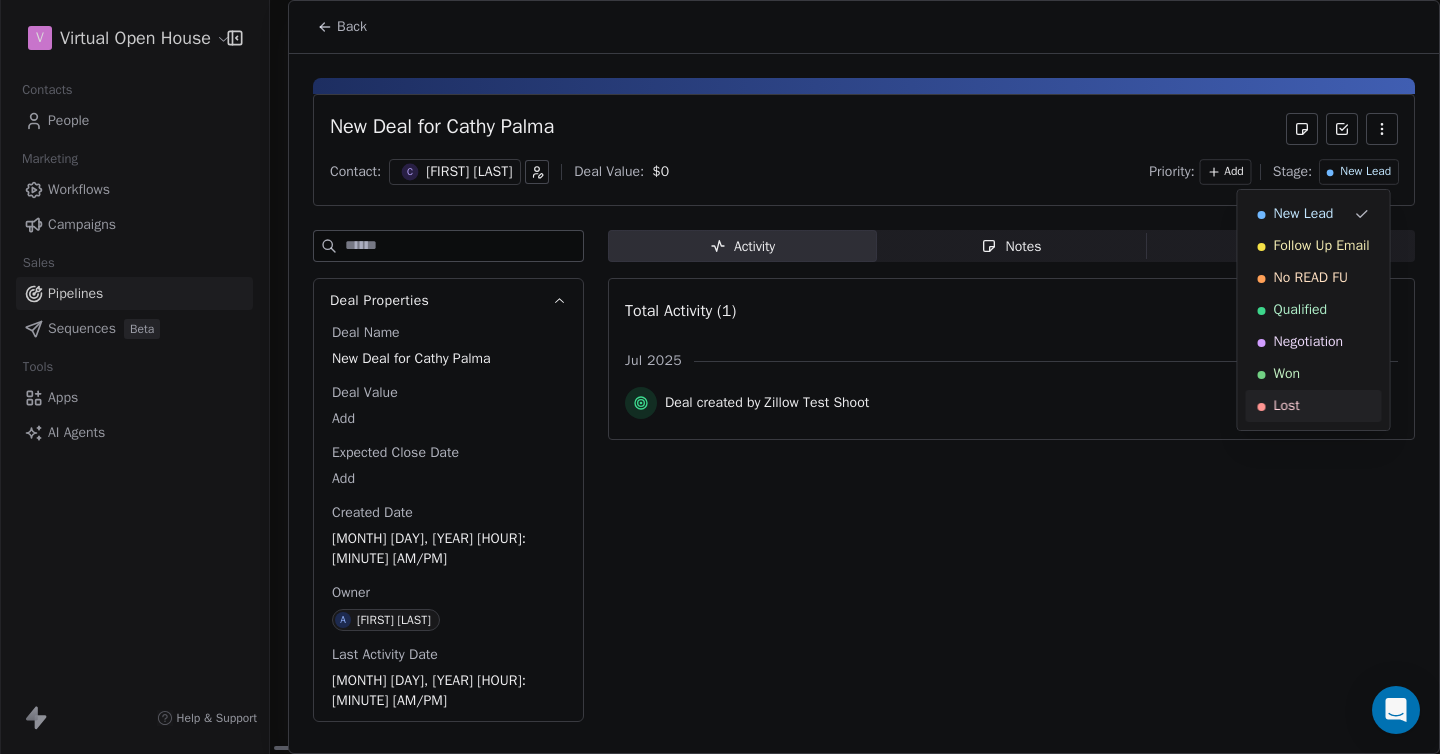 click on "Lost" at bounding box center (1287, 406) 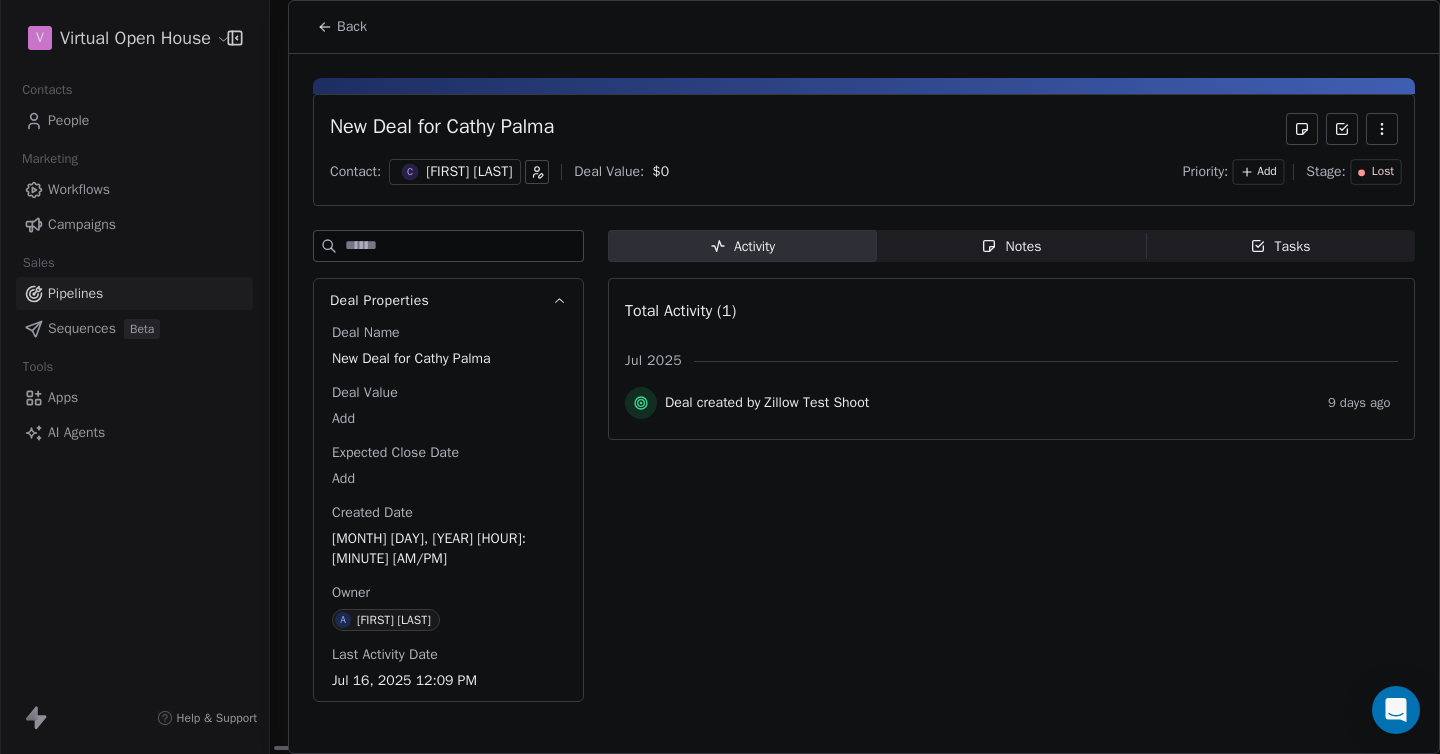 click on "Back" at bounding box center [352, 27] 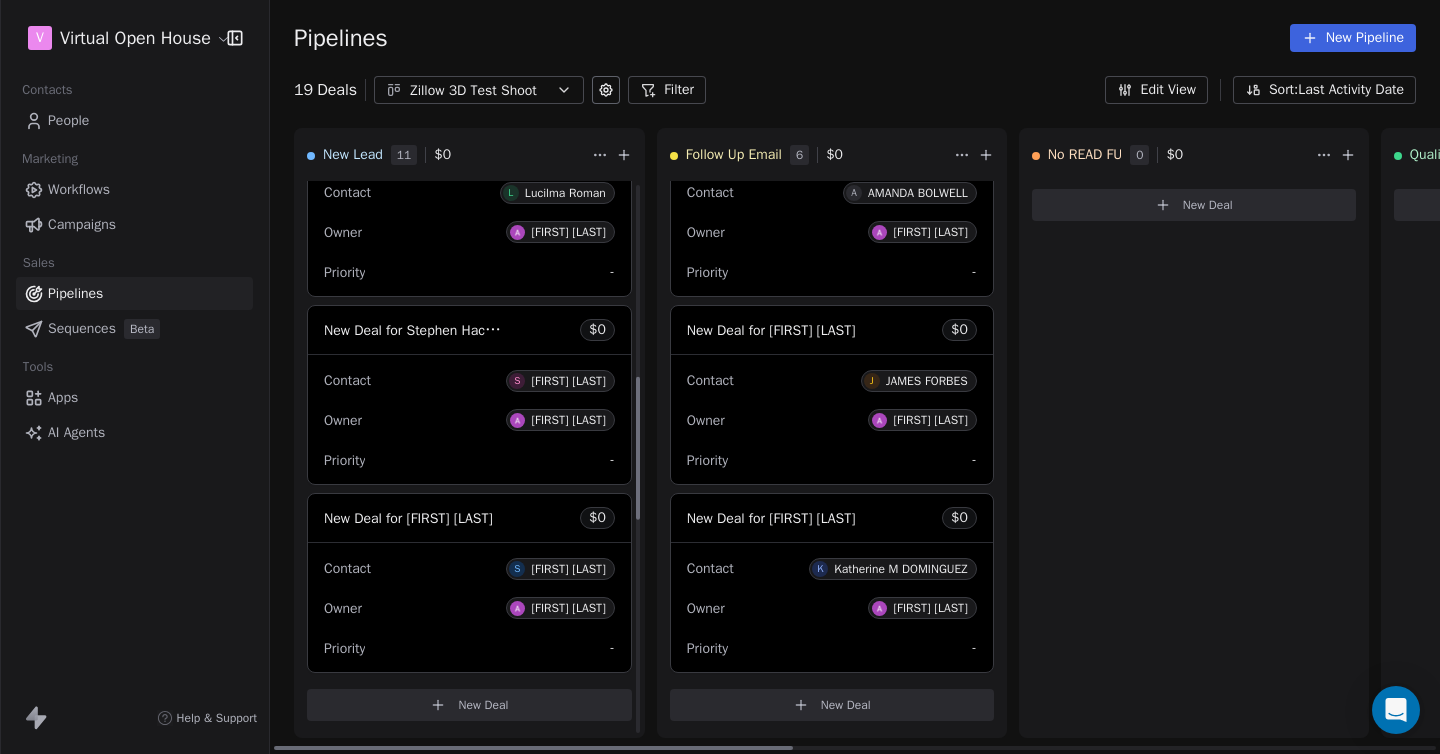 scroll, scrollTop: 0, scrollLeft: 0, axis: both 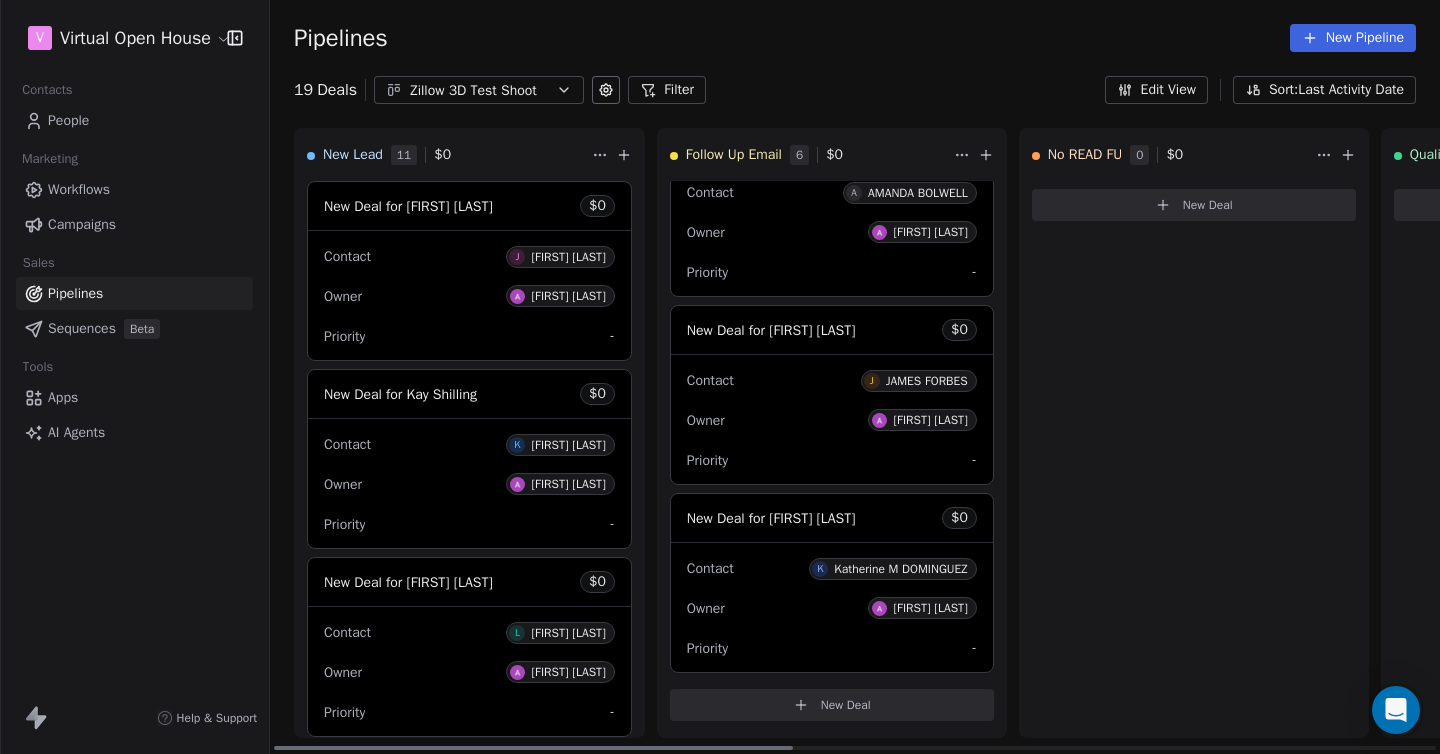 click on "[FIRST] [LAST]" at bounding box center [568, 257] 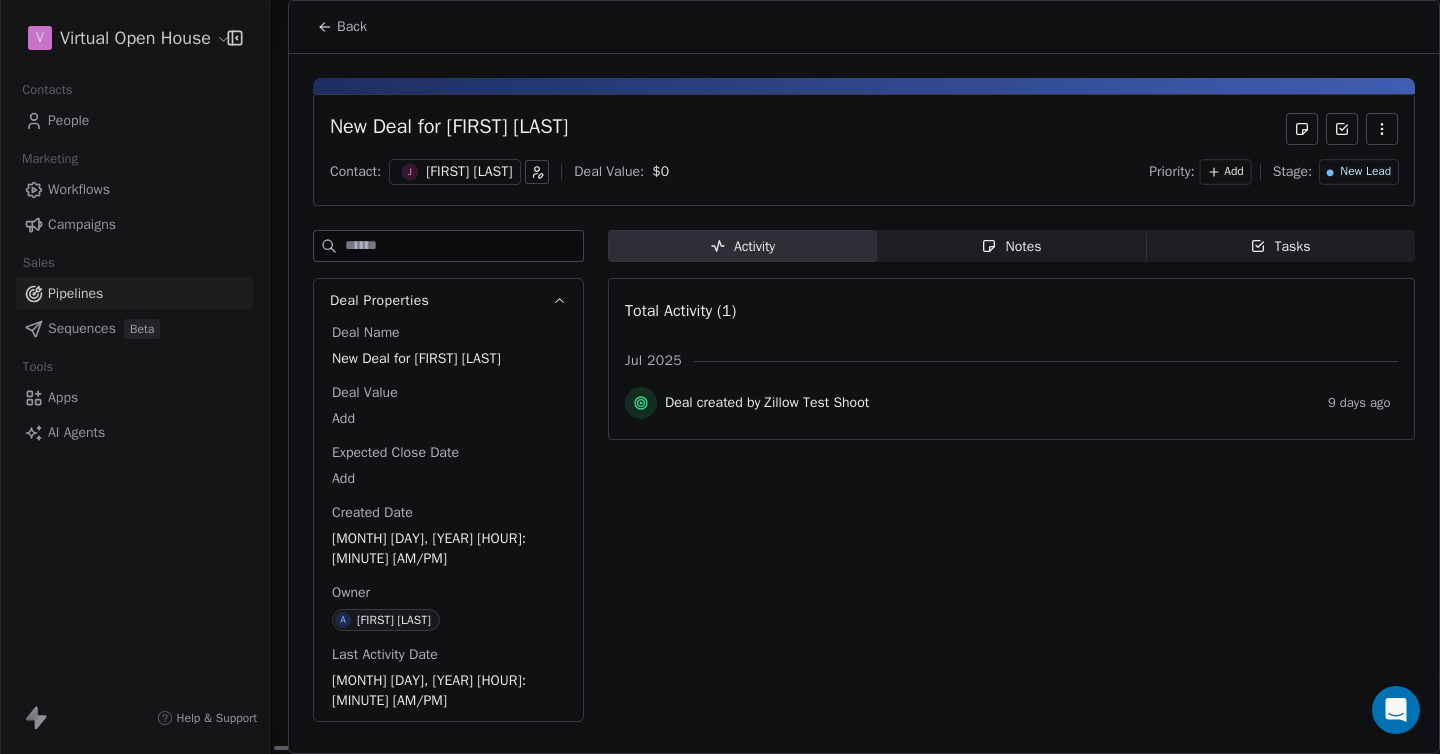 click on "[FIRST] [LAST]" at bounding box center [469, 172] 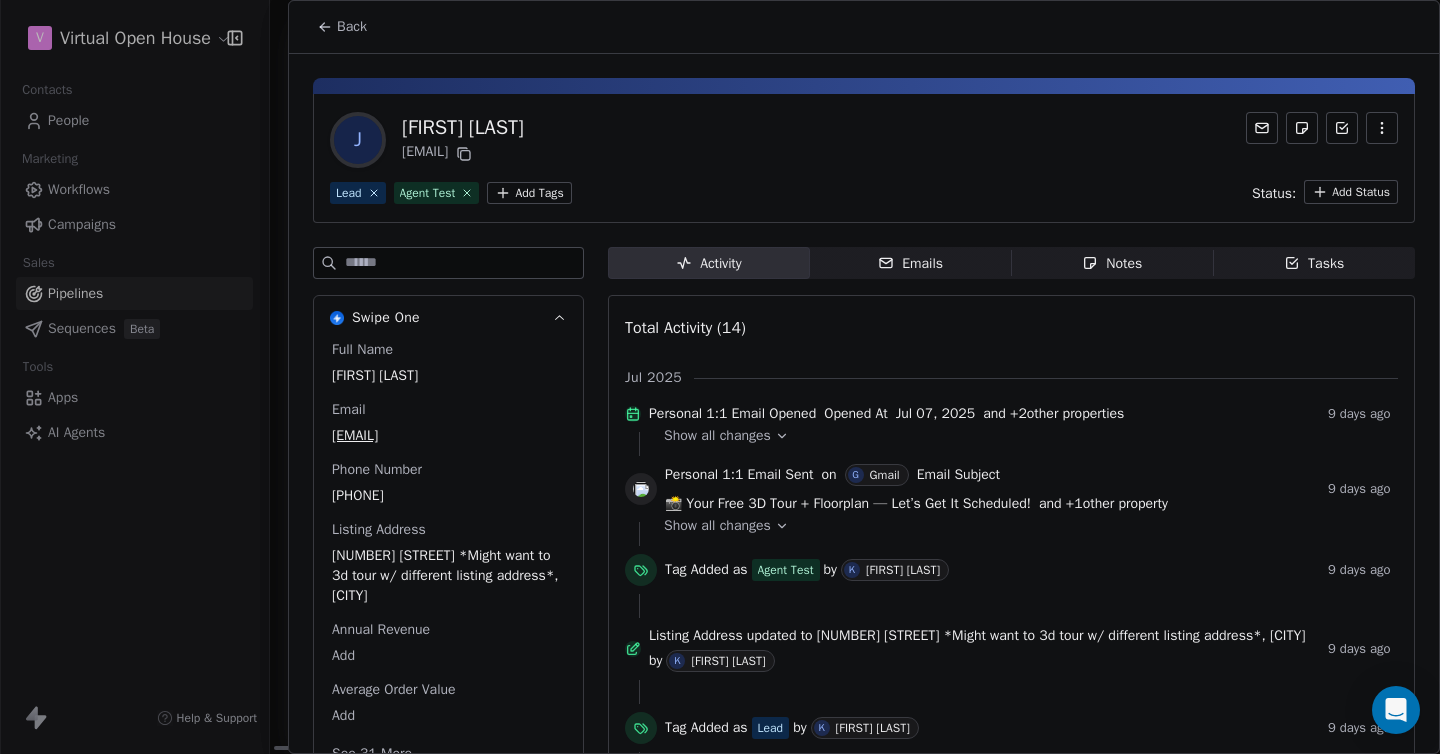 click on "Emails" at bounding box center [910, 263] 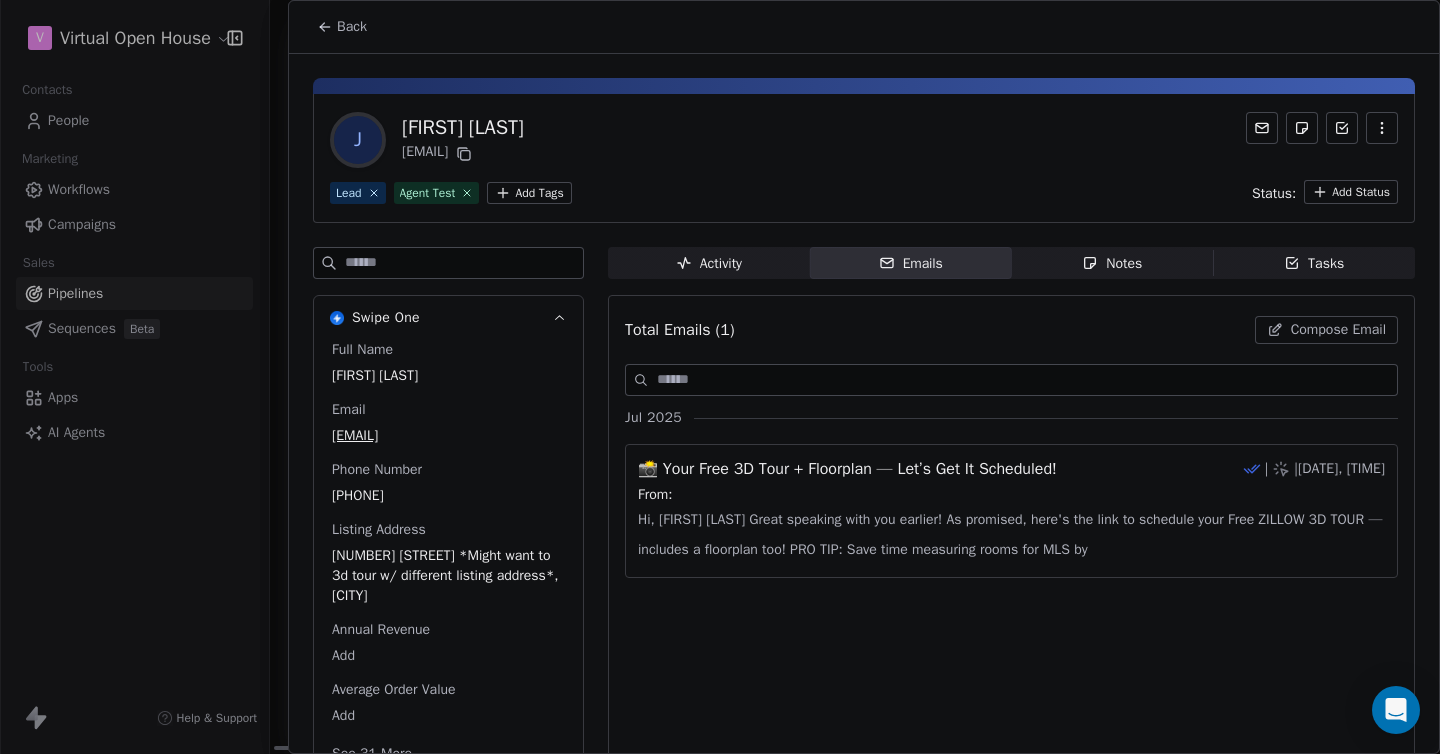 scroll, scrollTop: 36, scrollLeft: 0, axis: vertical 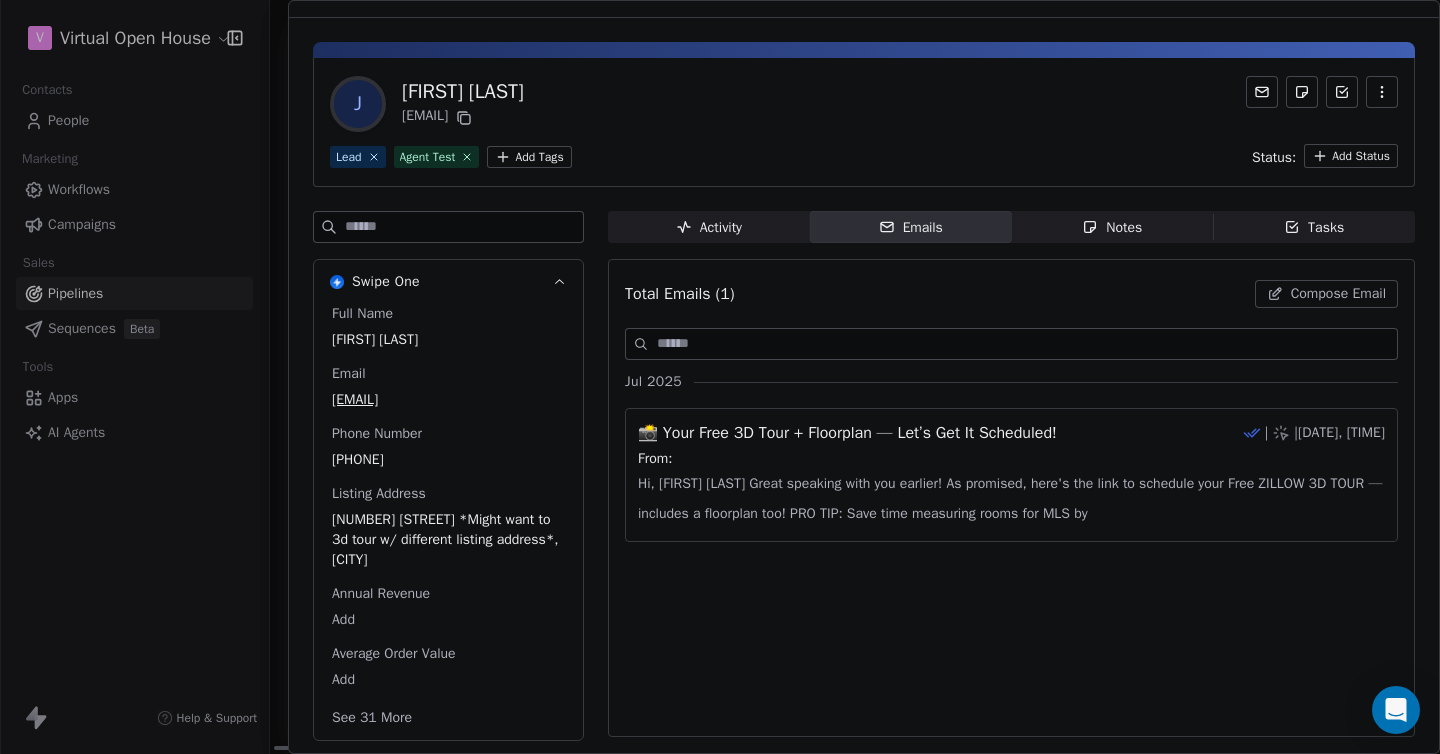 click on "Activity" at bounding box center (709, 227) 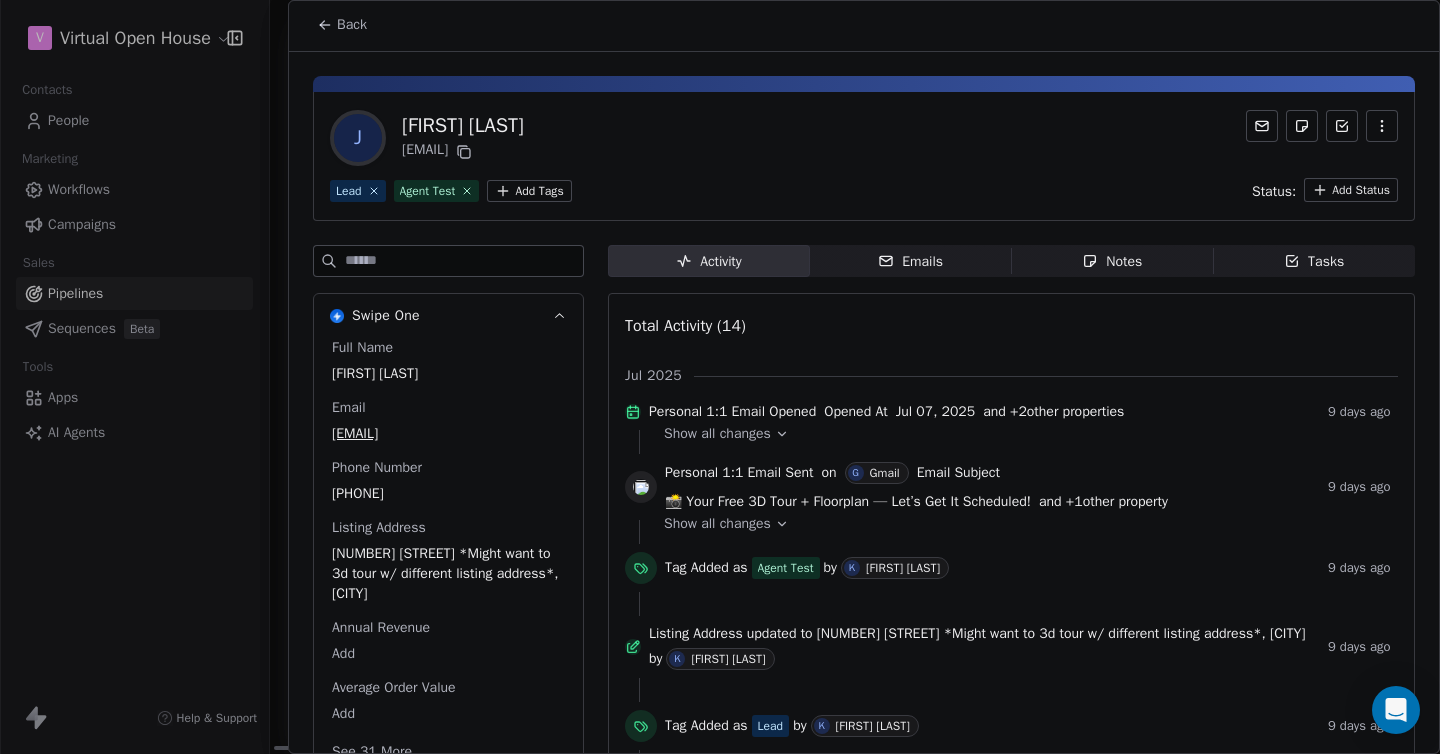 scroll, scrollTop: 0, scrollLeft: 0, axis: both 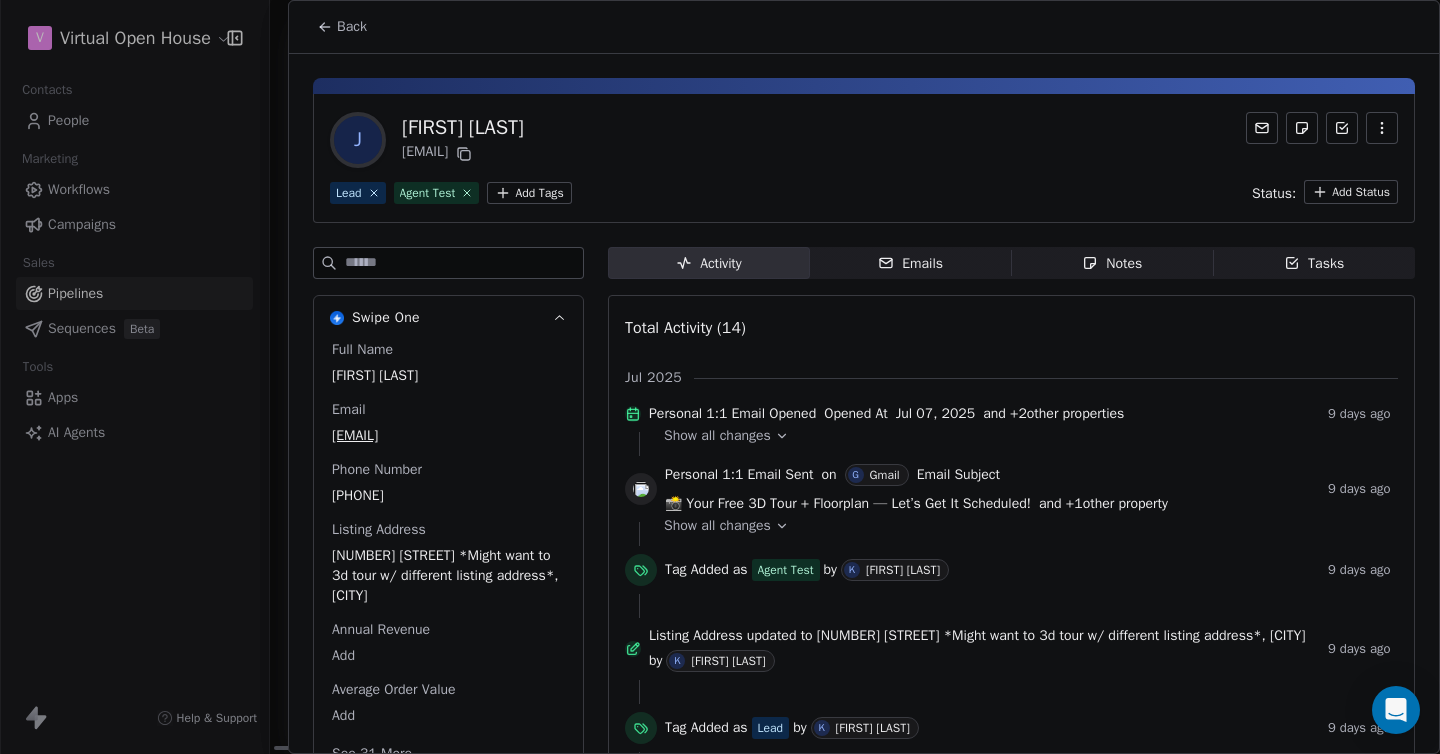 click on "Back" at bounding box center [342, 27] 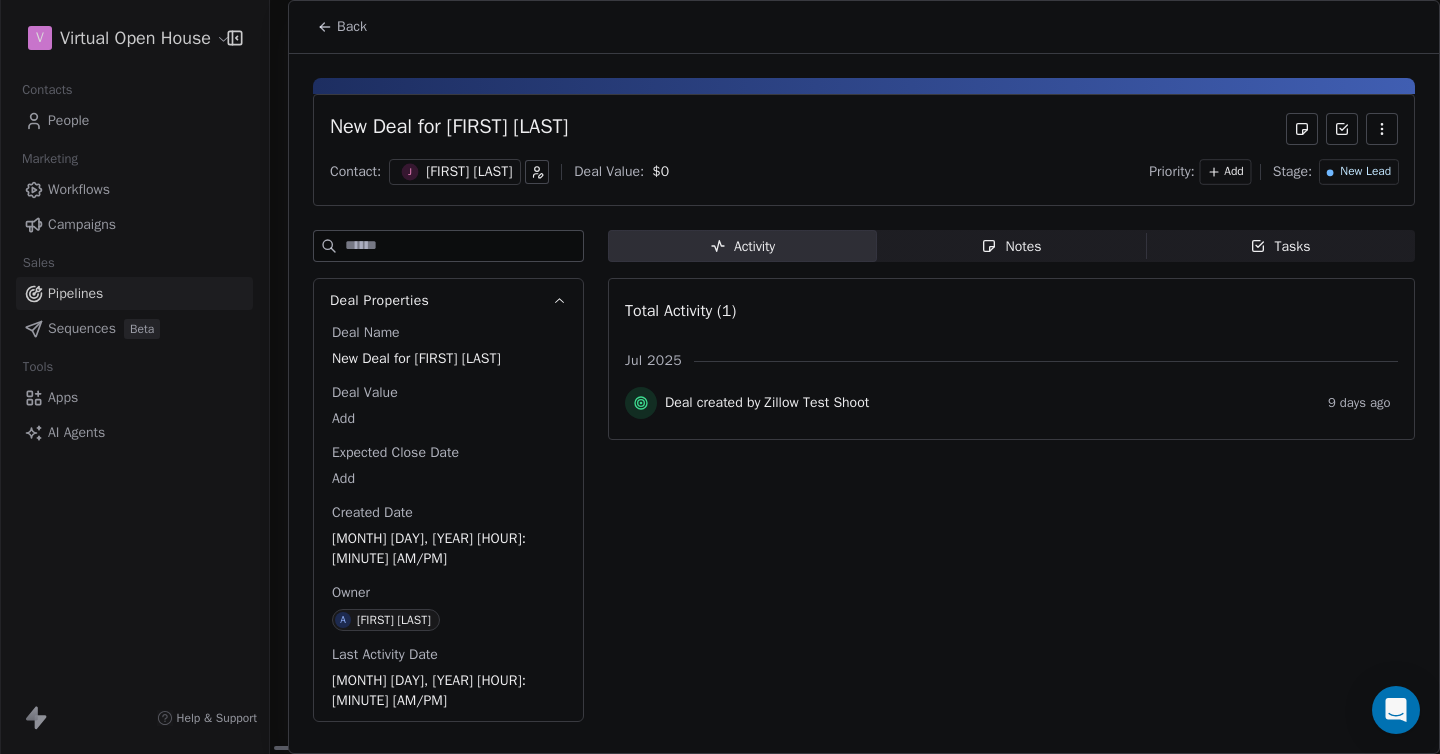 click on "Back" at bounding box center (352, 27) 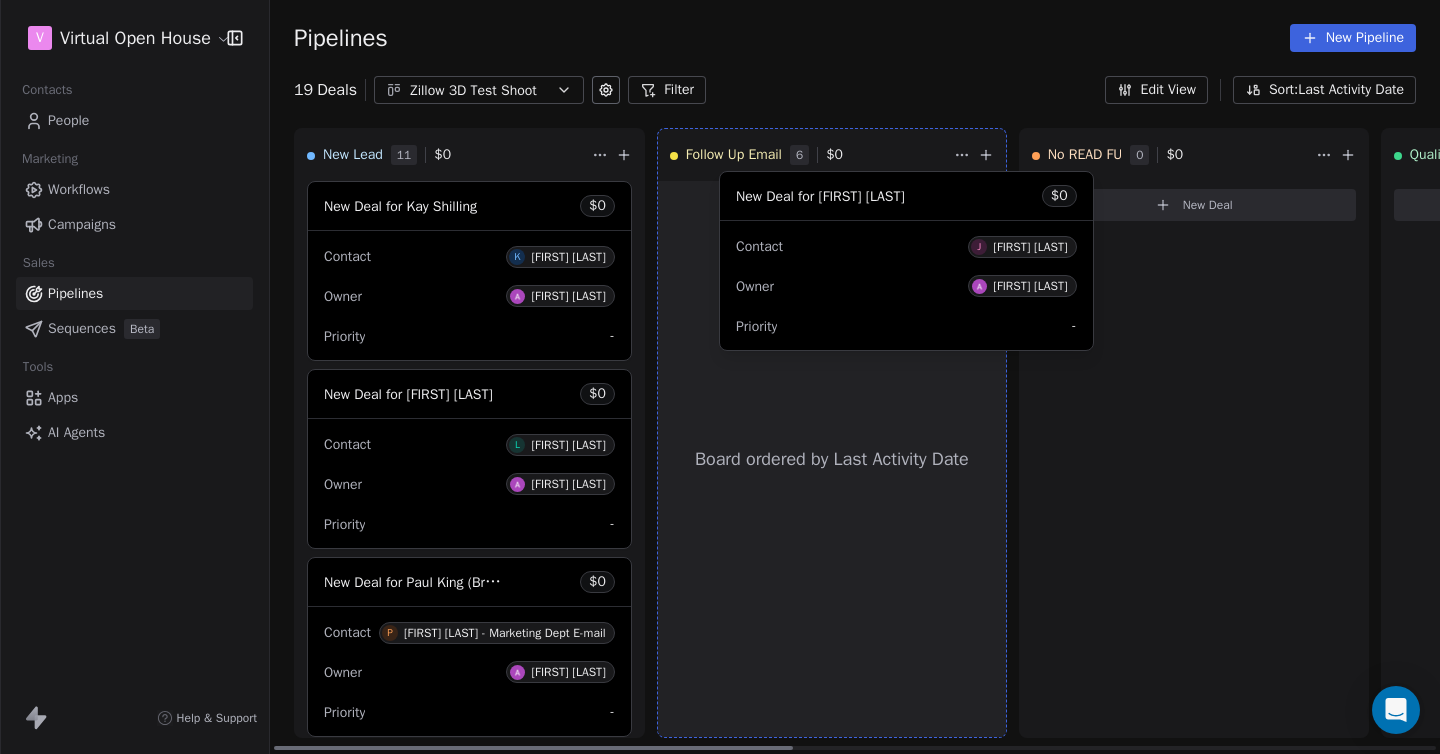 scroll, scrollTop: 439, scrollLeft: 0, axis: vertical 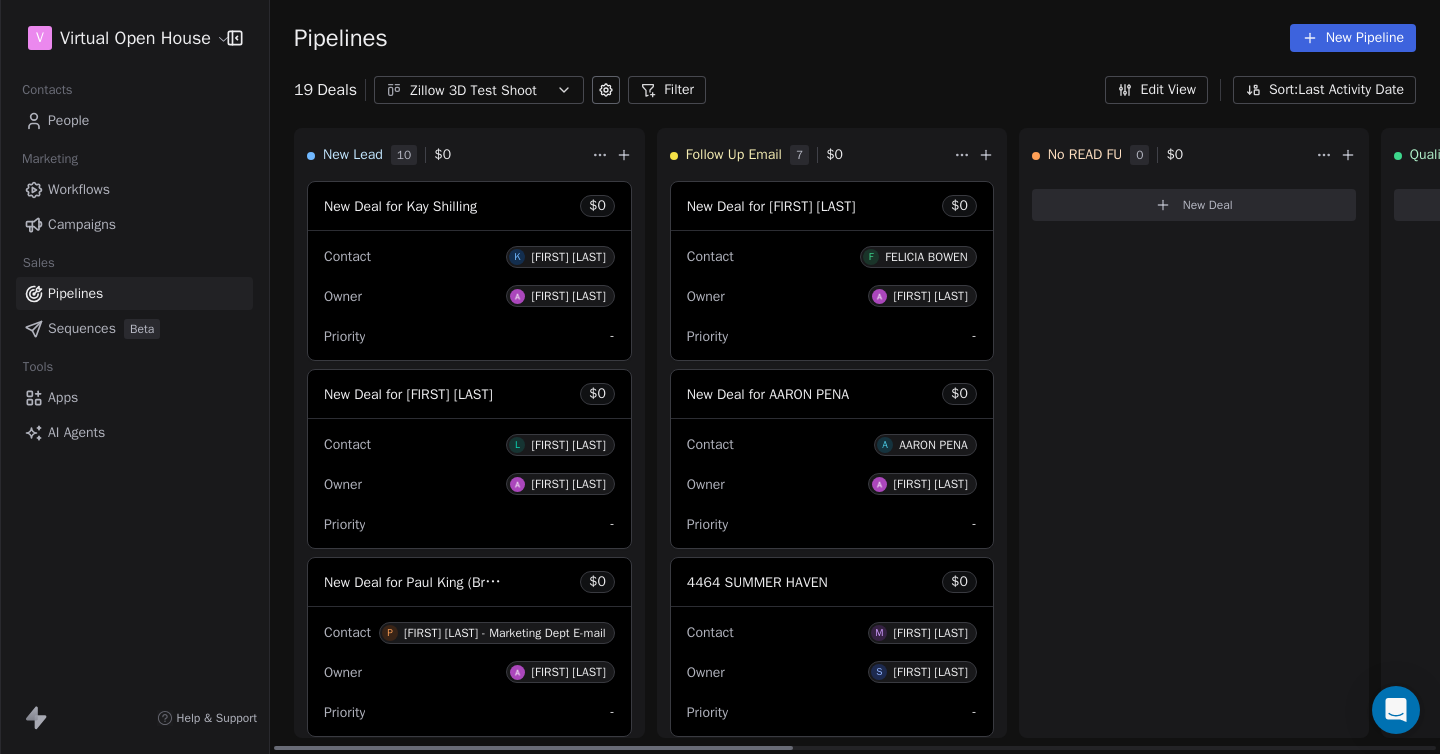 click on "[FIRST] [LAST]" at bounding box center [568, 257] 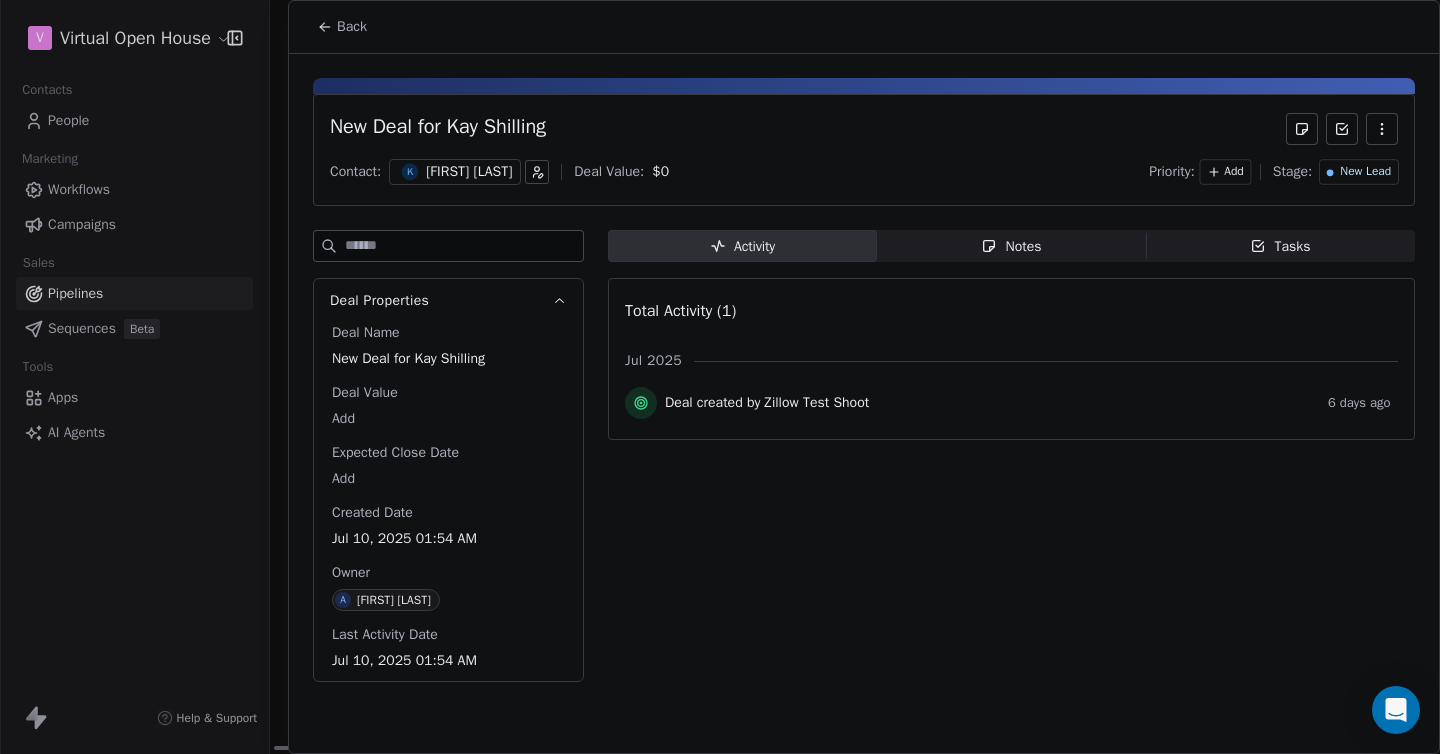 click on "[FIRST] [LAST]" at bounding box center [469, 172] 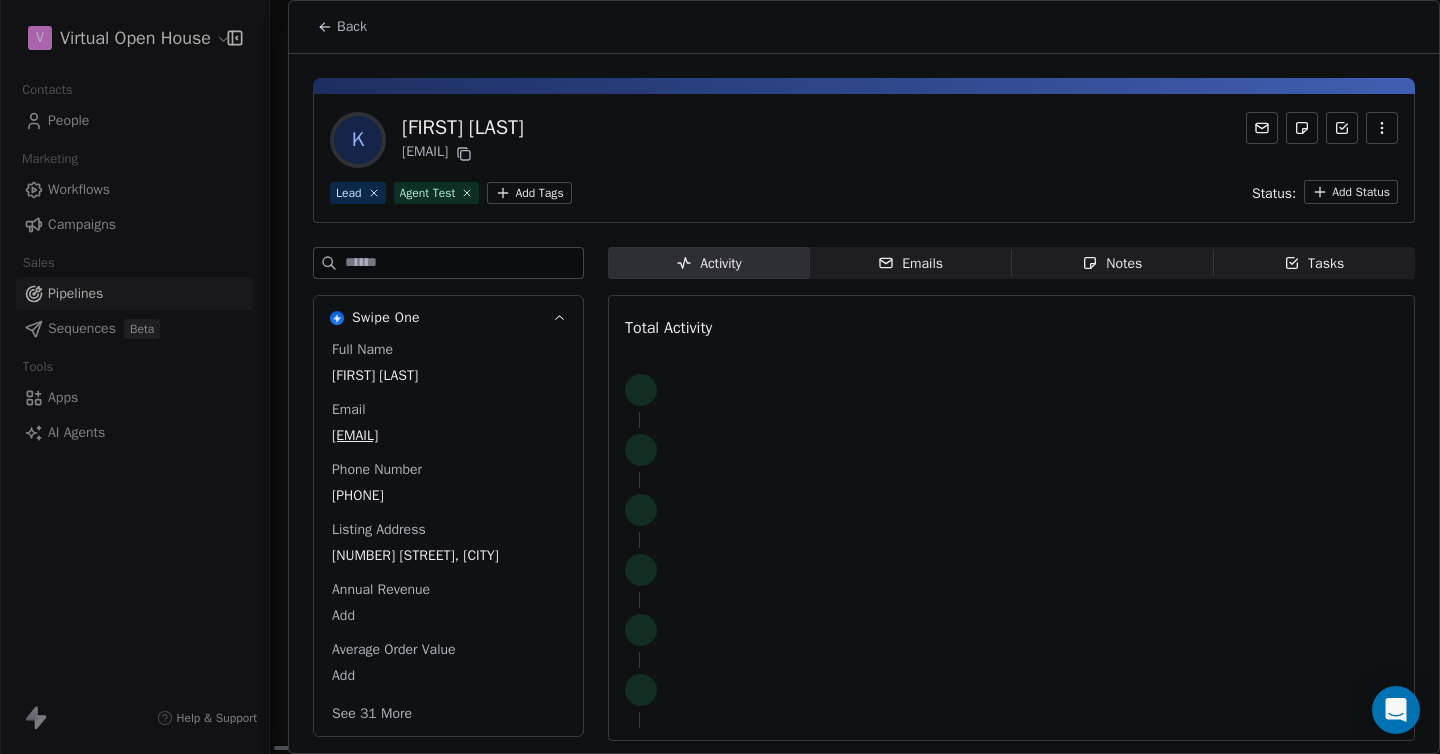 click on "Notes" at bounding box center (1112, 263) 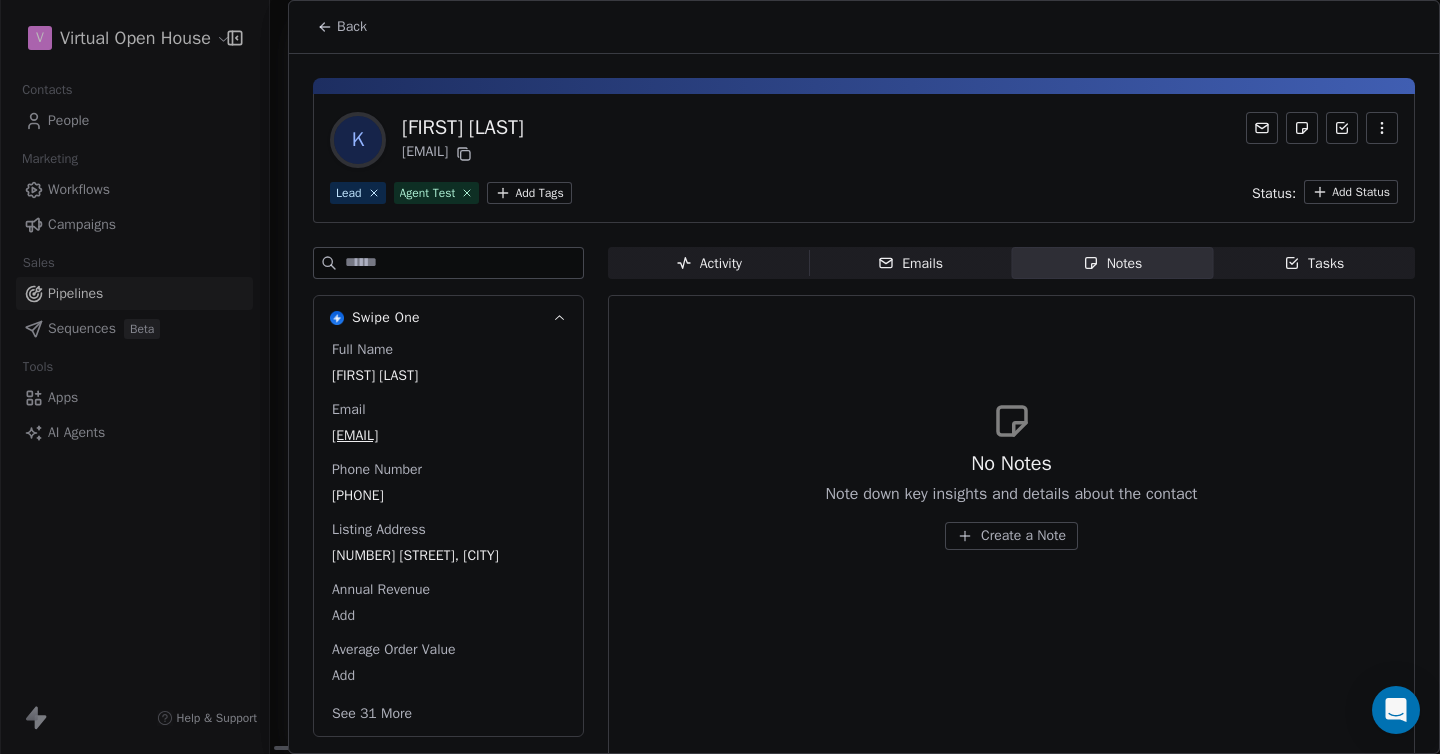 click on "Emails" at bounding box center [910, 263] 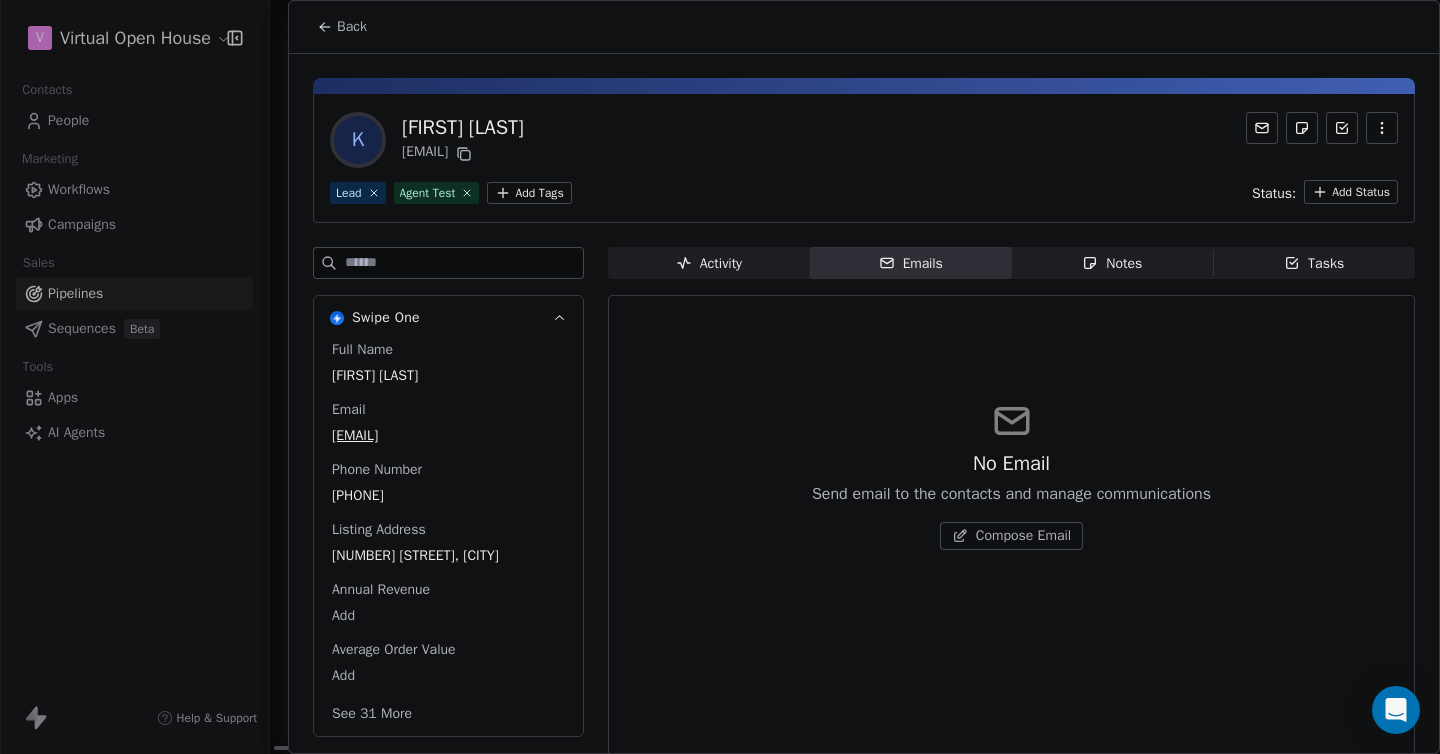 click on "Back" at bounding box center [352, 27] 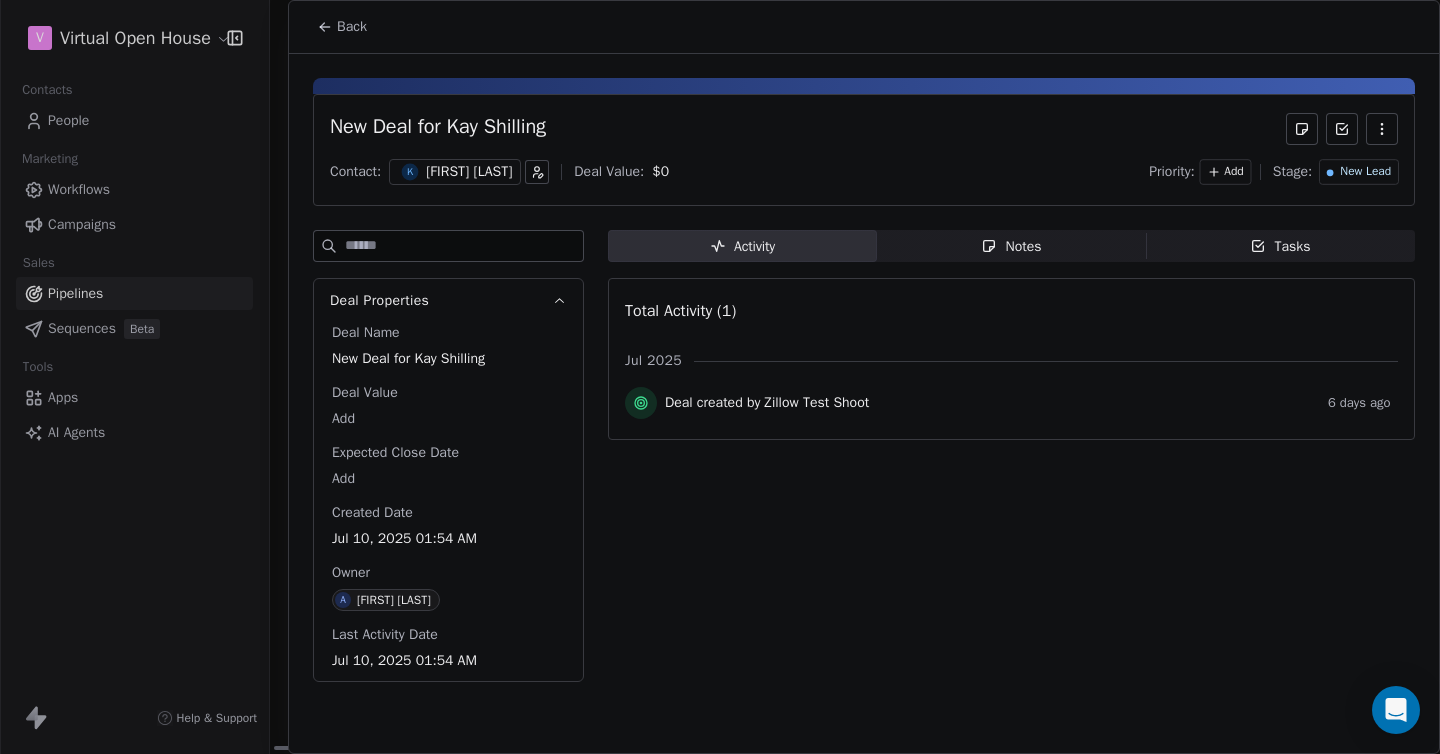 click on "Back" at bounding box center (352, 27) 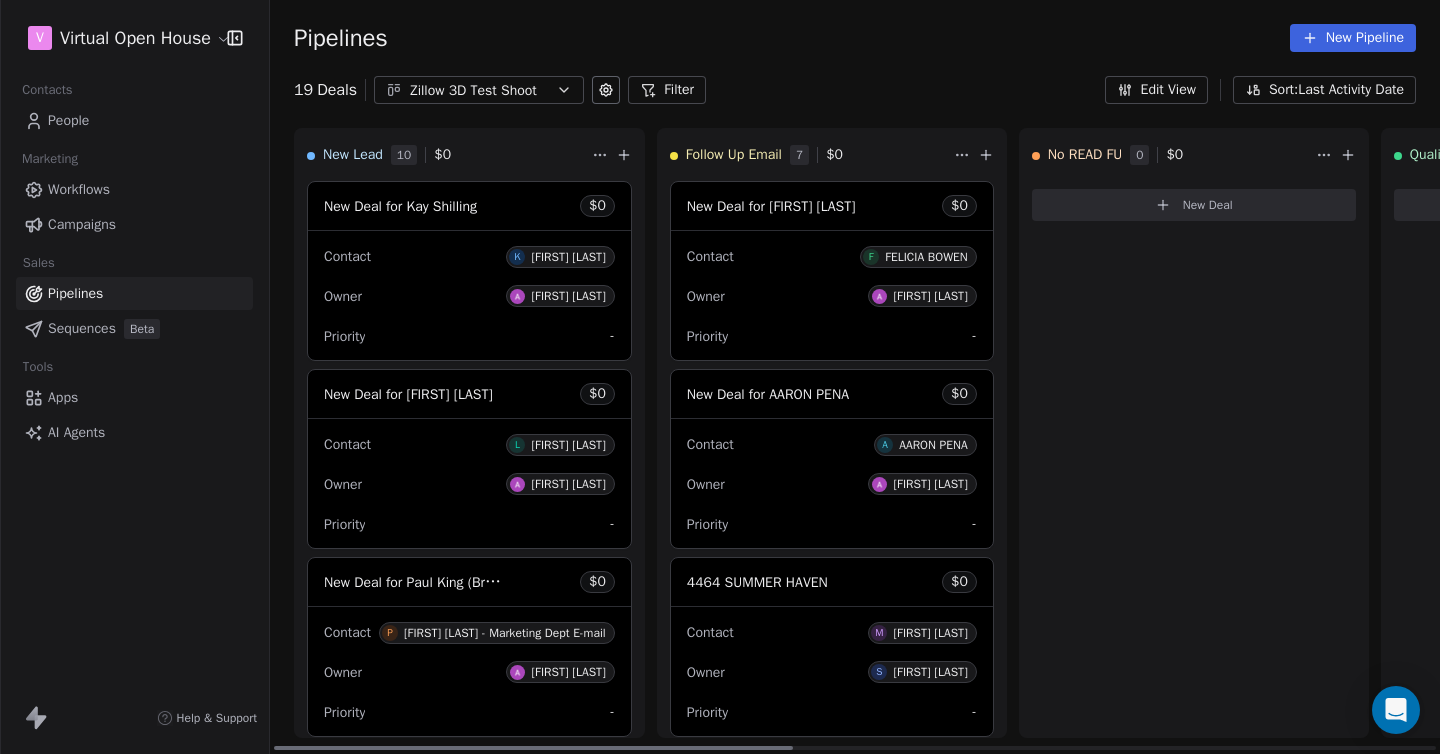 click on "[FIRST] [LAST]" at bounding box center [568, 257] 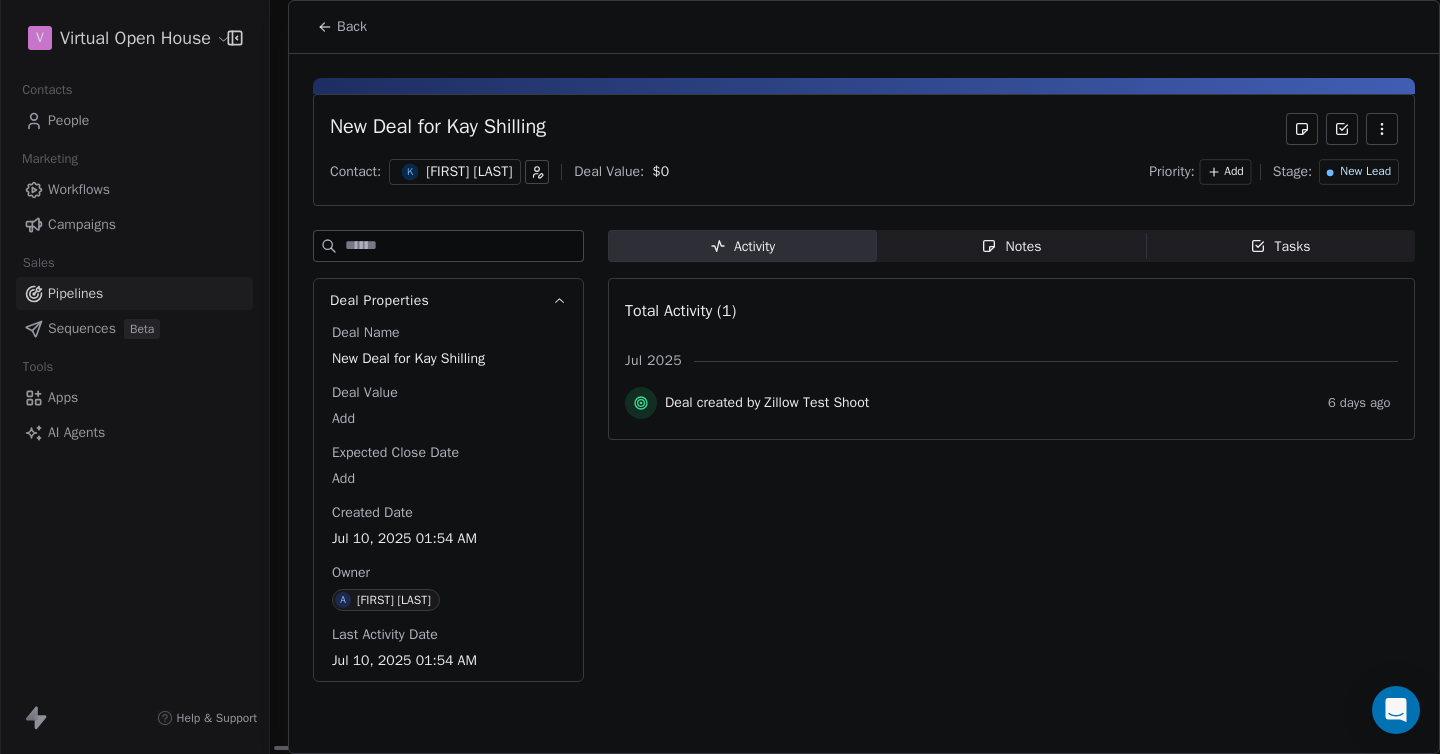 click on "[FIRST] [LAST]" at bounding box center [469, 172] 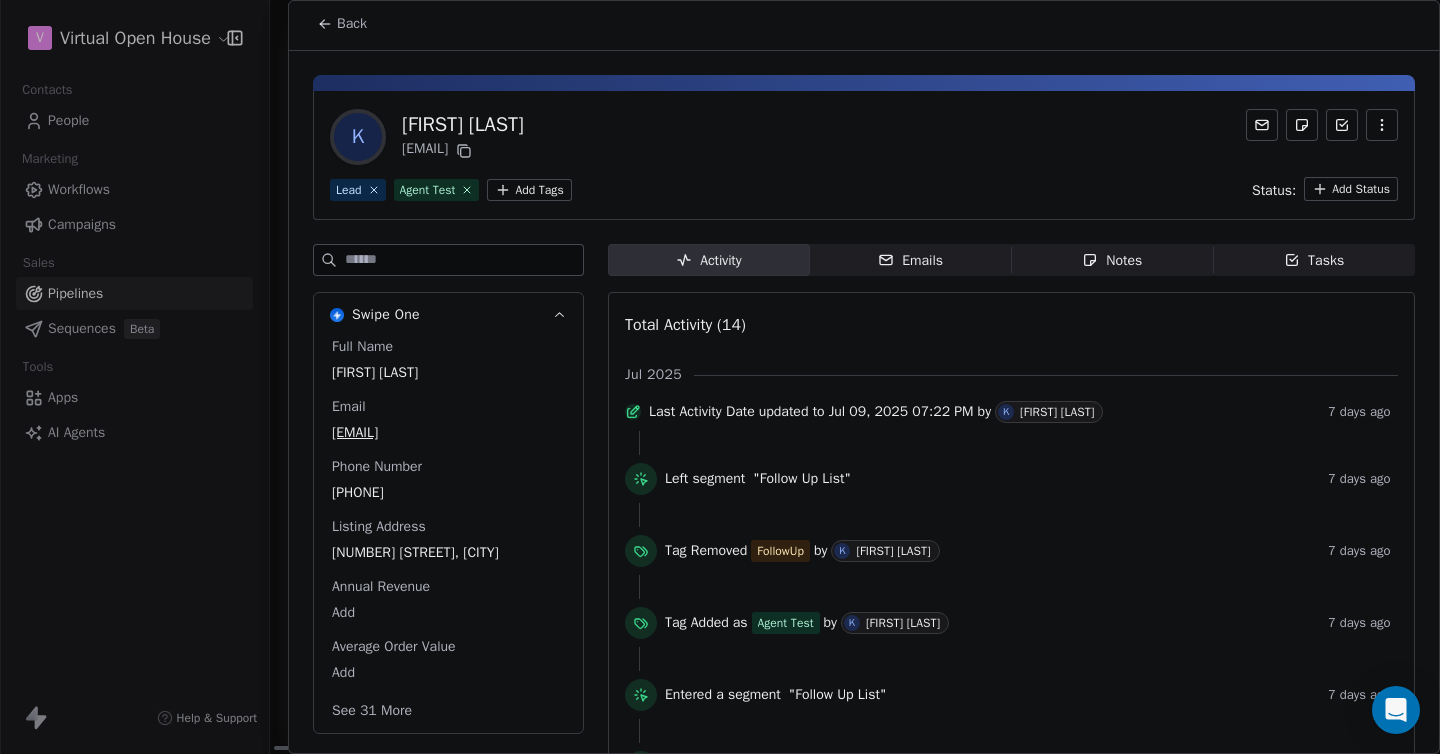 scroll, scrollTop: 0, scrollLeft: 0, axis: both 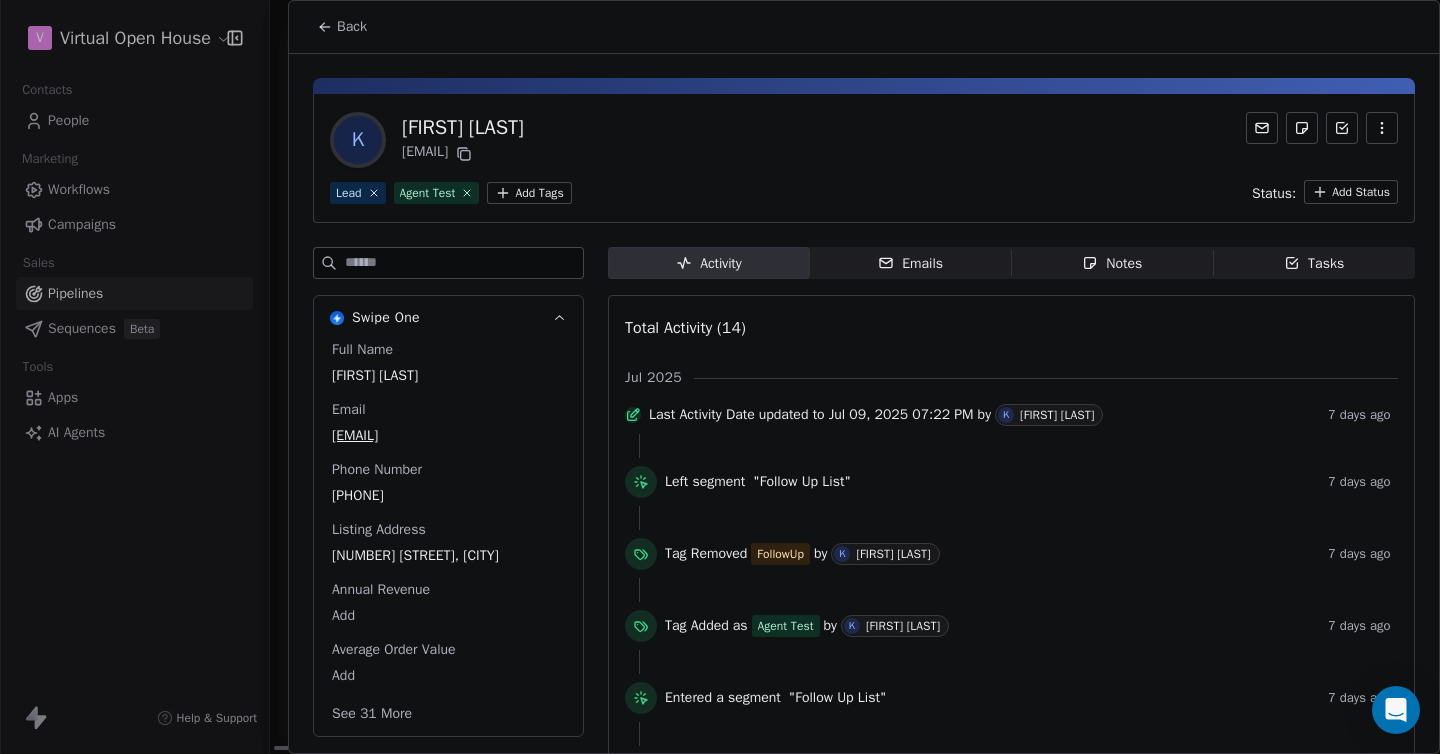 click on "Emails" at bounding box center [910, 263] 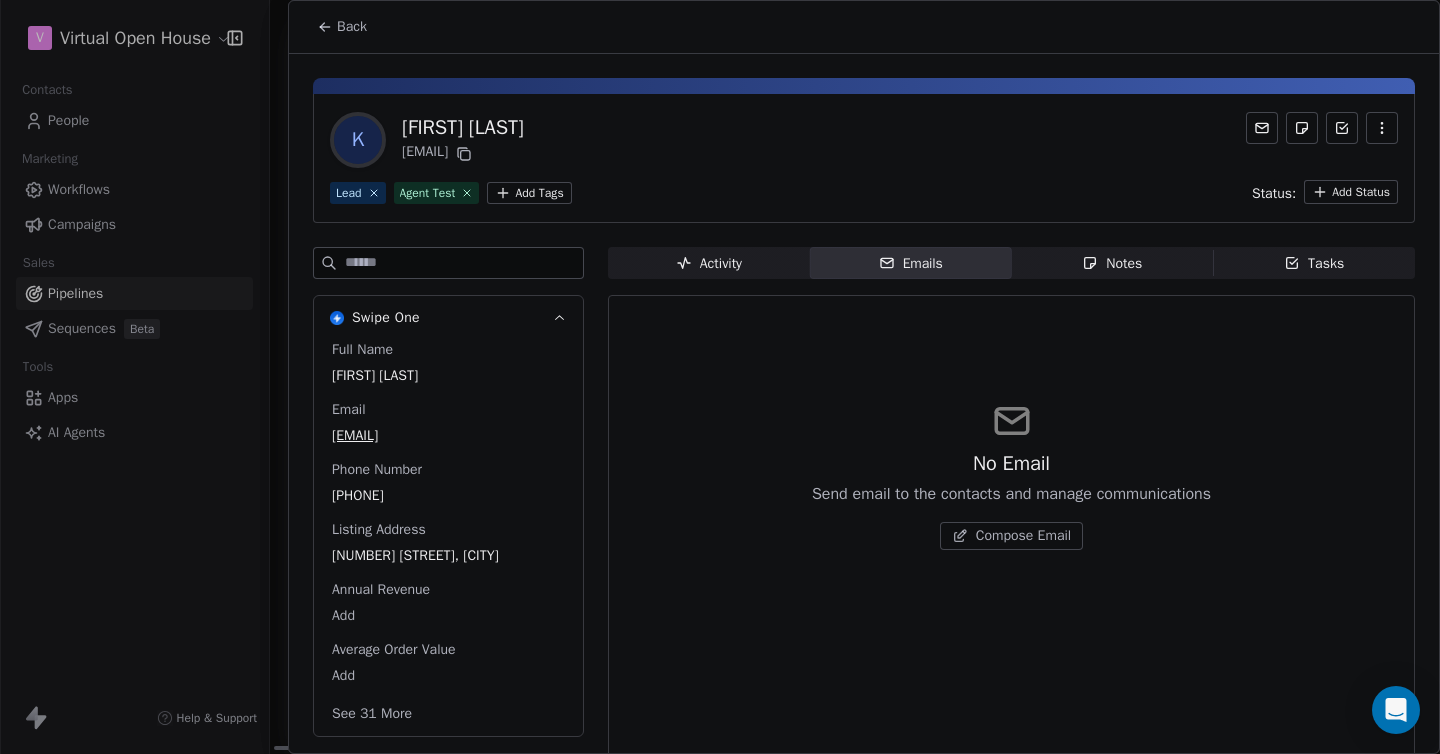 click on "Notes" at bounding box center [1112, 263] 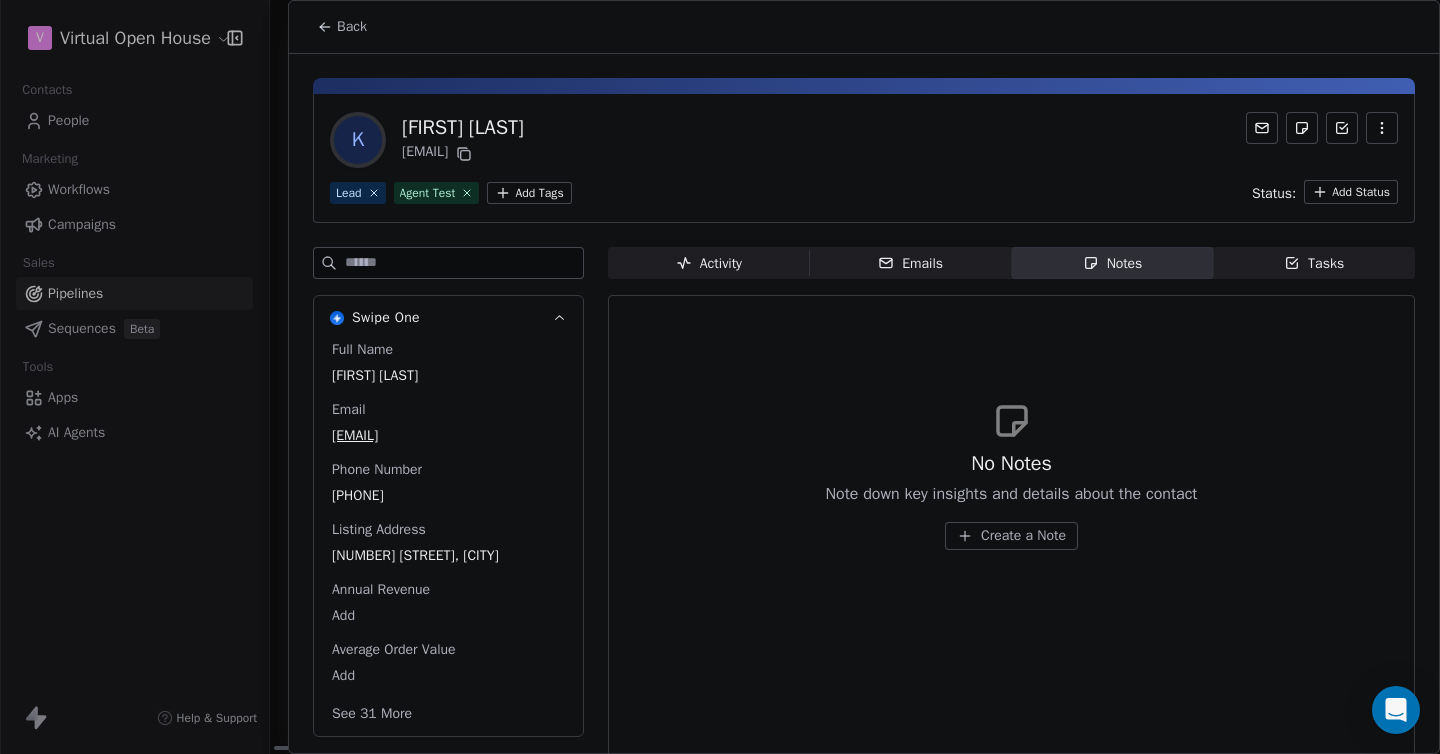 click on "Tasks Tasks" at bounding box center (1314, 263) 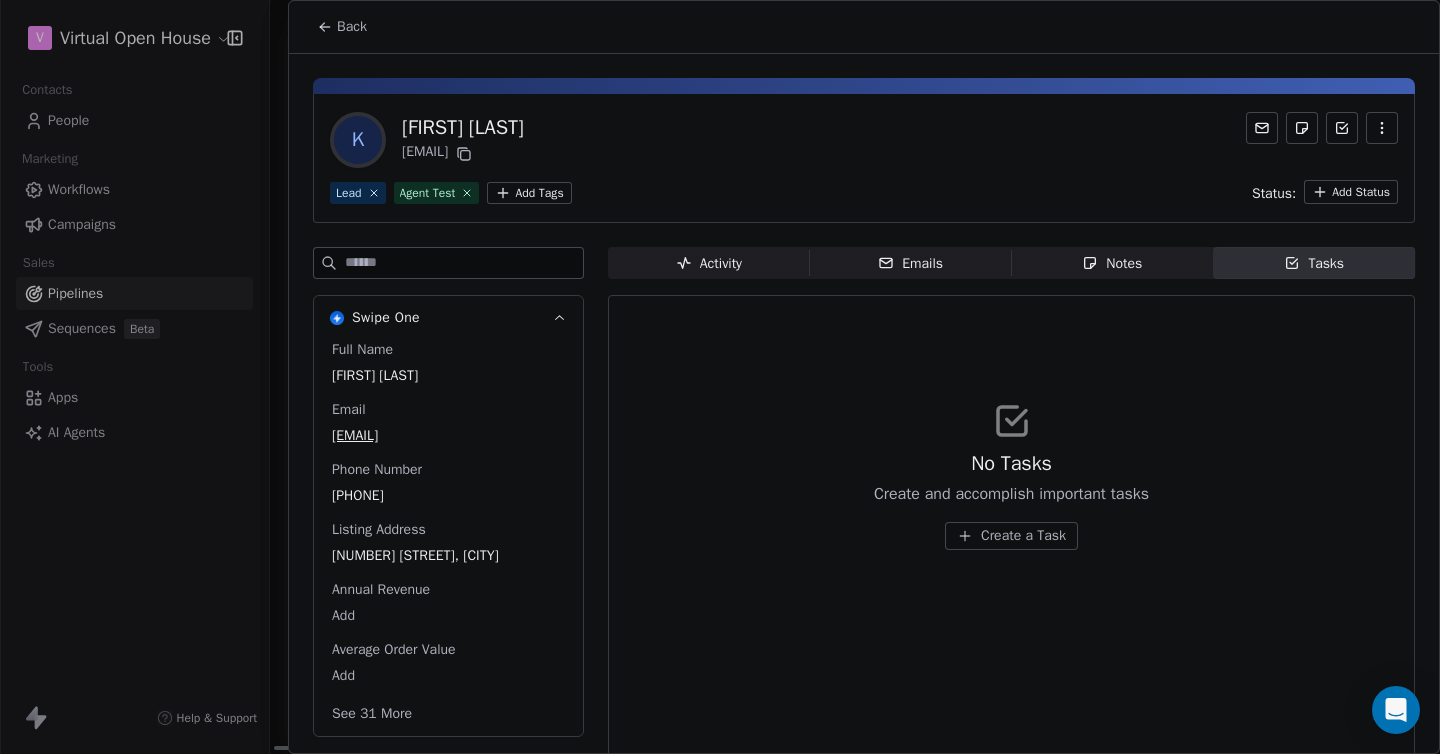 click on "Emails" at bounding box center (910, 263) 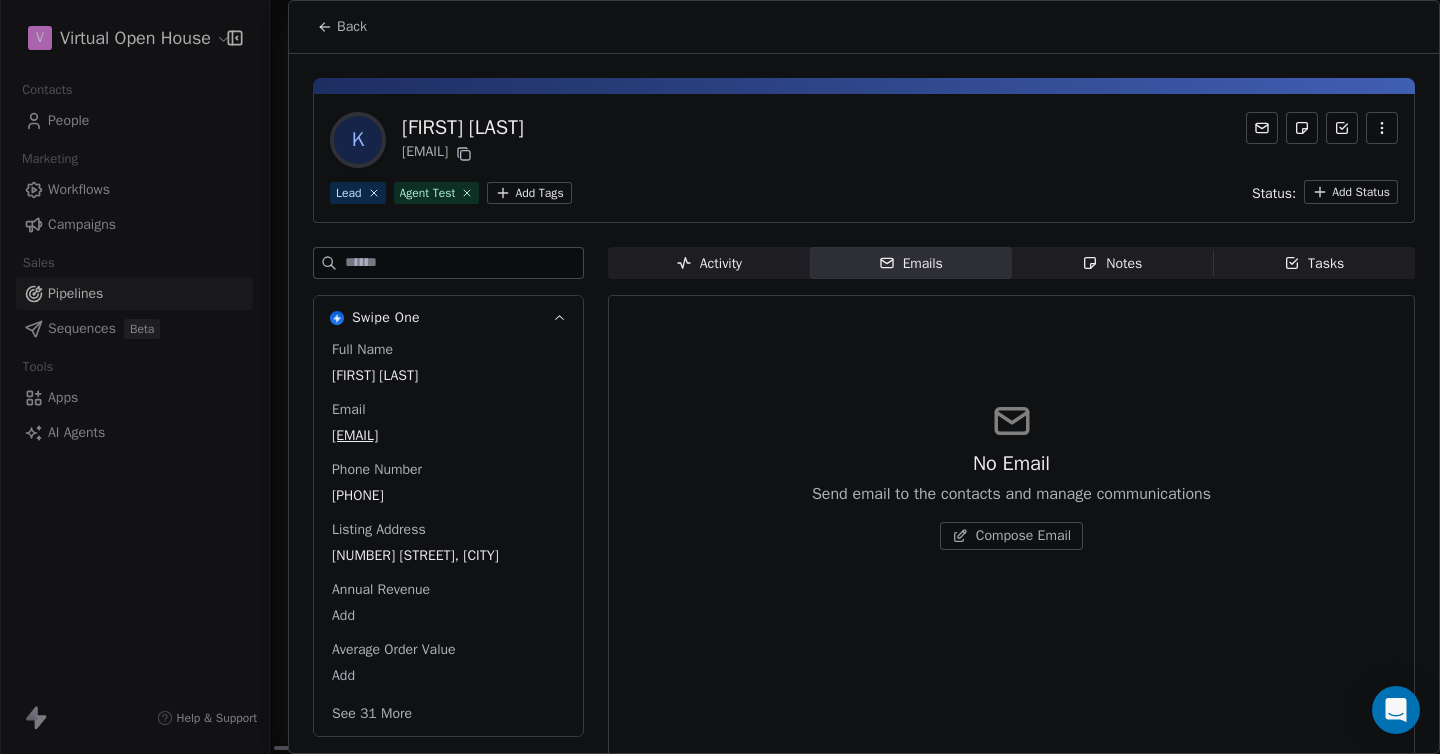 click on "Compose Email" at bounding box center [1023, 536] 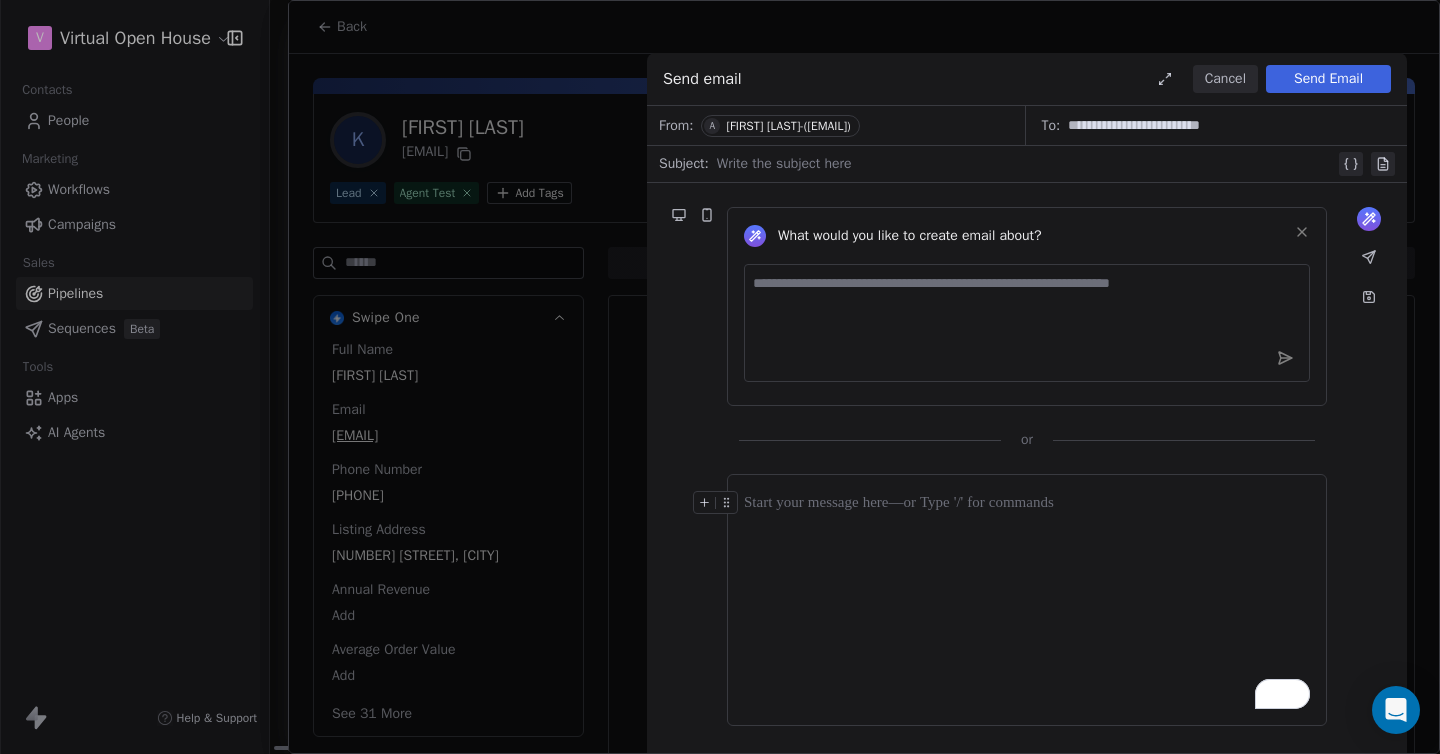 click at bounding box center [1026, 164] 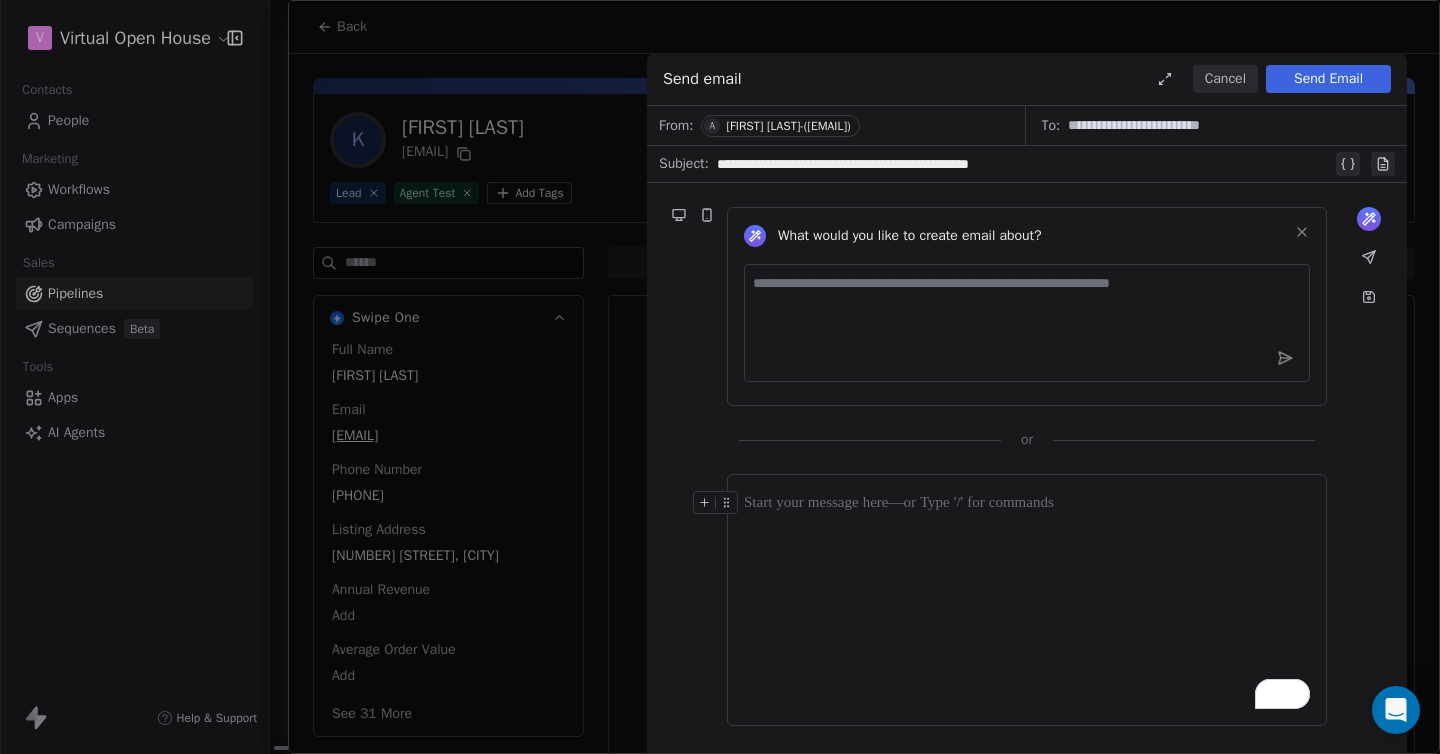 click at bounding box center [1027, 600] 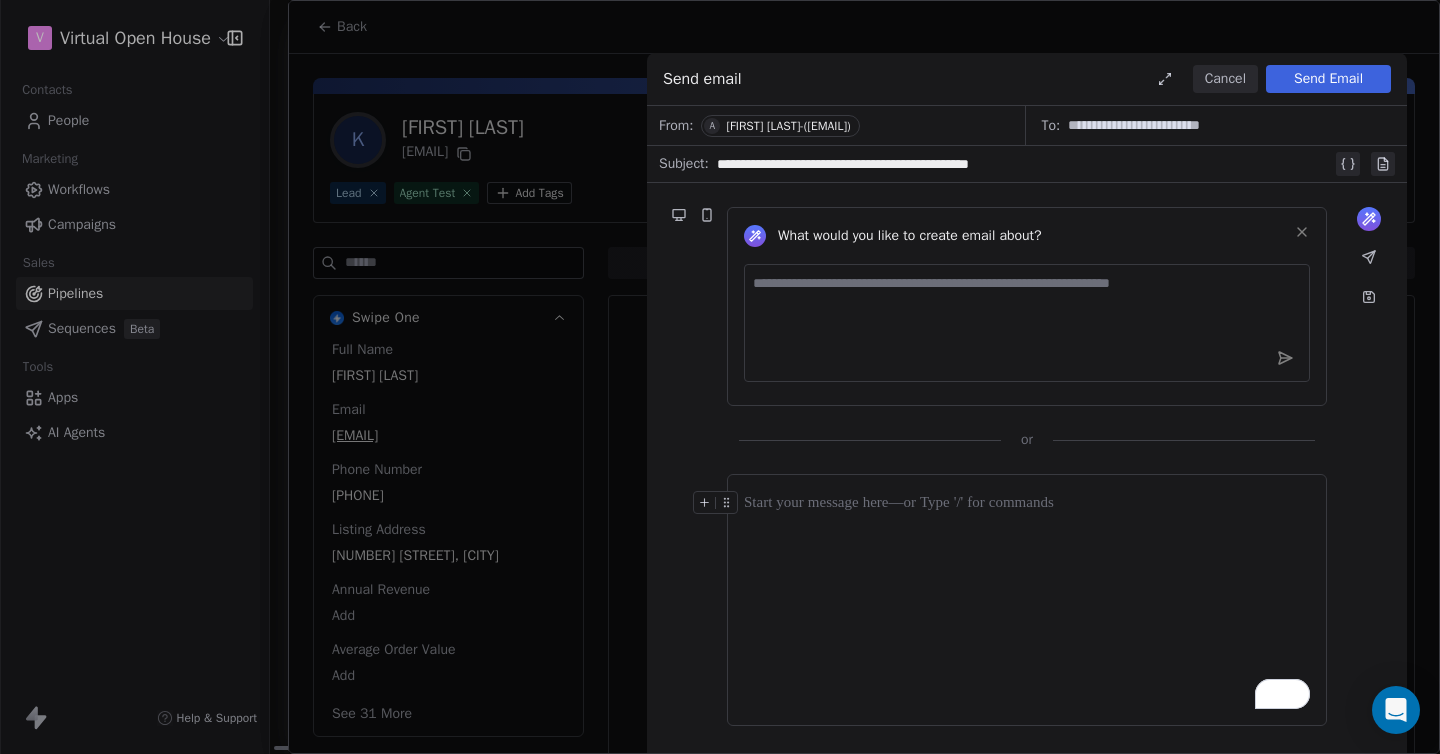 type 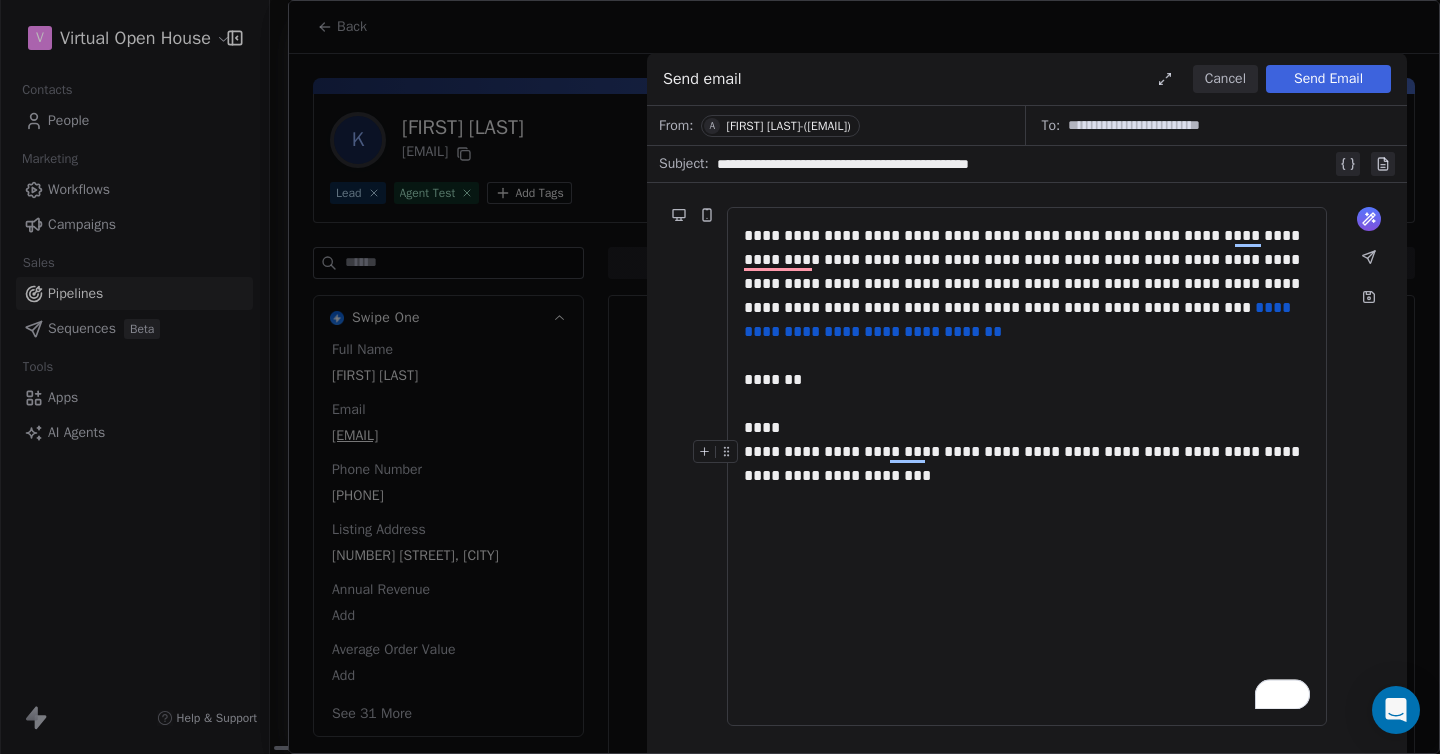 click on "**********" at bounding box center (1027, 464) 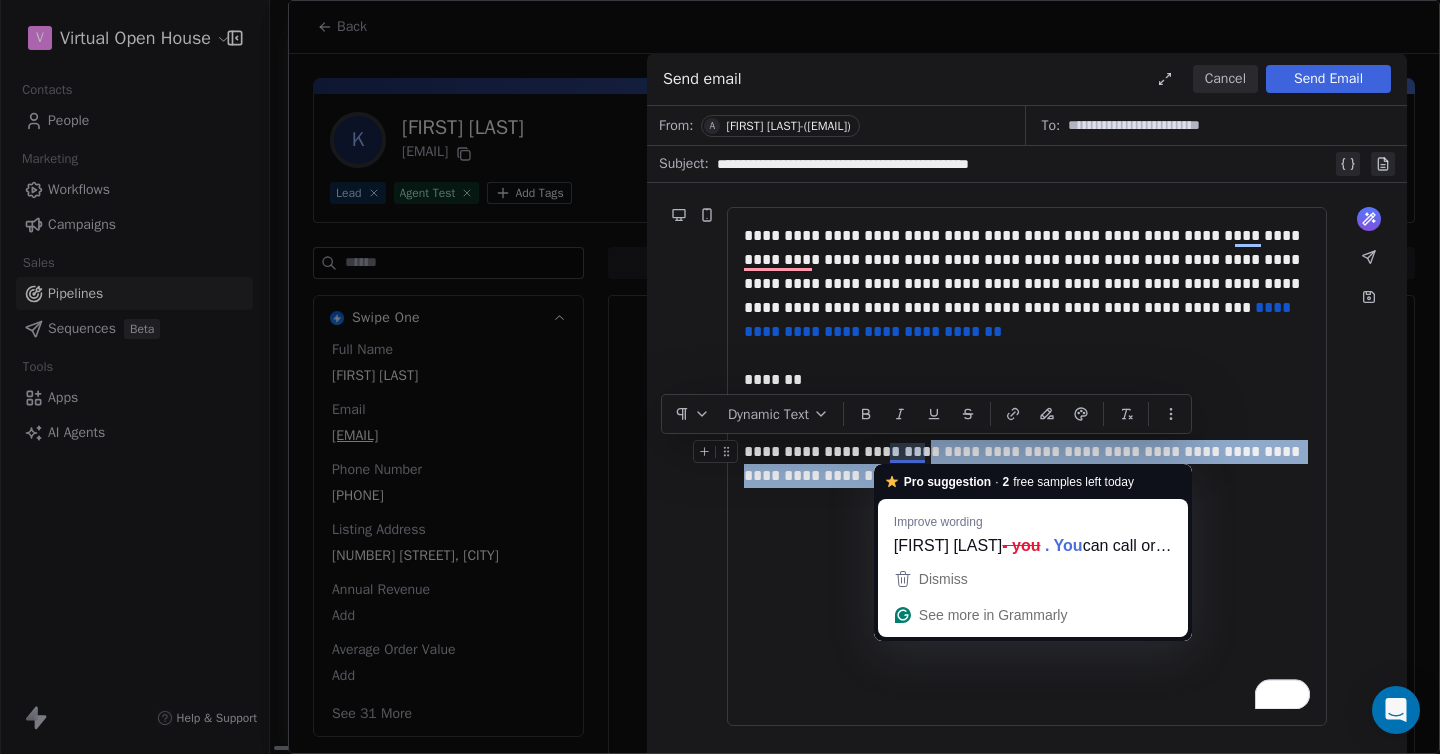 drag, startPoint x: 922, startPoint y: 483, endPoint x: 904, endPoint y: 451, distance: 36.71512 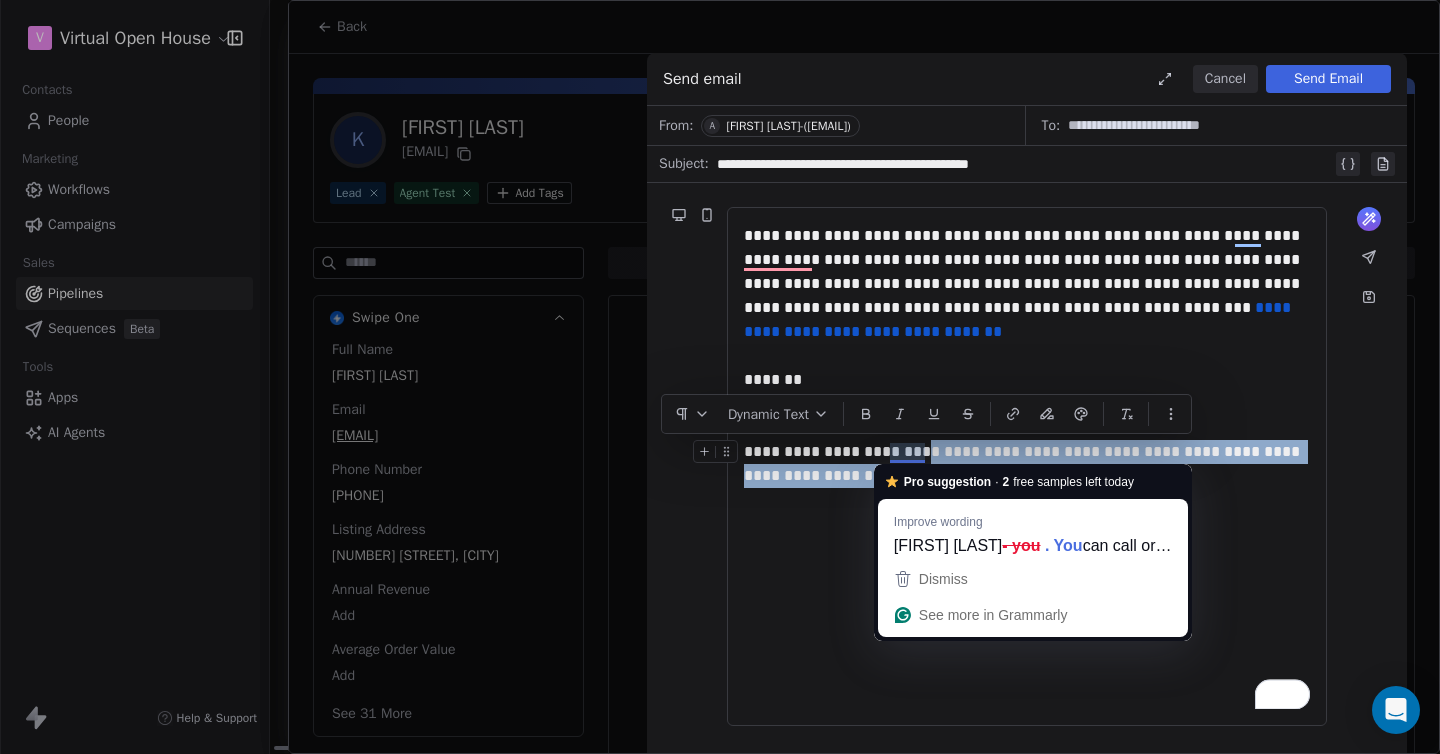 click on "**********" at bounding box center [1027, 464] 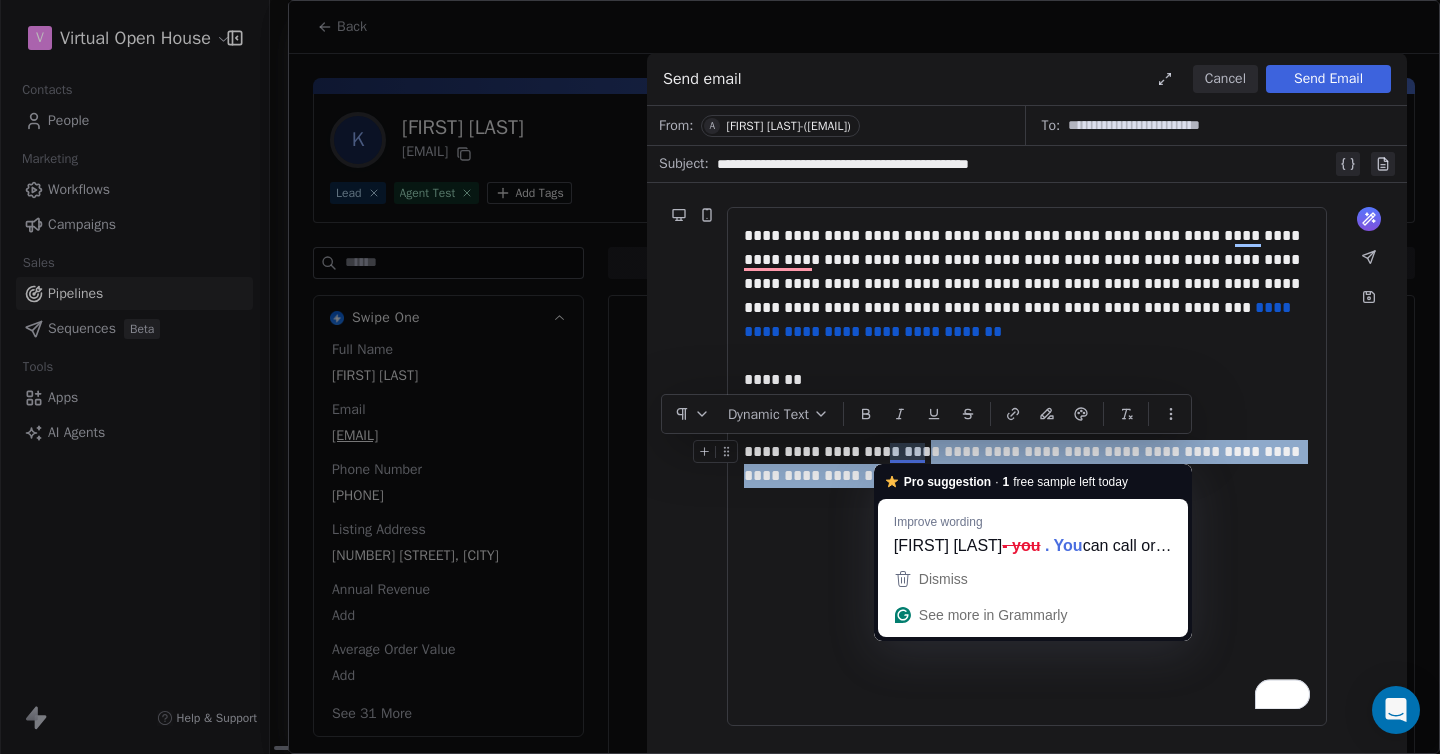 click on "Pro suggestion · 1 free sample left today Improve wording …[PERSON]  - you   . You  can call or… Dismiss See more in Grammarly" at bounding box center (1033, 552) 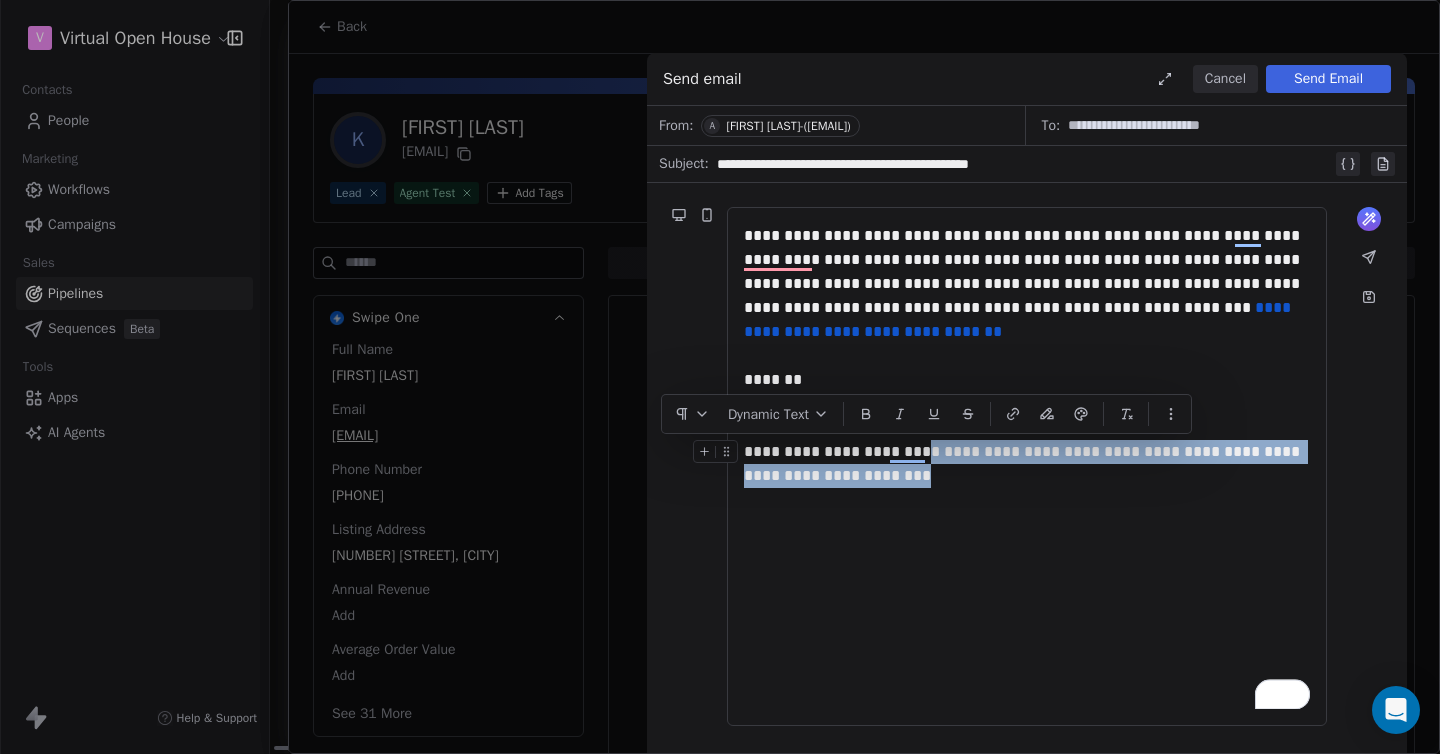 click on "**********" at bounding box center [1027, 464] 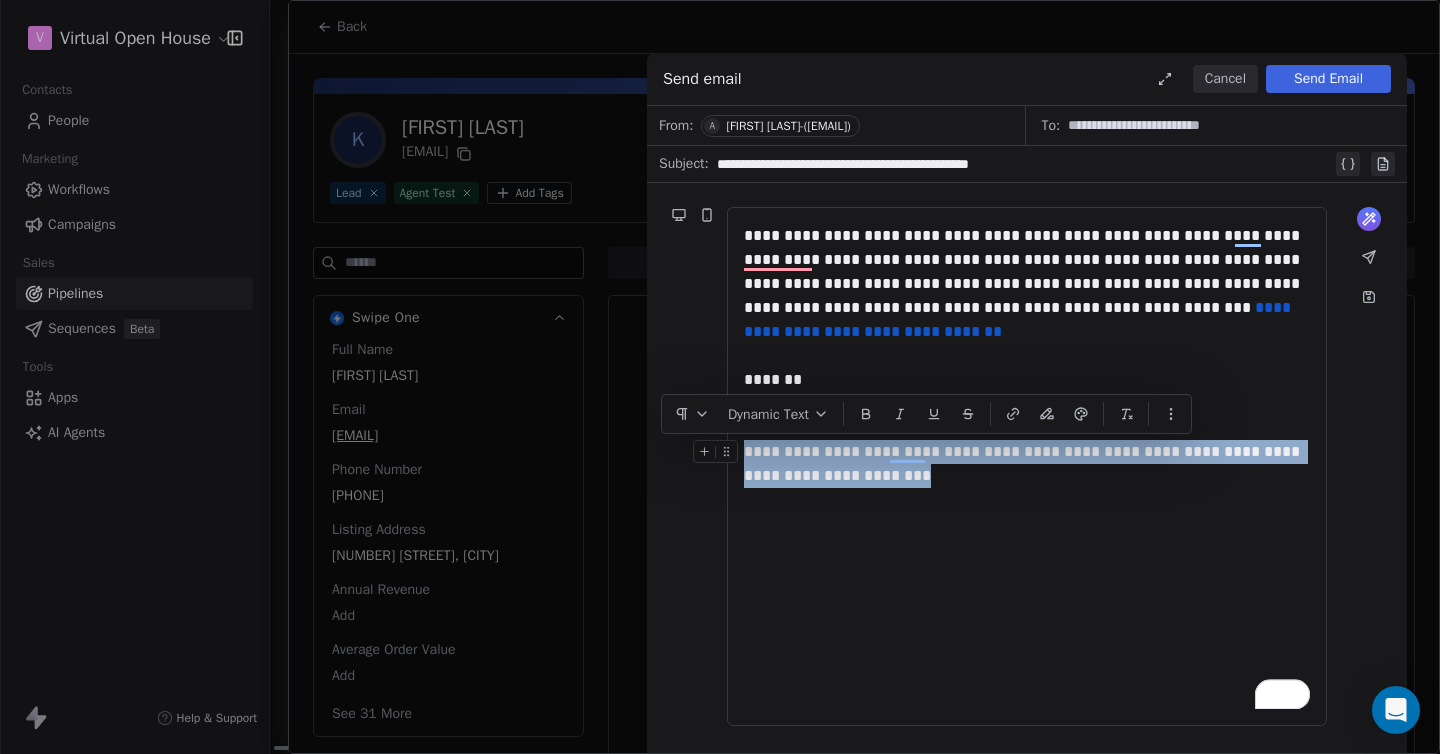 click on "**********" at bounding box center [1027, 464] 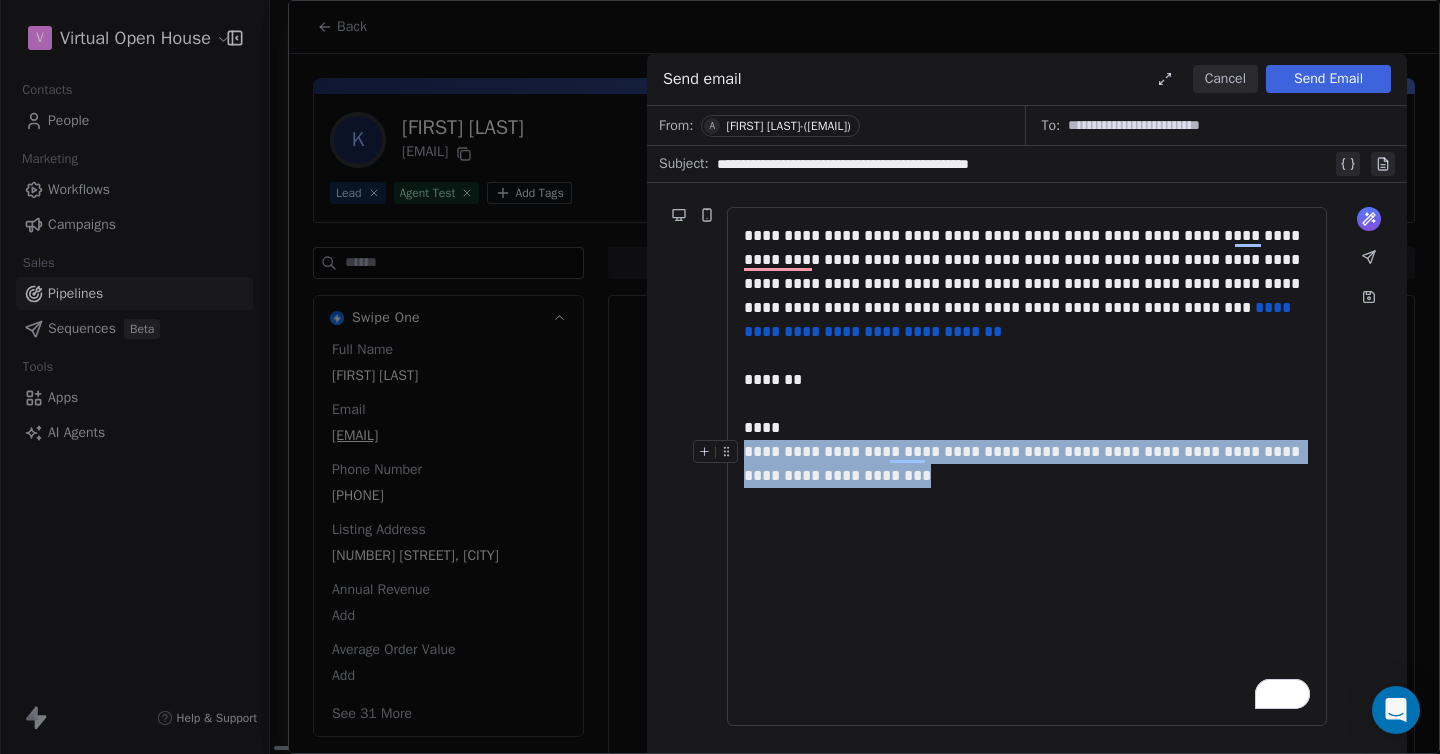 click on "**********" at bounding box center [1027, 464] 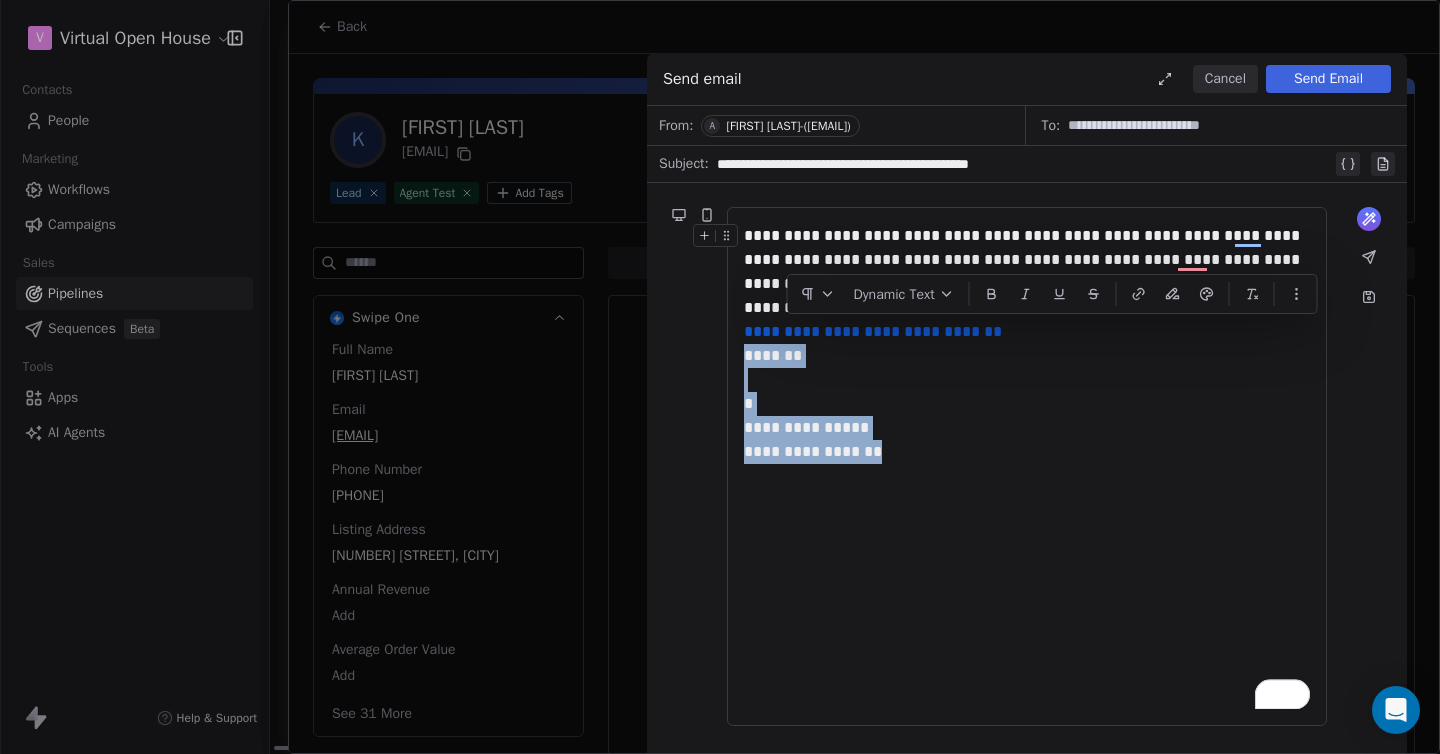 drag, startPoint x: 909, startPoint y: 453, endPoint x: 746, endPoint y: 233, distance: 273.8047 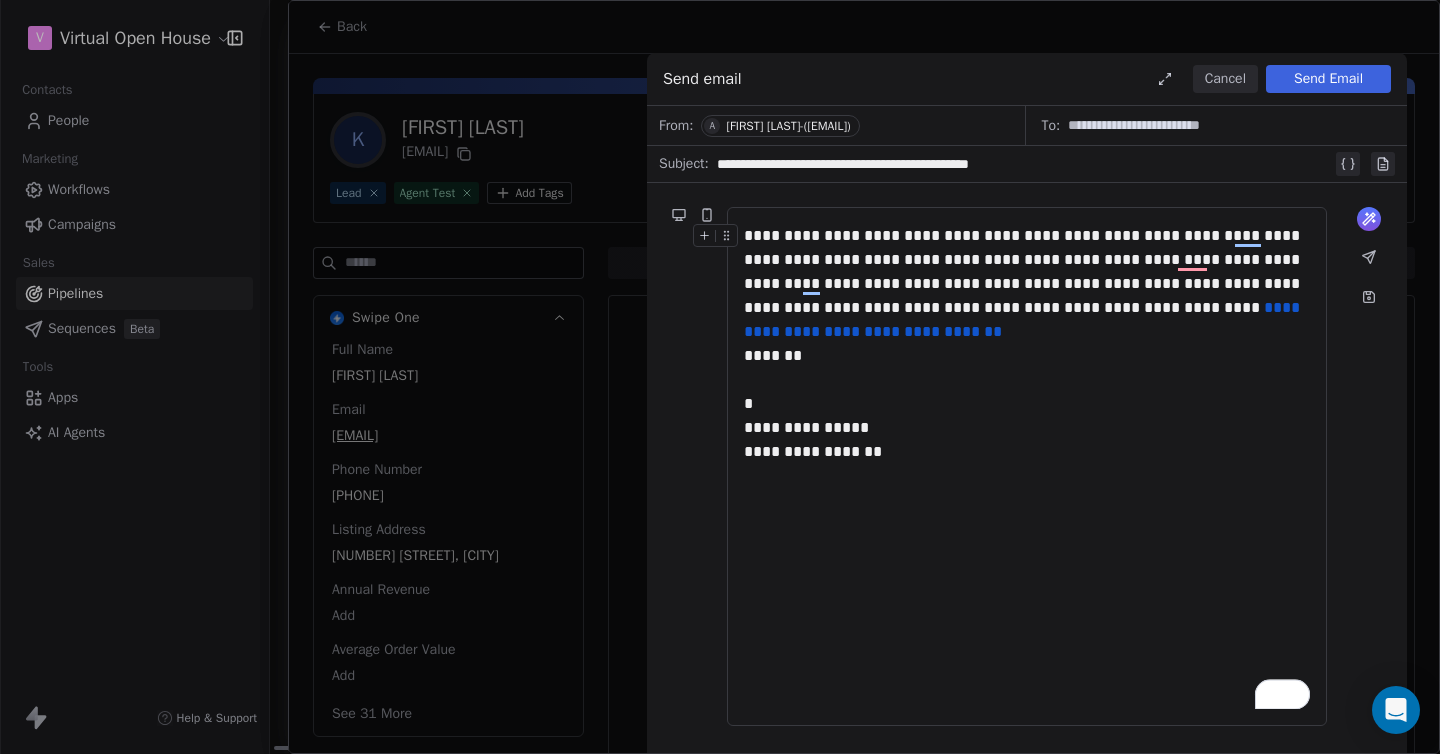 click on "**********" at bounding box center [1027, 284] 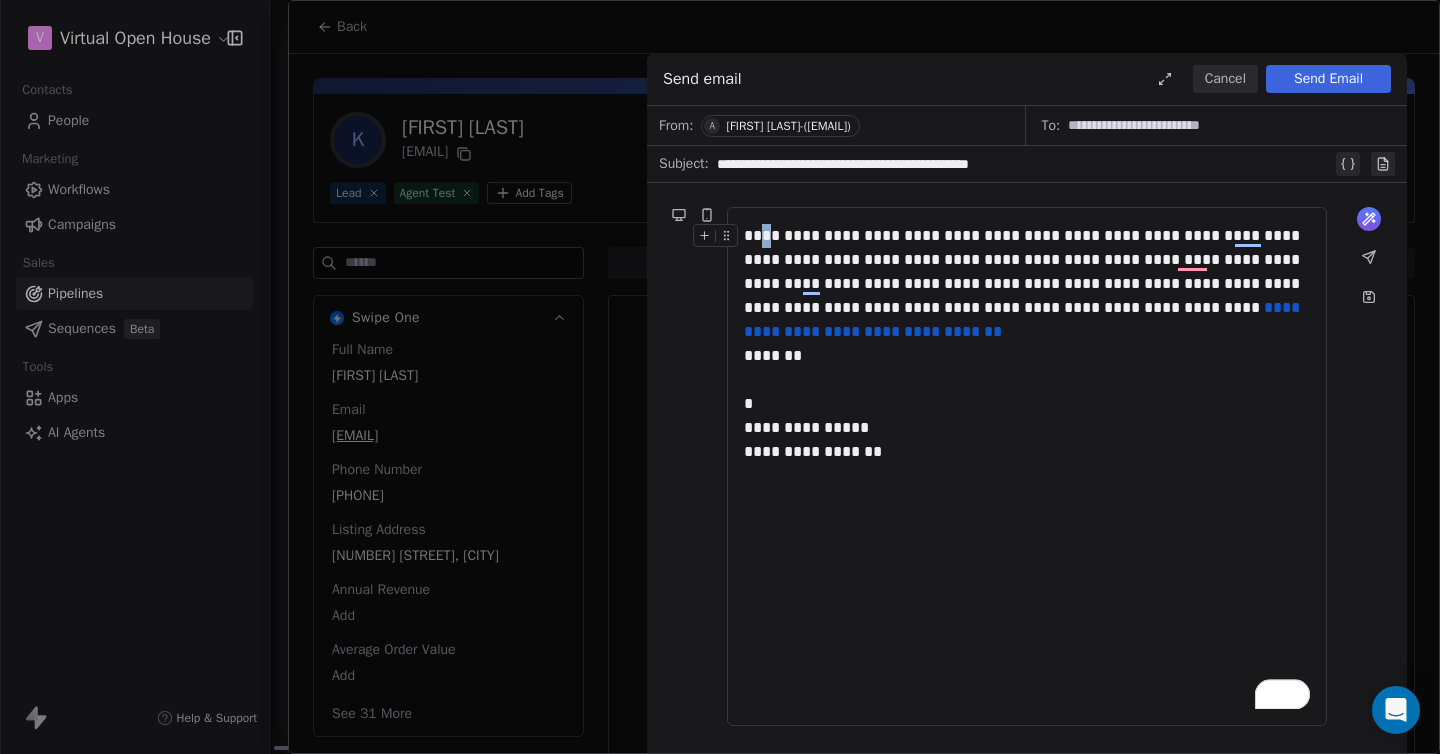 click on "**********" at bounding box center [1027, 284] 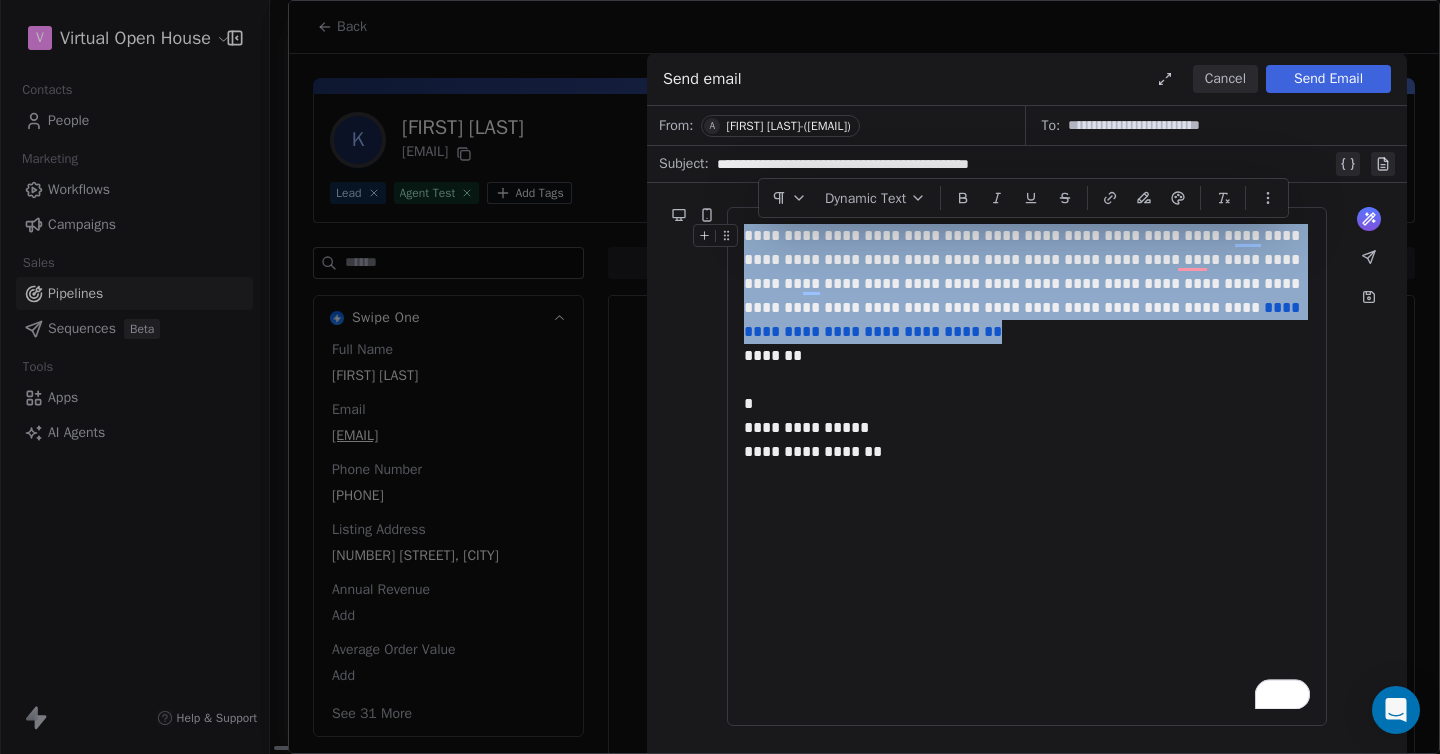 click on "**********" at bounding box center [1027, 284] 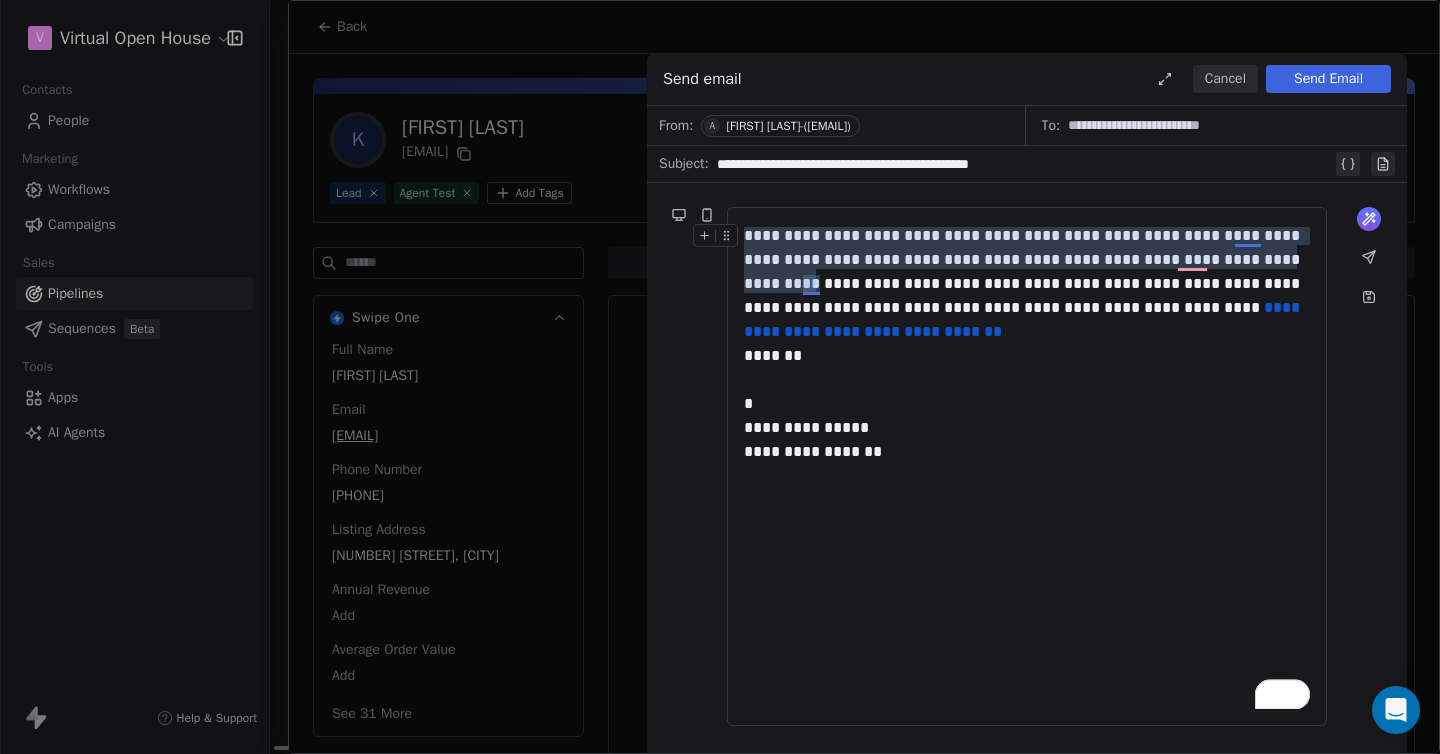 click on "**********" at bounding box center (1027, 284) 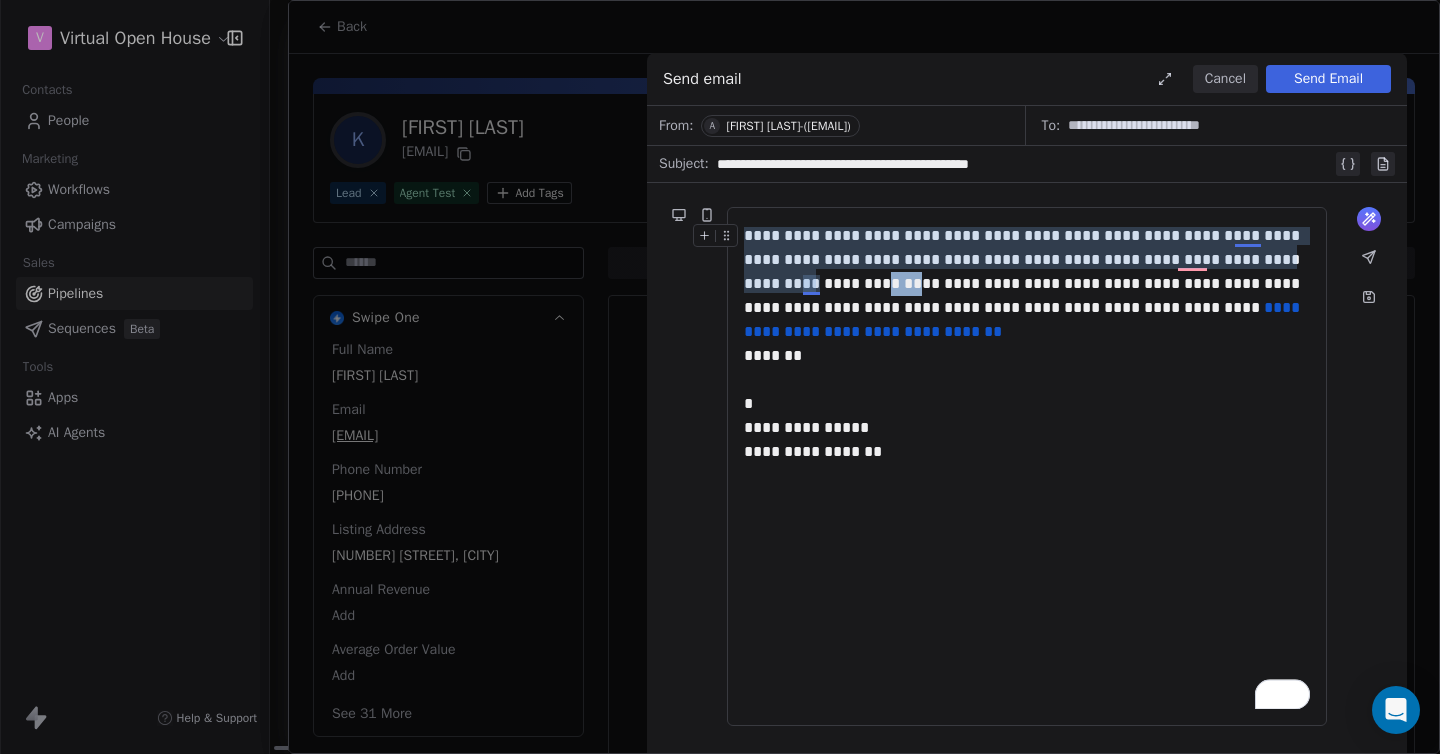 click on "**********" at bounding box center [1027, 284] 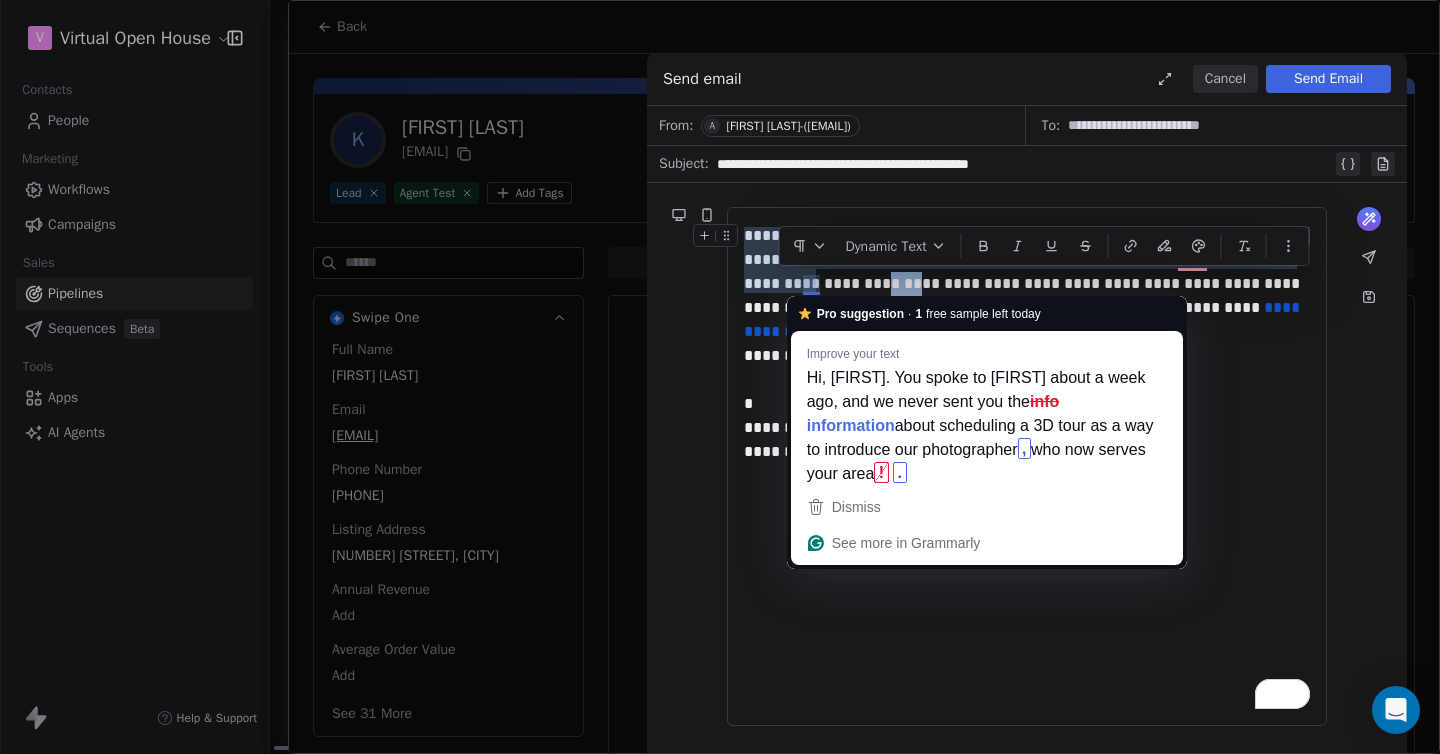 click on "**********" at bounding box center (1027, 284) 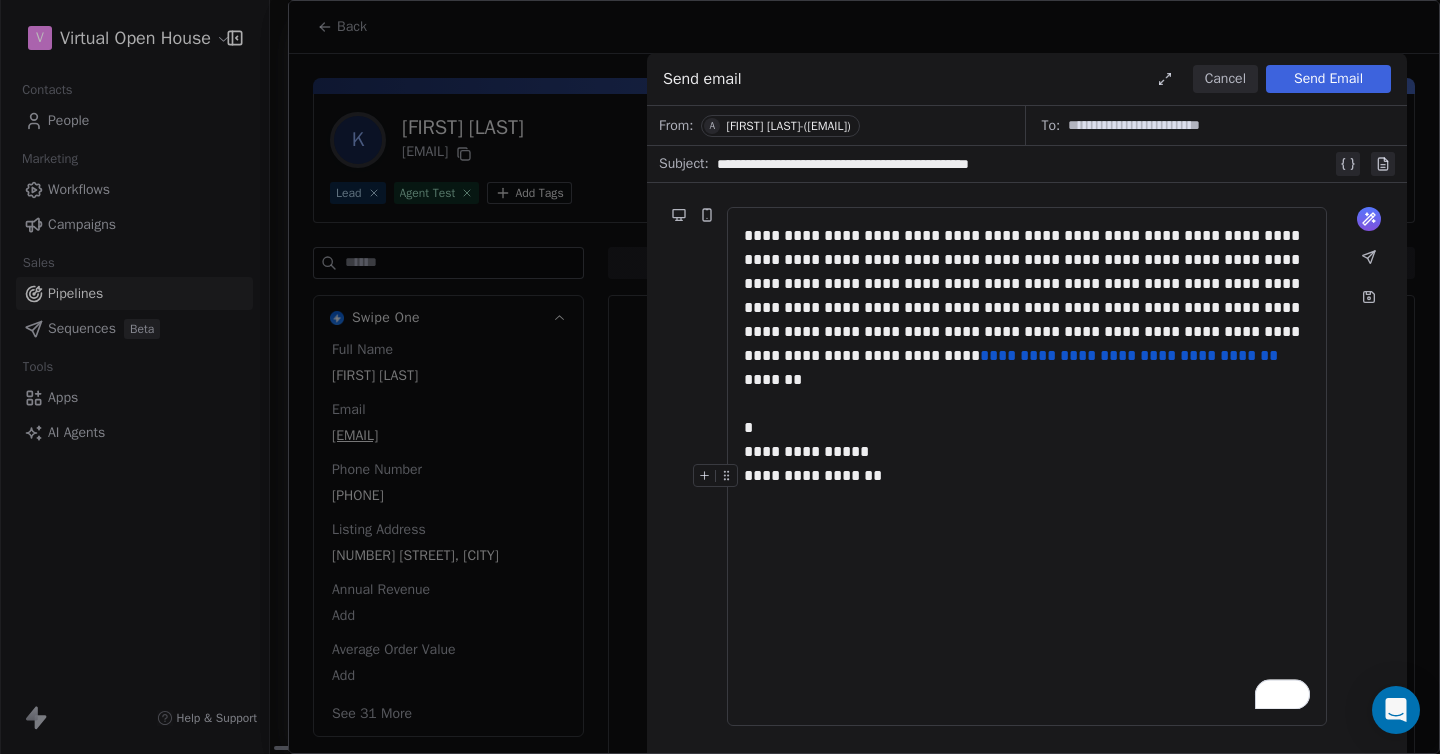 click on "**********" at bounding box center [1027, 476] 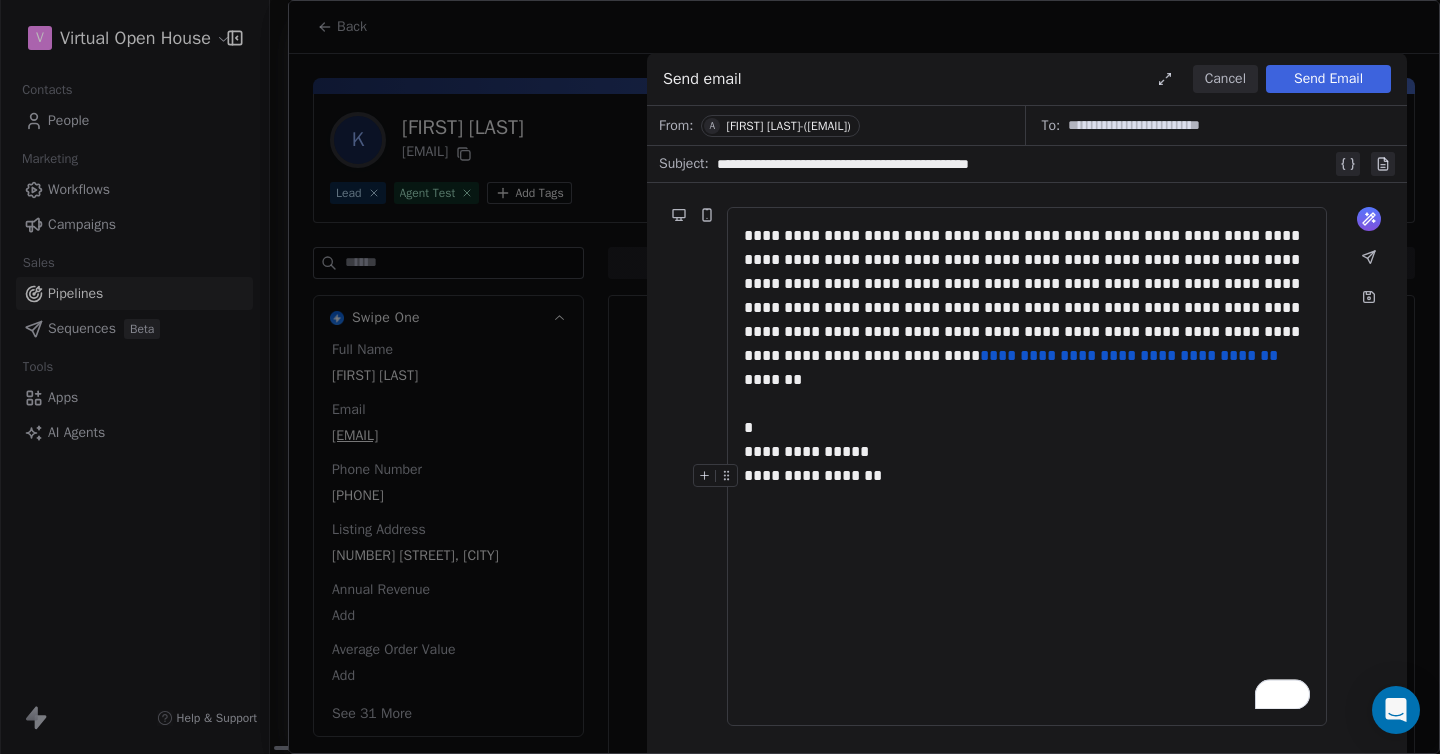 click on "**********" at bounding box center (1027, 476) 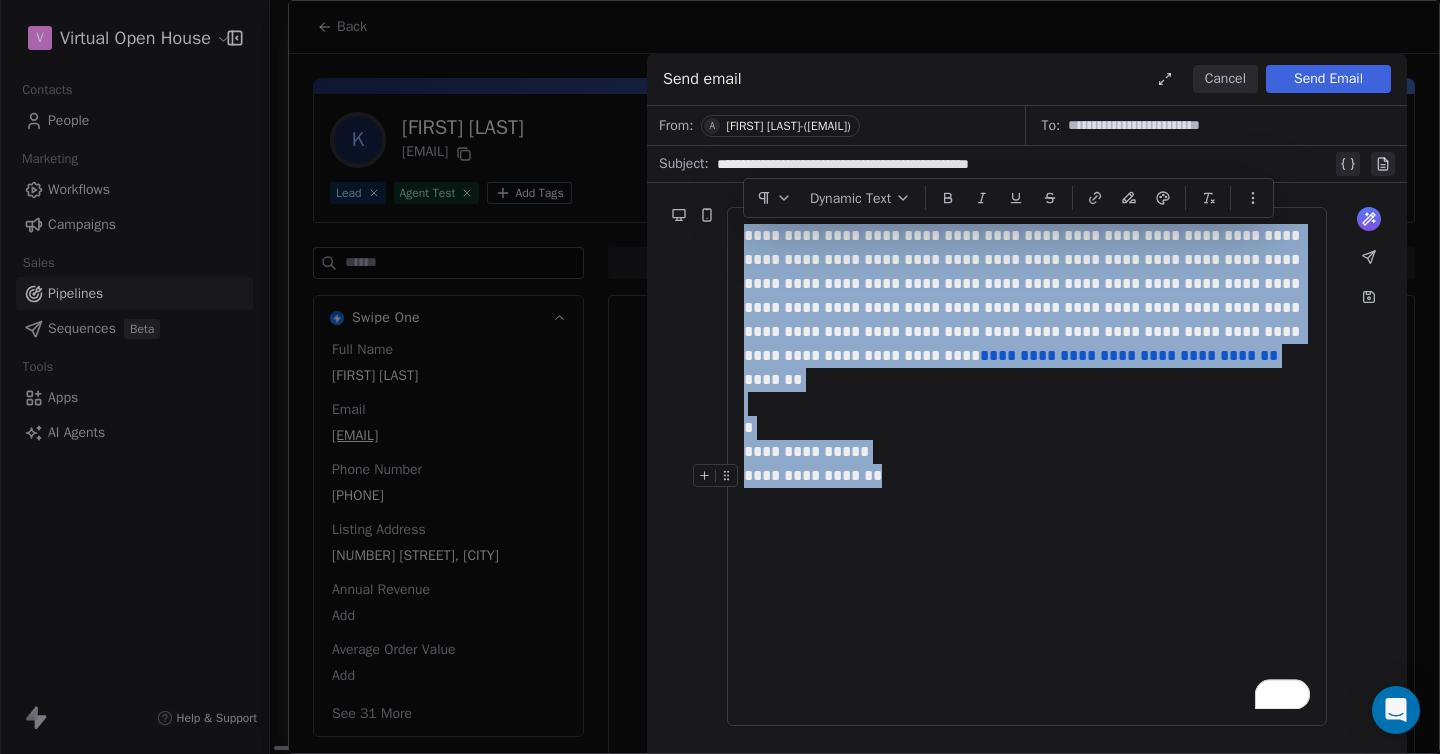 copy on "**********" 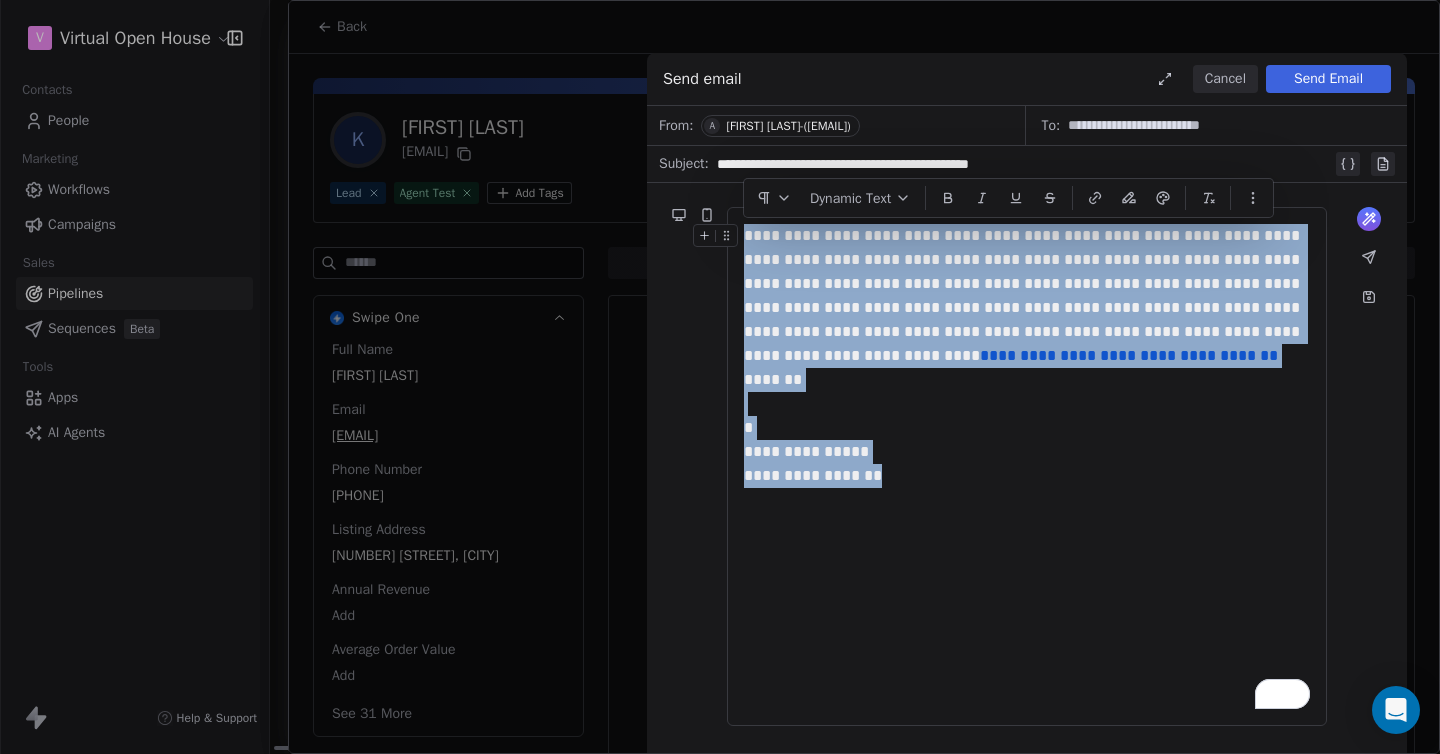 click on "**********" at bounding box center [1027, 296] 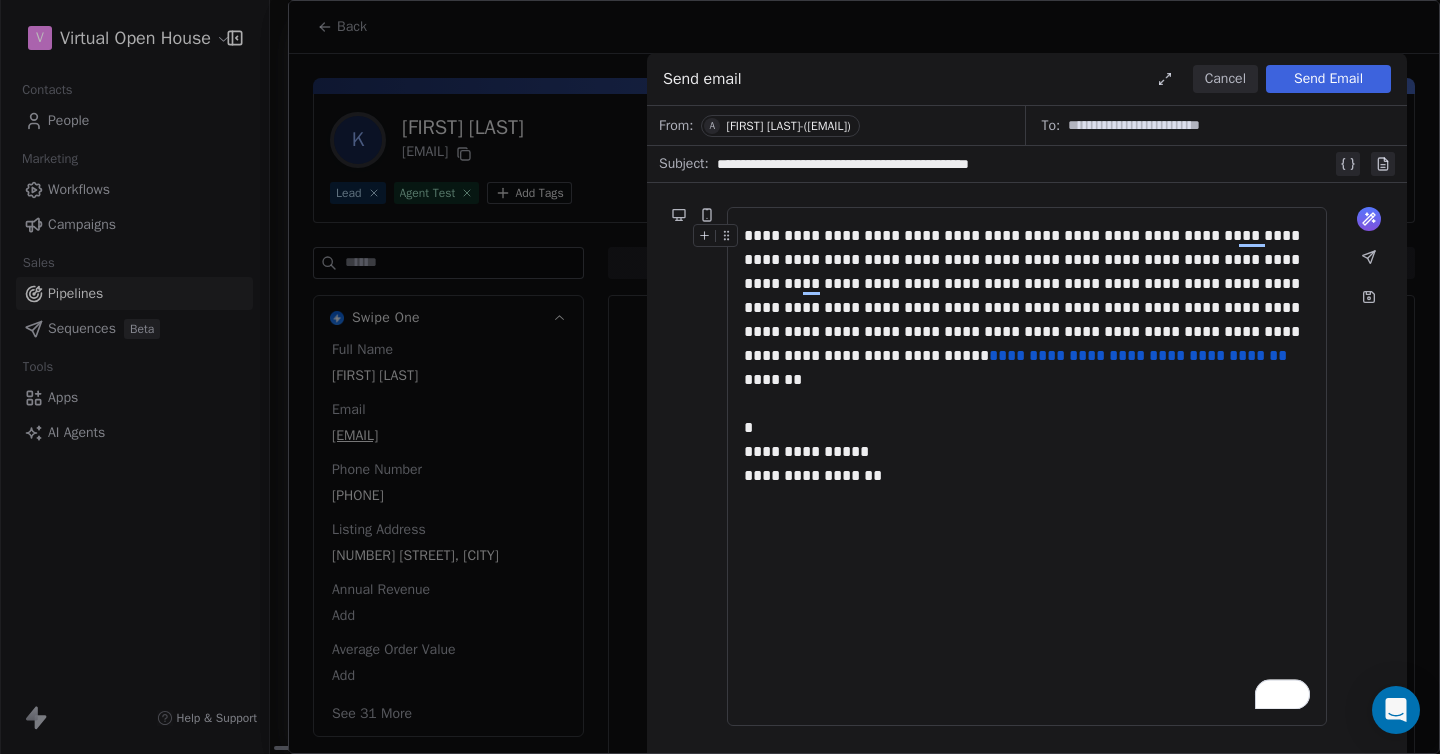 click 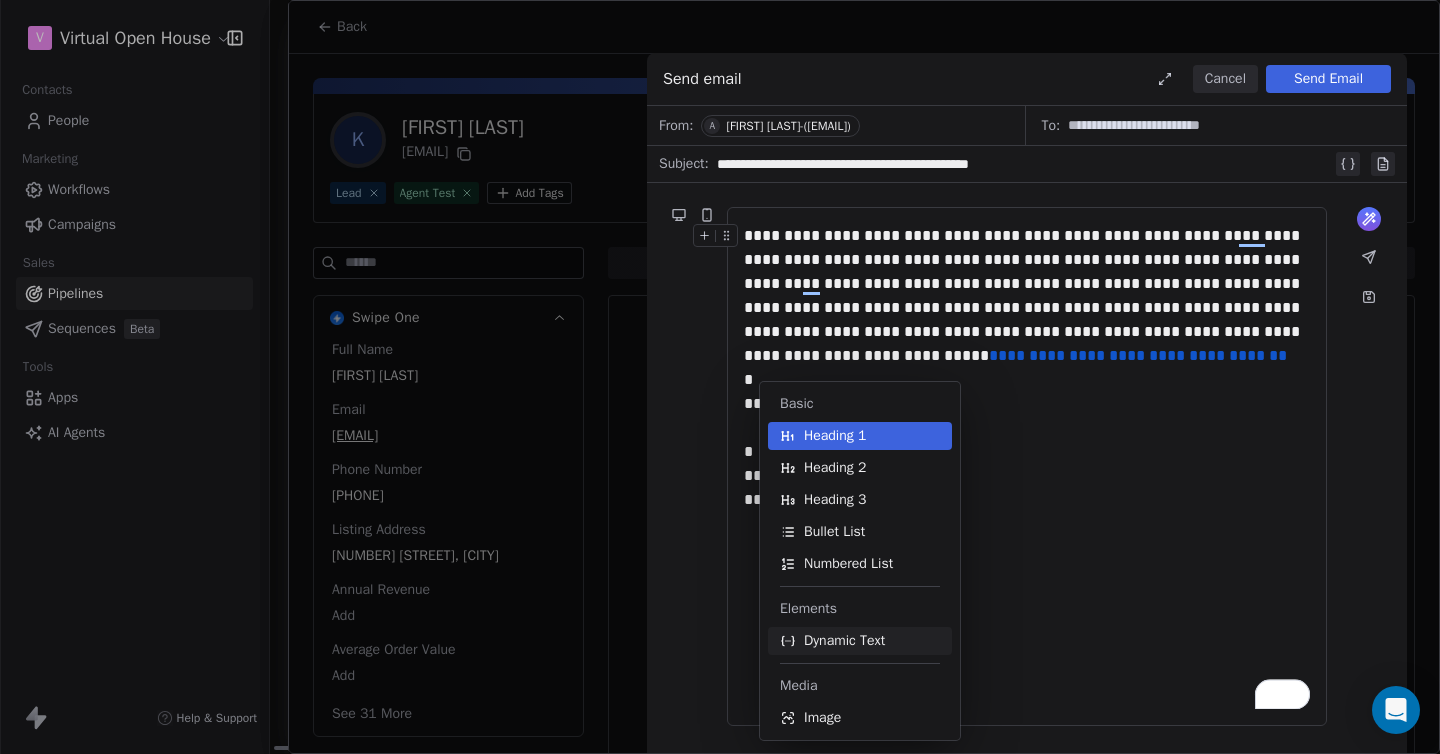 click on "Dynamic Text" at bounding box center [844, 641] 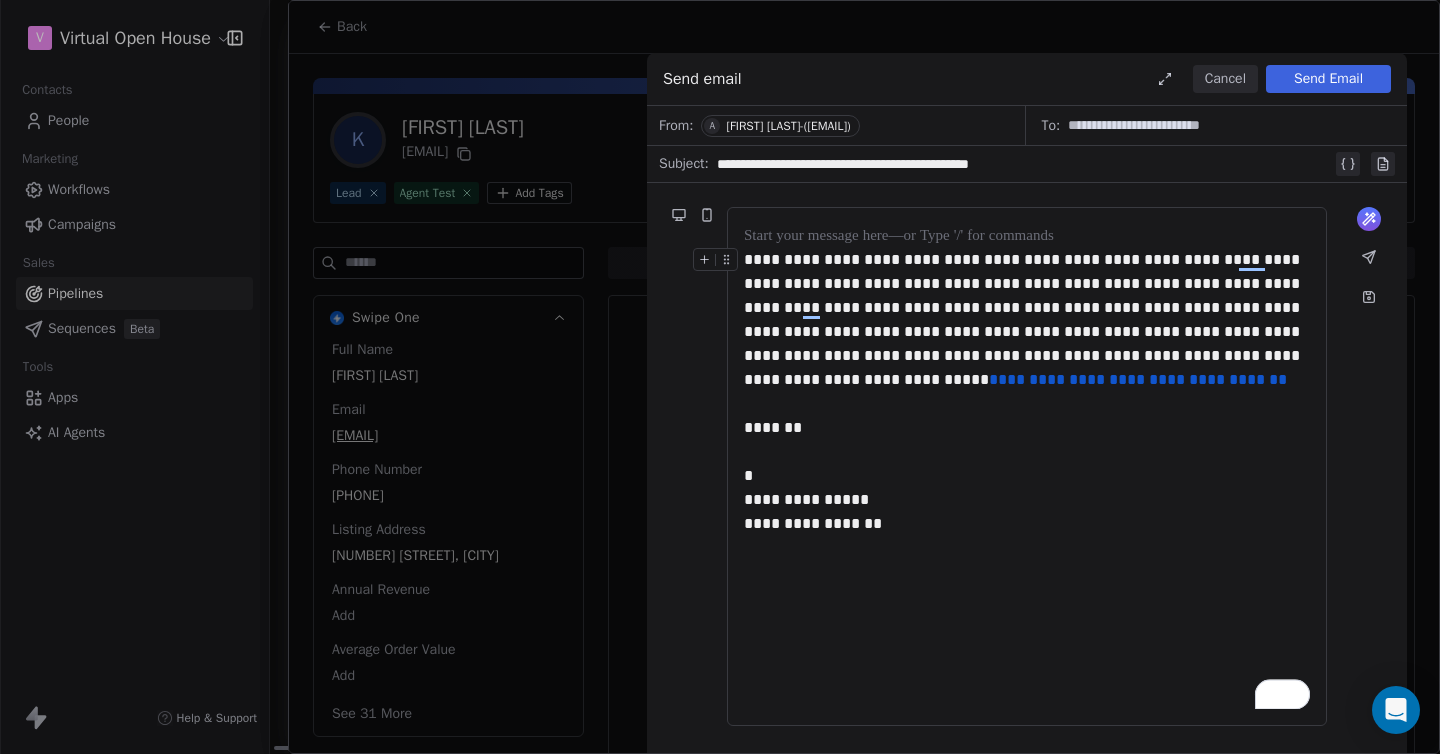 click on "**********" at bounding box center [1027, 466] 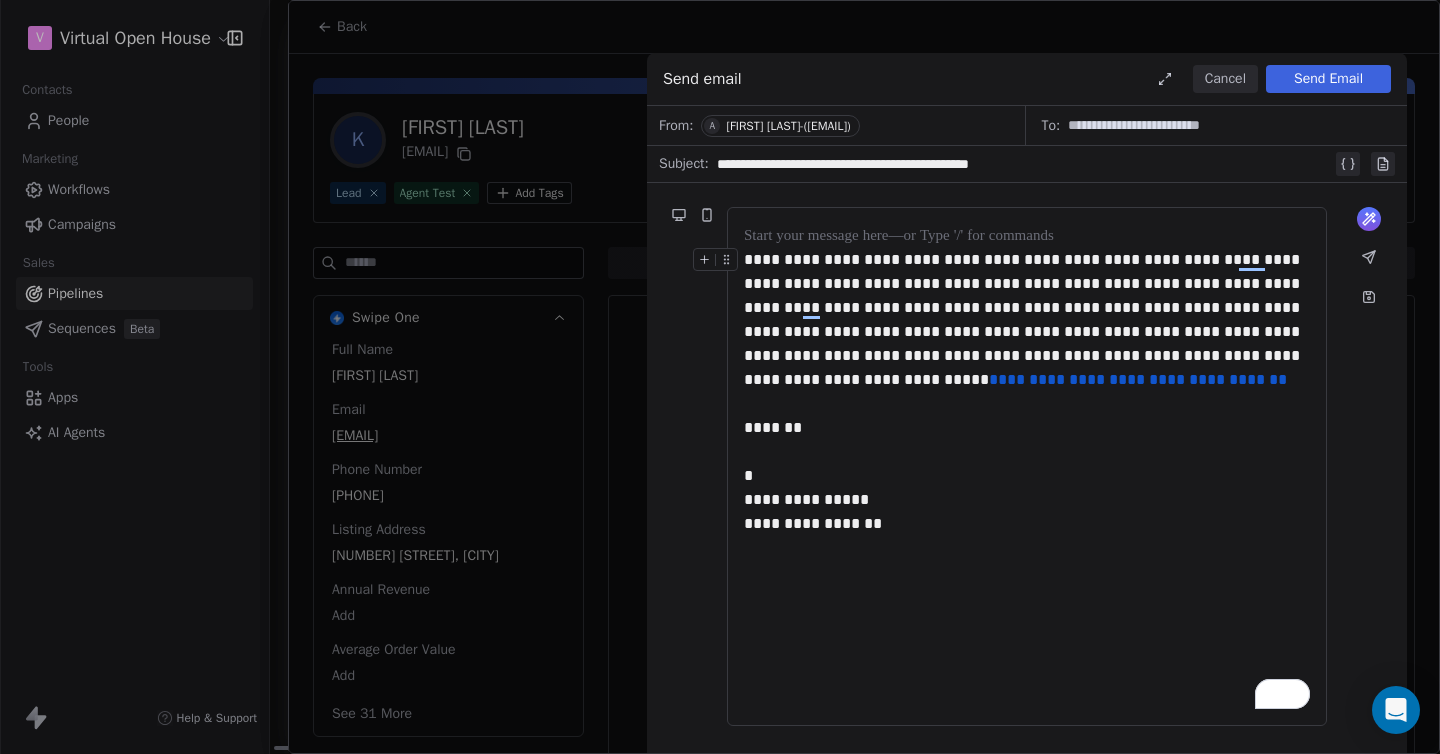 click 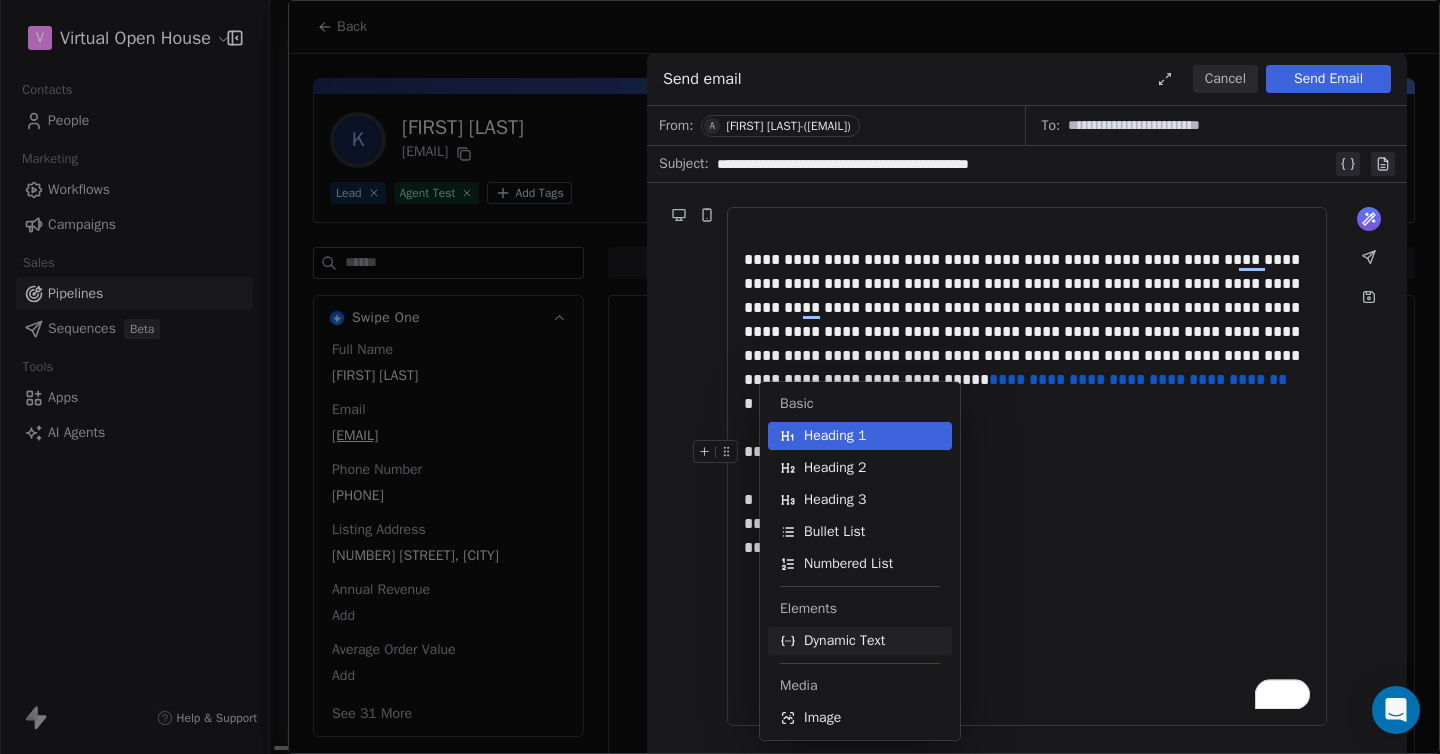 click on "Dynamic Text" at bounding box center (844, 641) 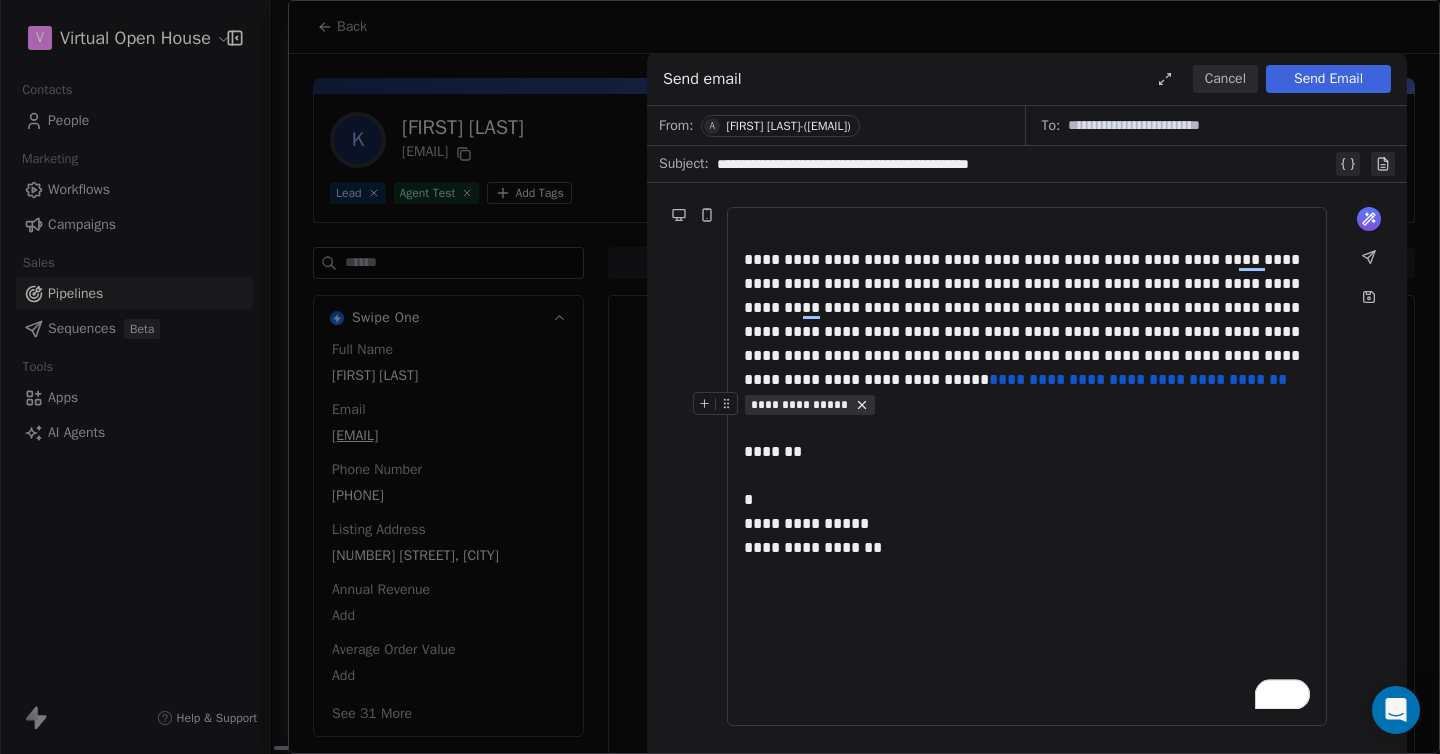 click 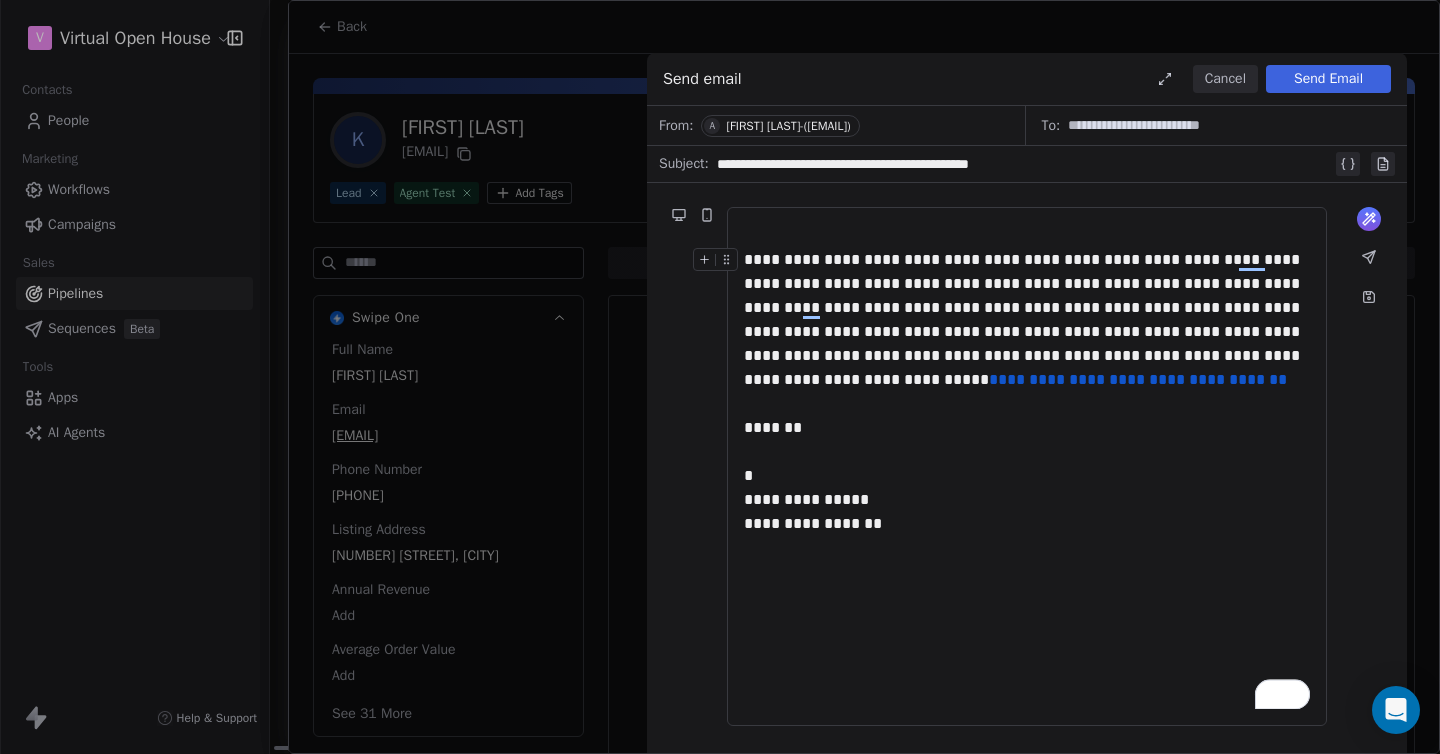 click on "**********" at bounding box center [1027, 320] 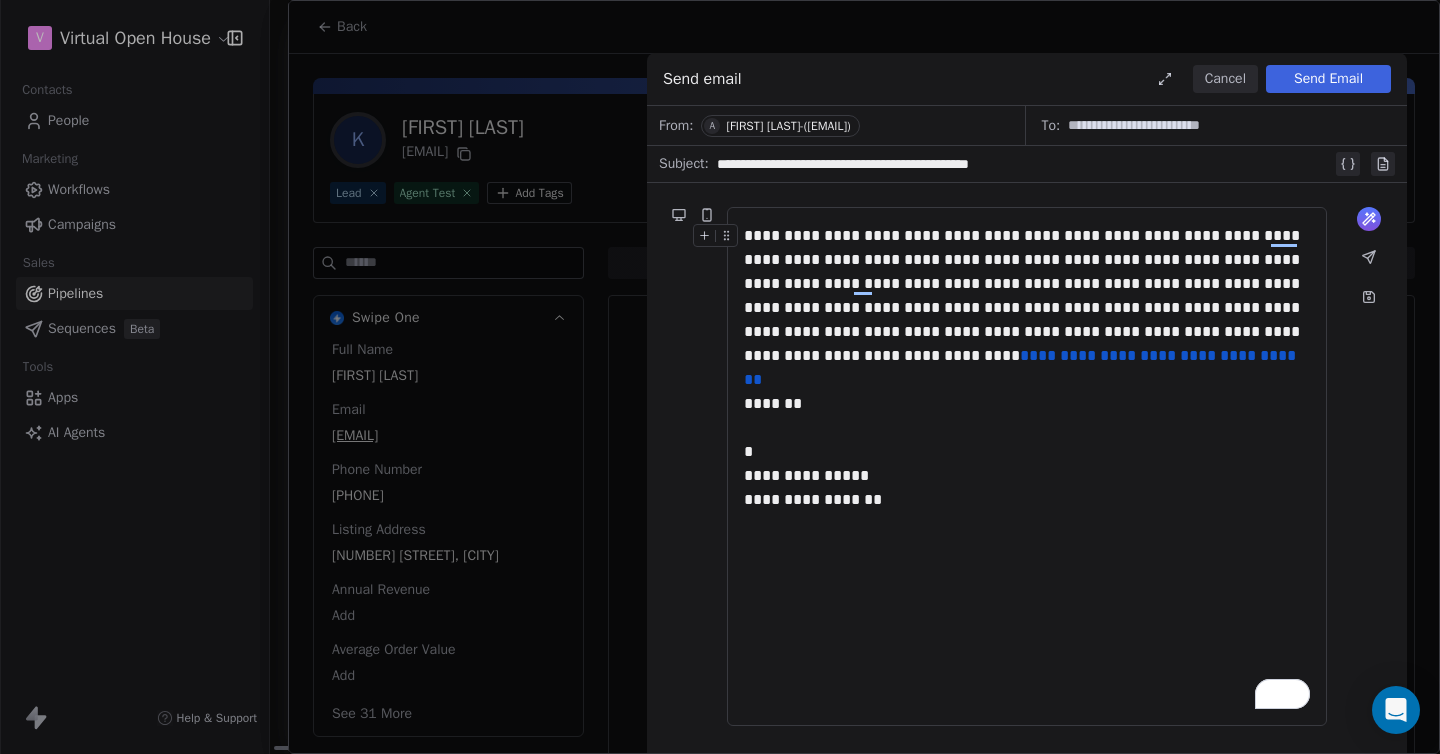 click on "Send Email" at bounding box center [1328, 79] 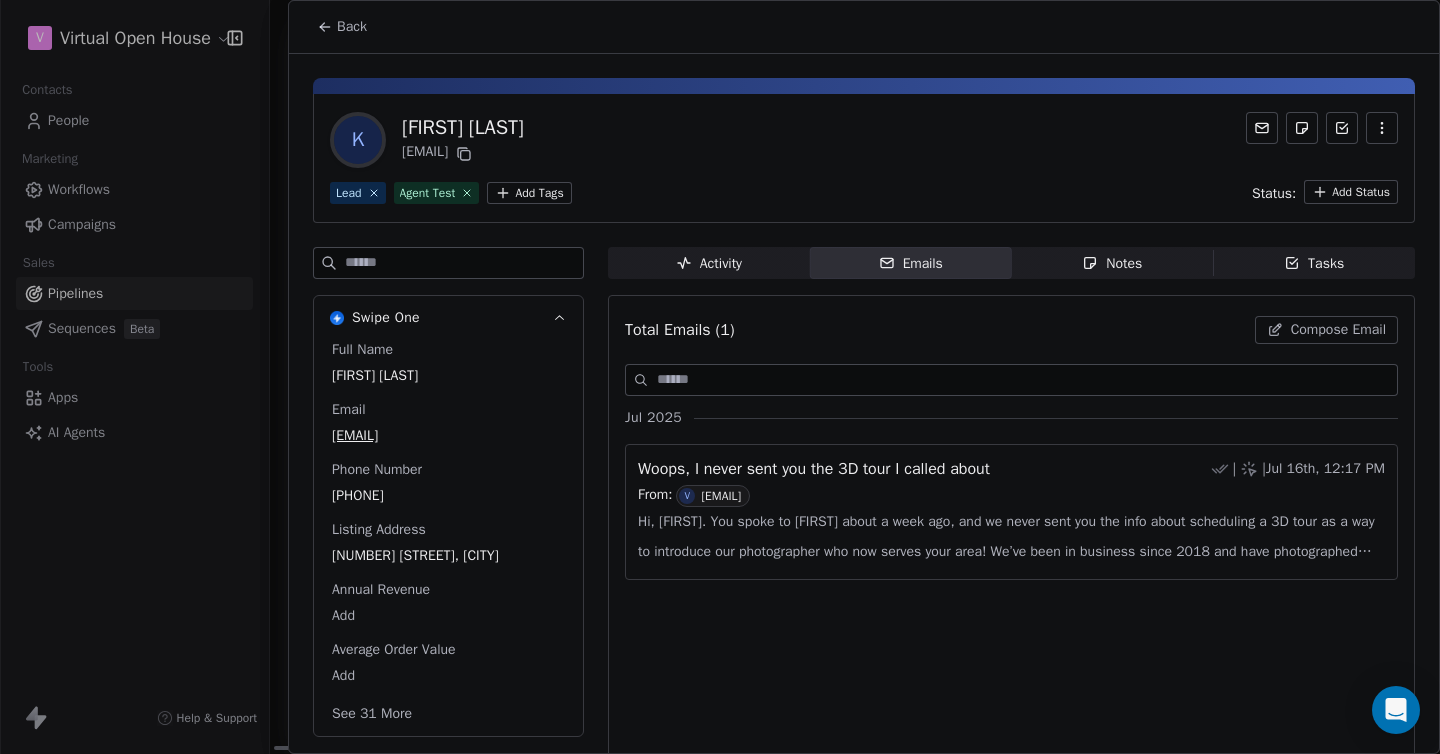 click on "Back" at bounding box center [342, 27] 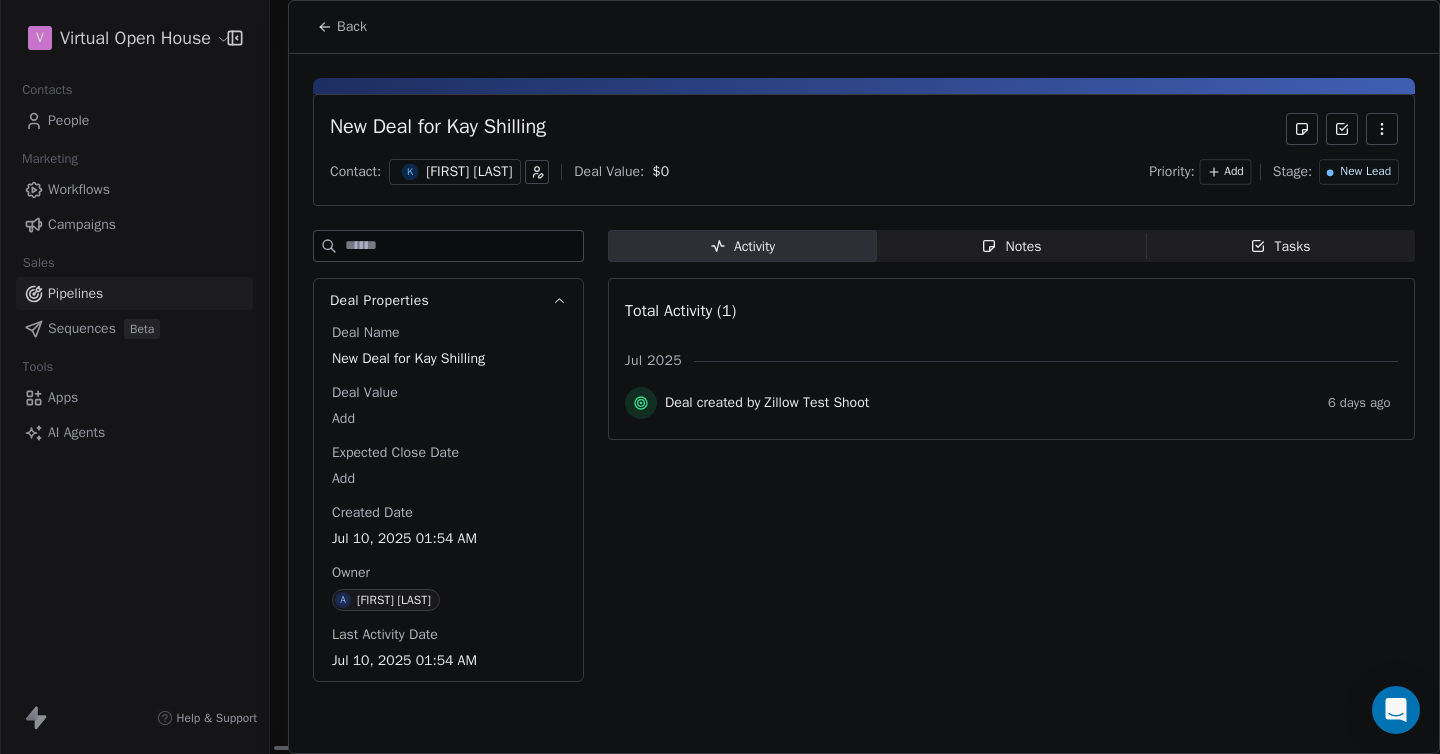 click on "Back" at bounding box center (352, 27) 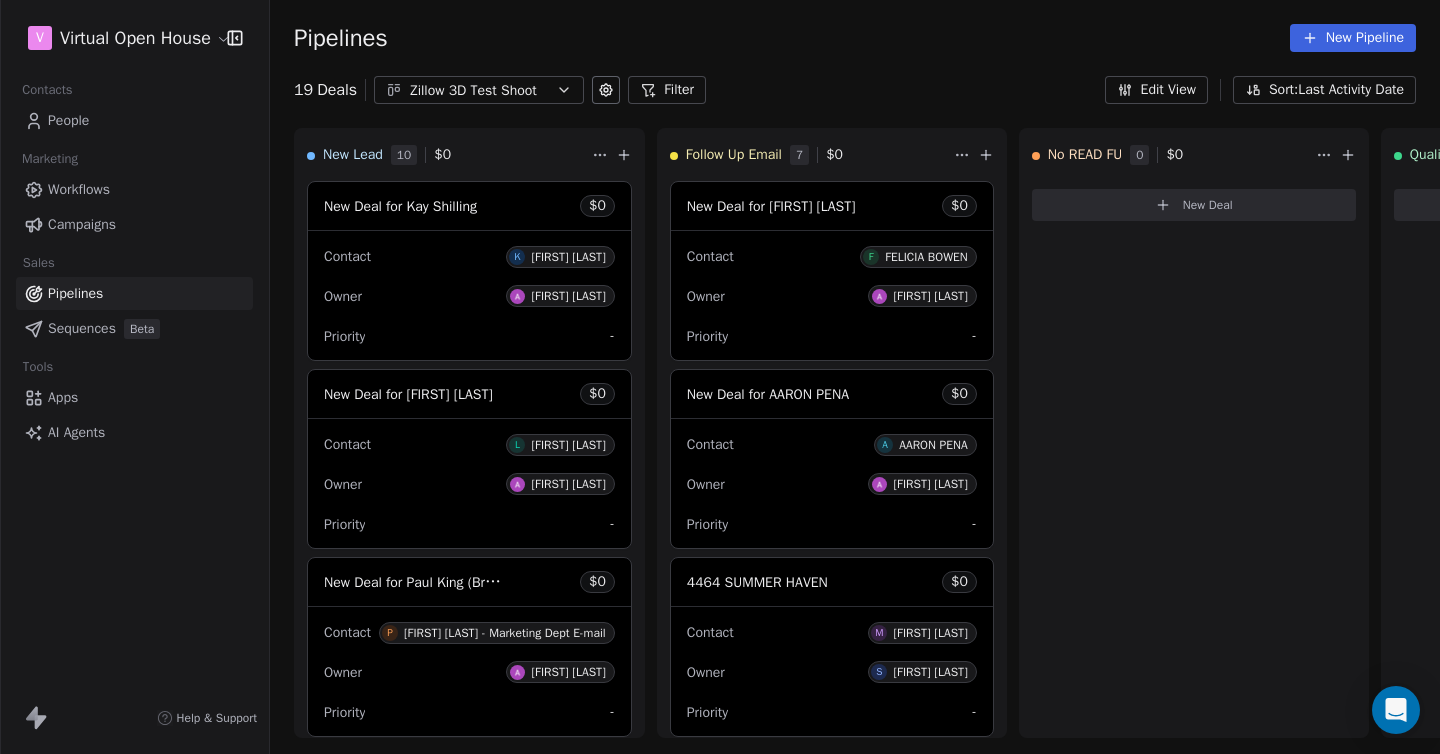 click on "Workflows" at bounding box center (79, 189) 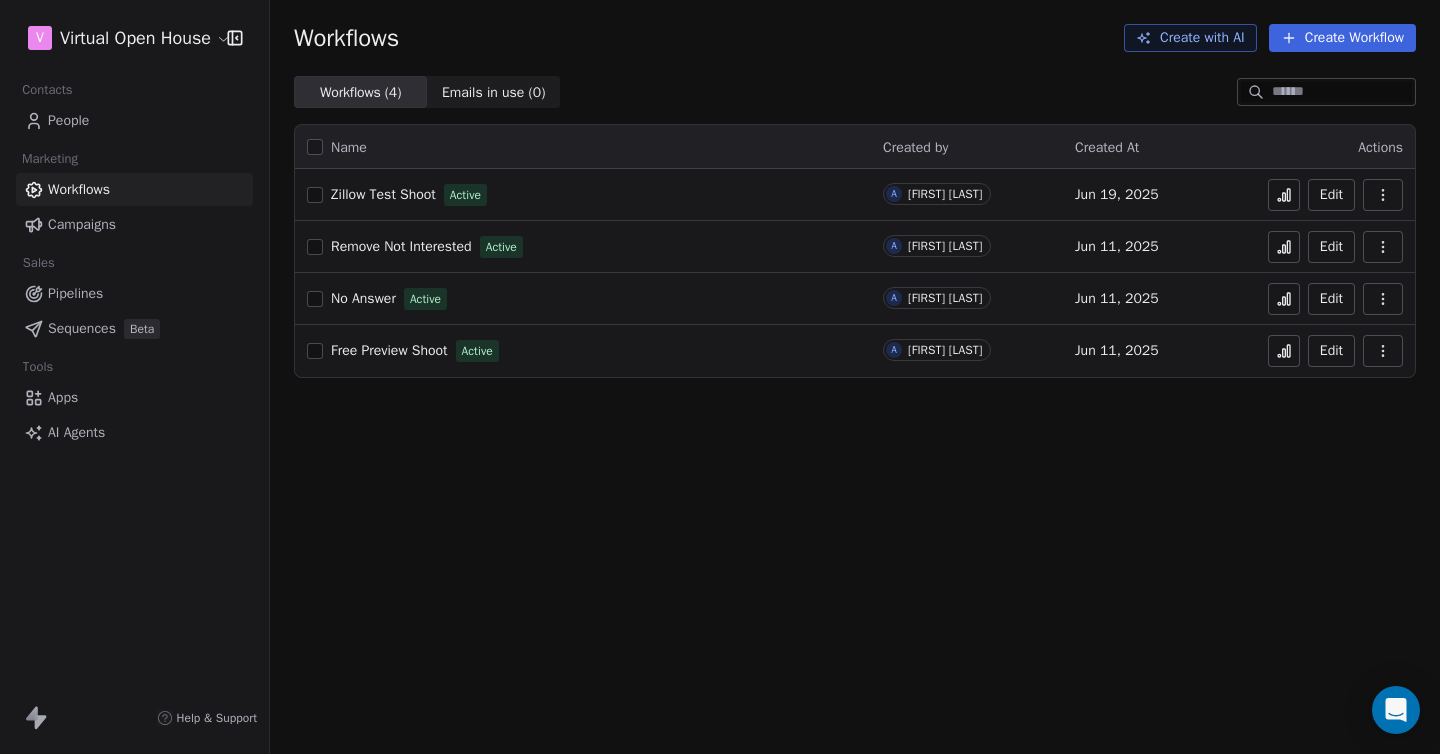 click on "Zillow Test Shoot Active" at bounding box center [583, 195] 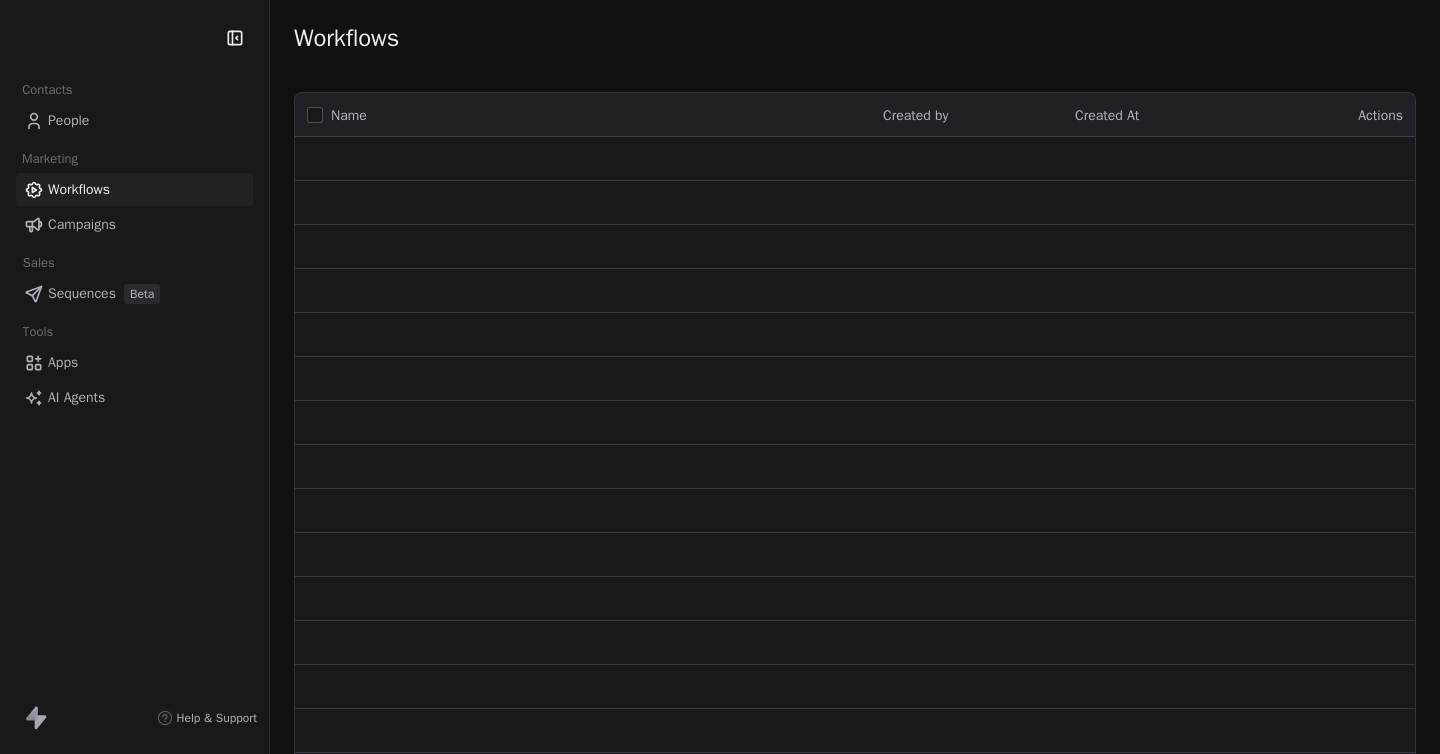 scroll, scrollTop: 0, scrollLeft: 0, axis: both 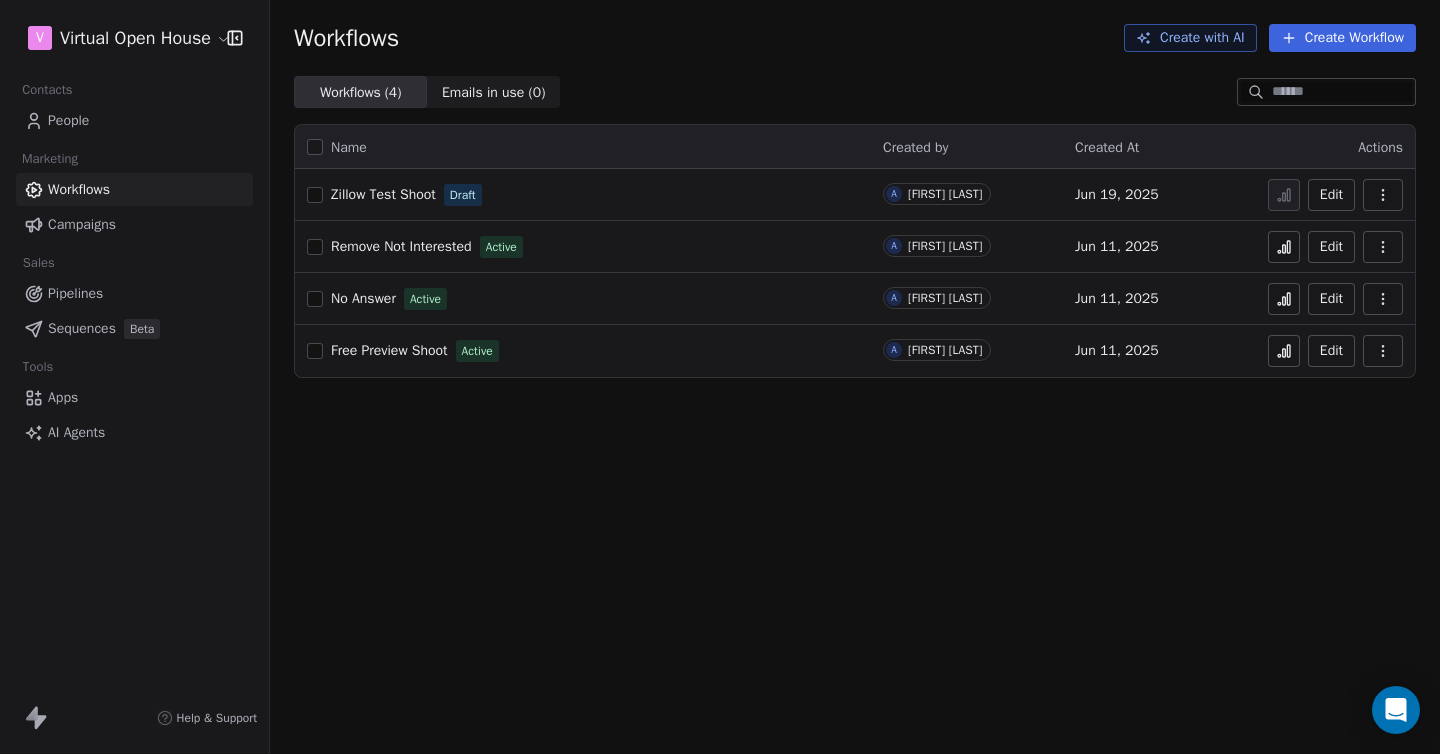 click on "Zillow Test Shoot" at bounding box center (383, 194) 